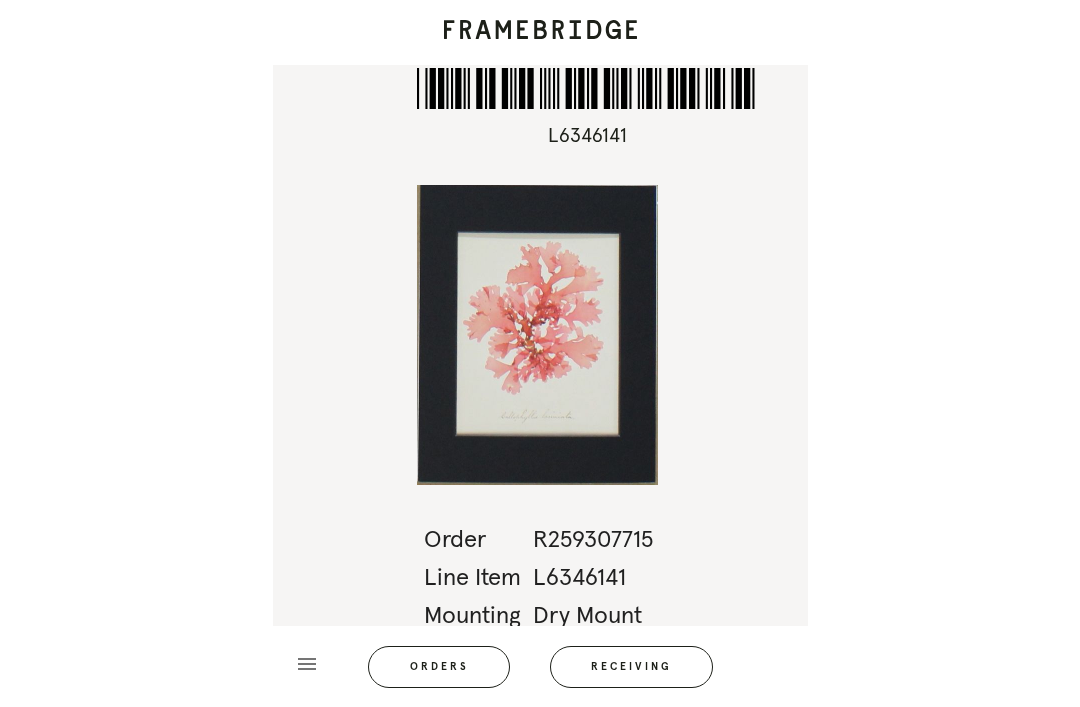 scroll, scrollTop: 64, scrollLeft: 0, axis: vertical 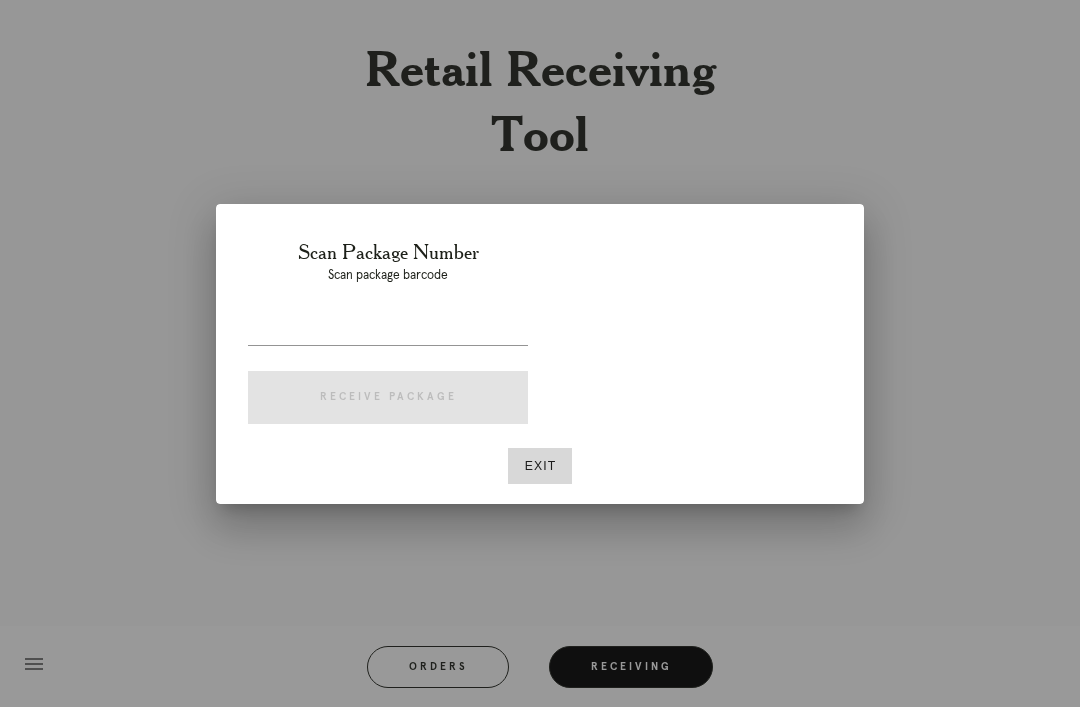 click on "Exit" at bounding box center (540, 466) 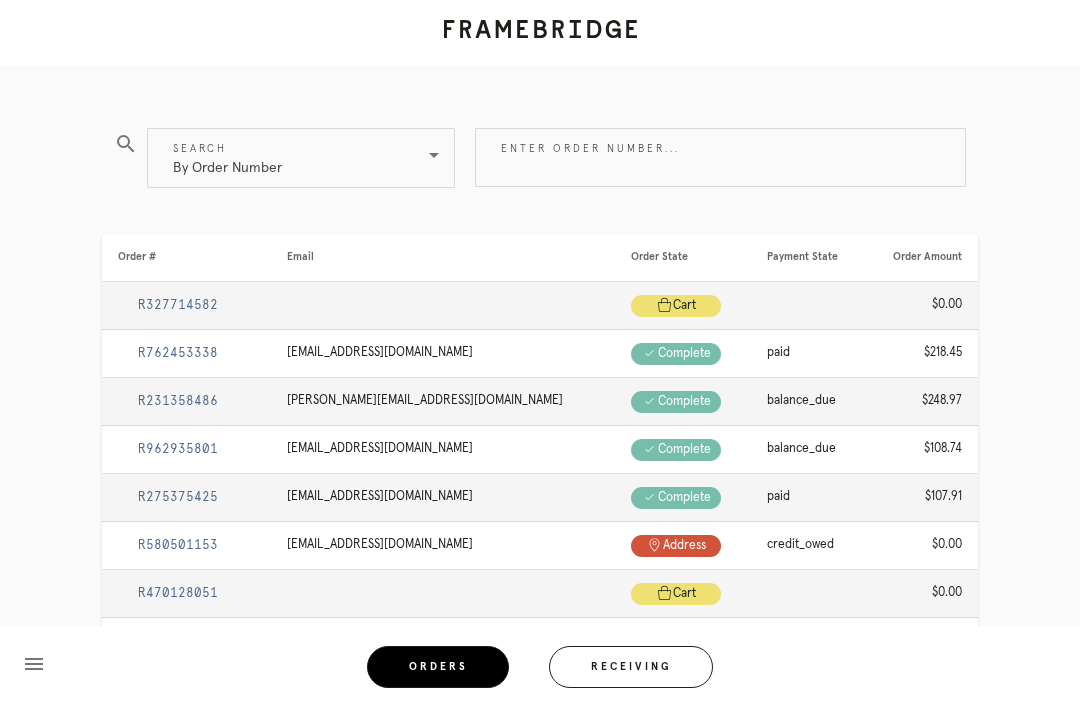 click on "Enter order number..." at bounding box center (720, 157) 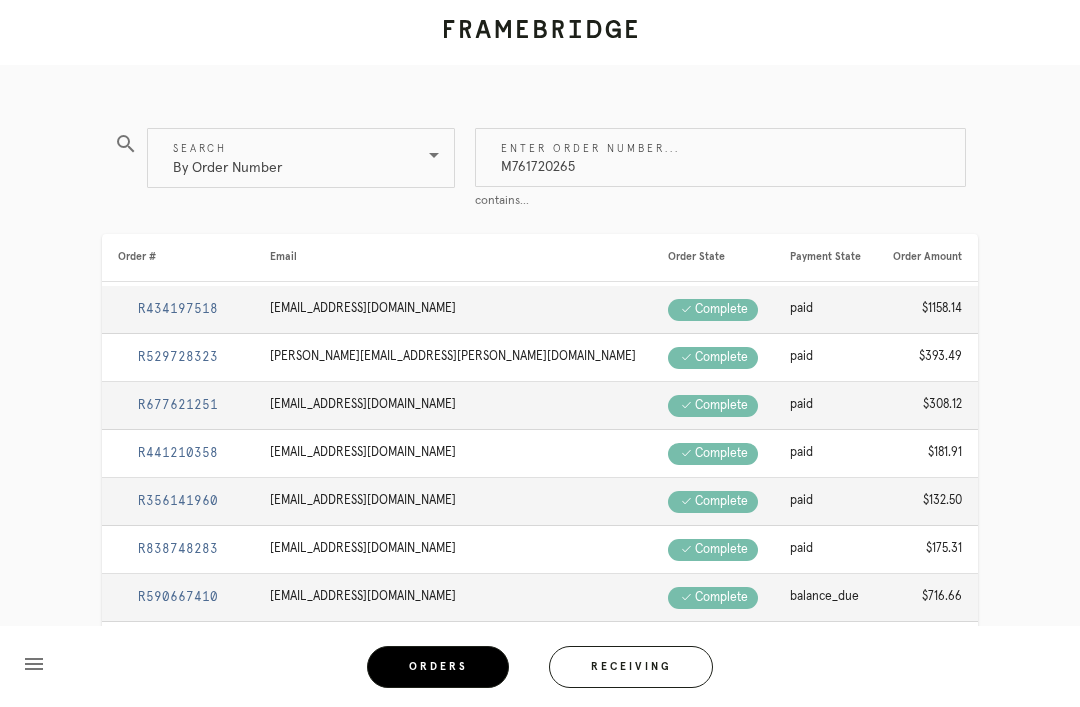 type on "M761720265" 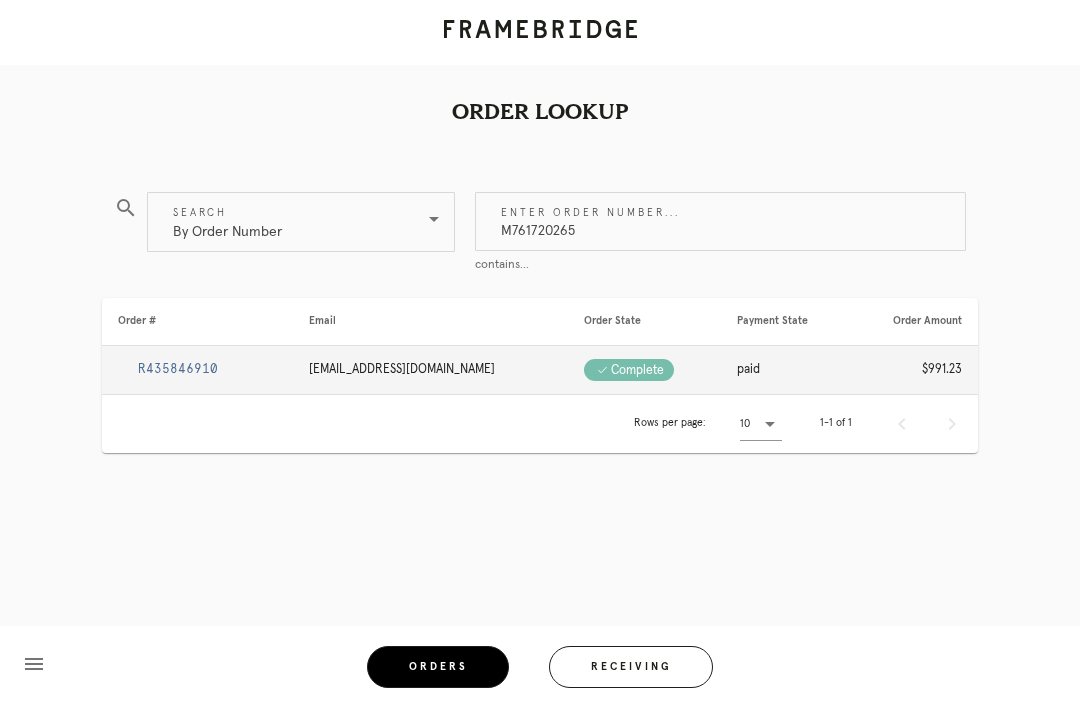 click on "R435846910" at bounding box center (178, 369) 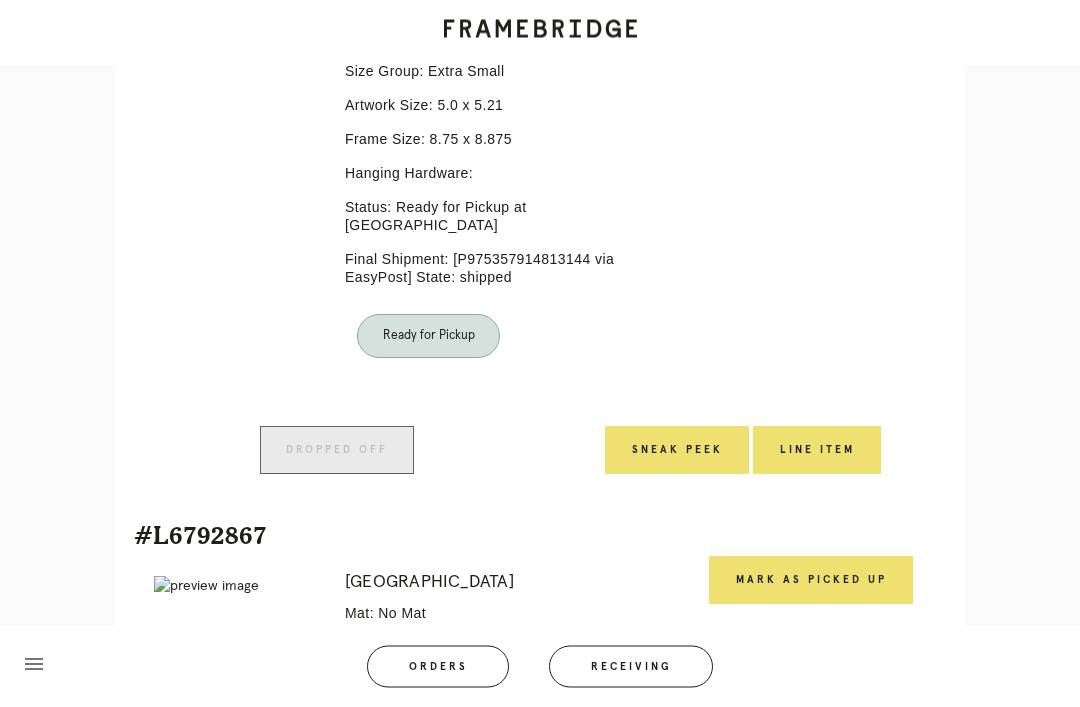 scroll, scrollTop: 5811, scrollLeft: 0, axis: vertical 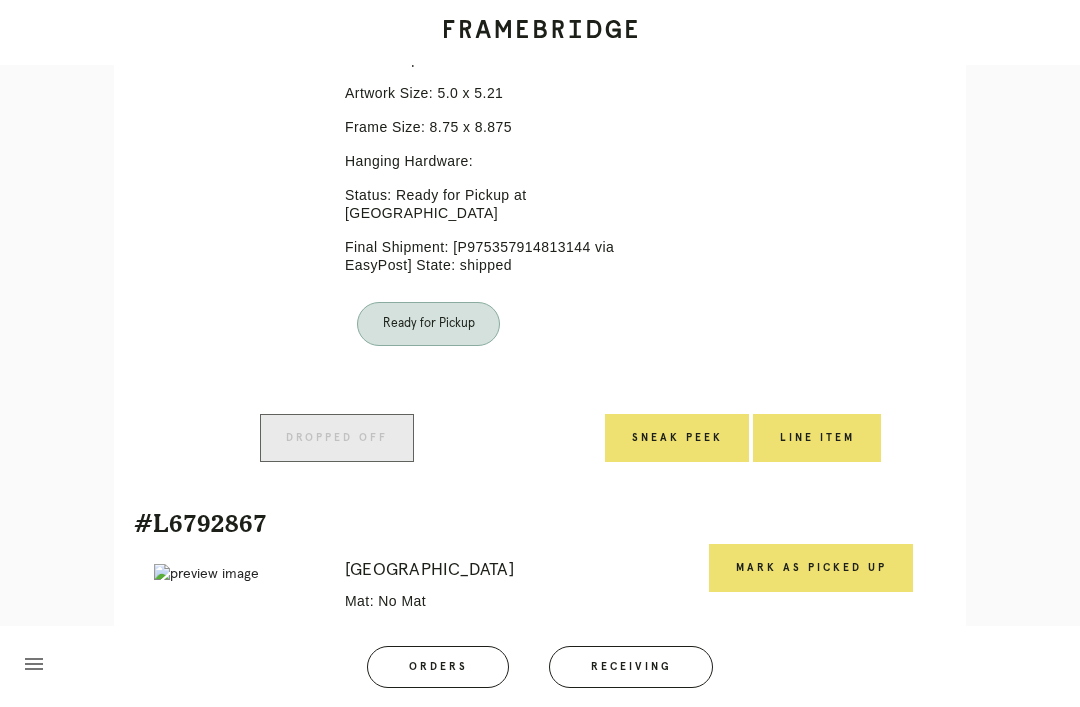 click on "Mark as Picked Up" at bounding box center (811, 568) 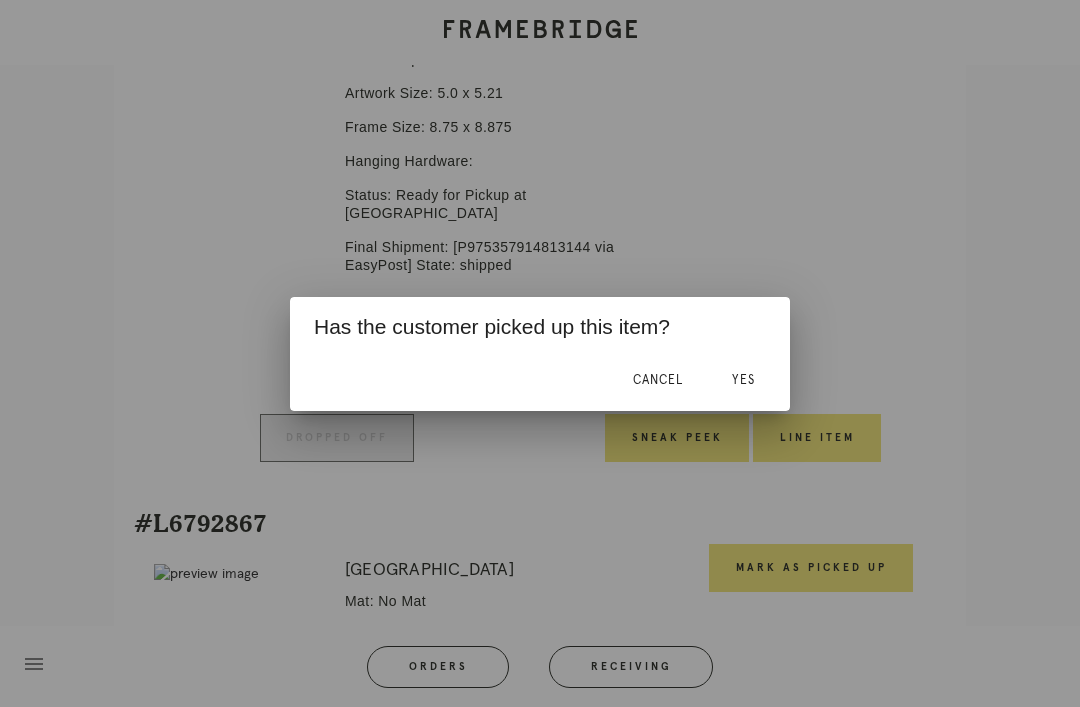 click on "Yes" at bounding box center (743, 381) 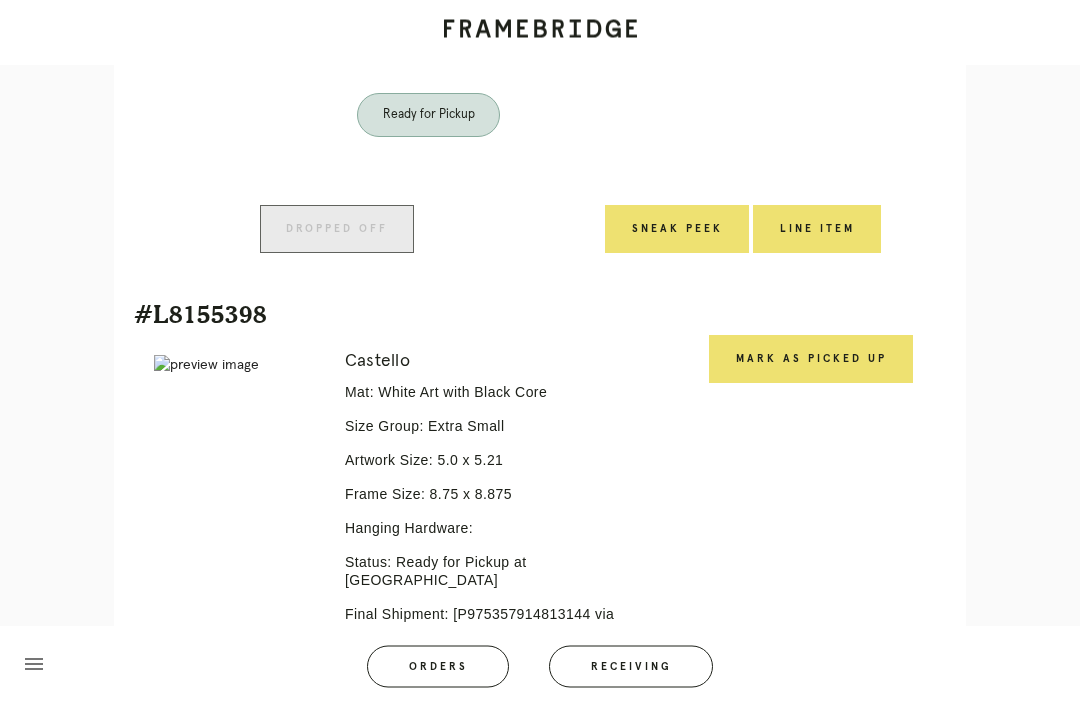 click on "Mark as Picked Up" at bounding box center (811, 360) 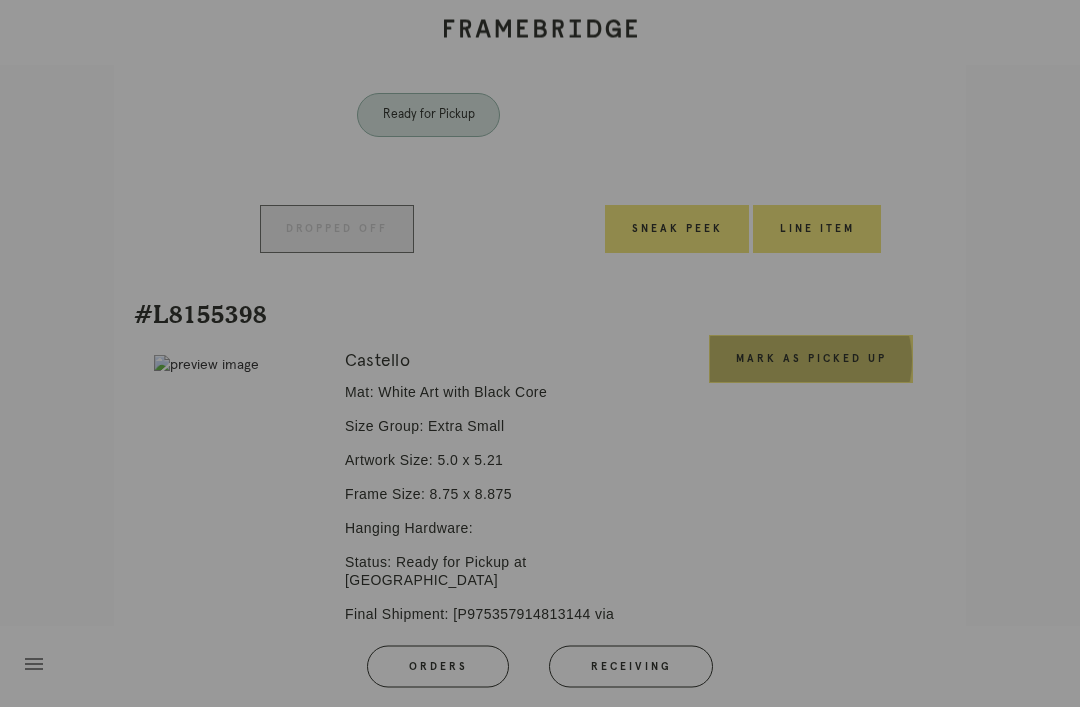 scroll, scrollTop: 5444, scrollLeft: 0, axis: vertical 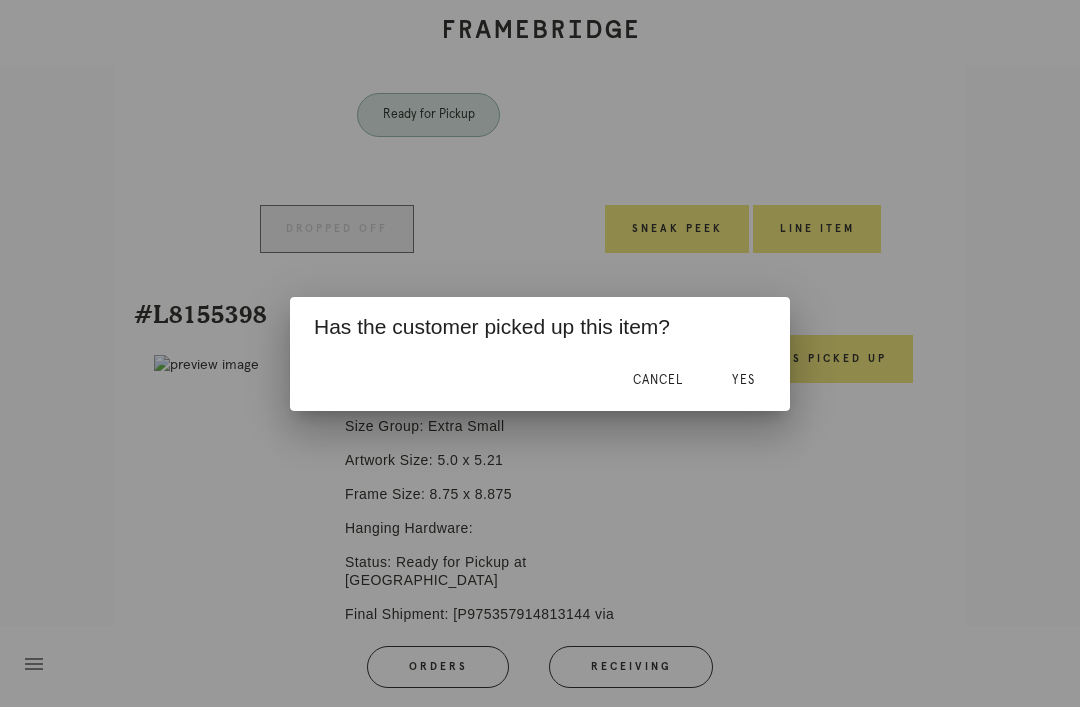 click on "Yes" at bounding box center [743, 380] 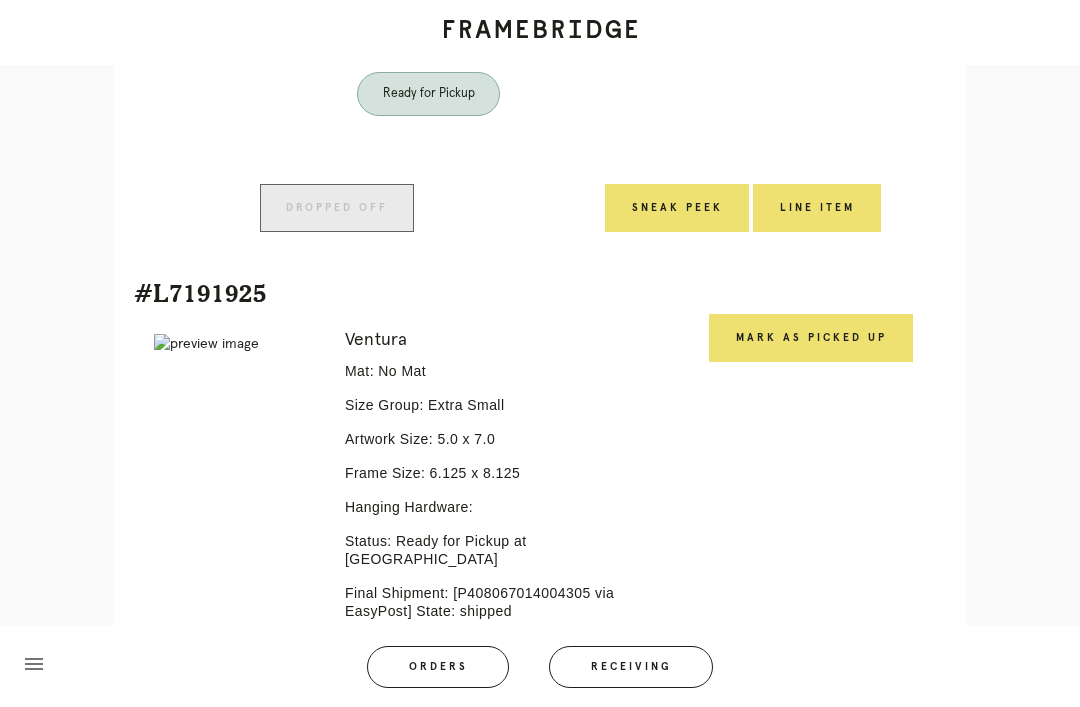 scroll, scrollTop: 4889, scrollLeft: 0, axis: vertical 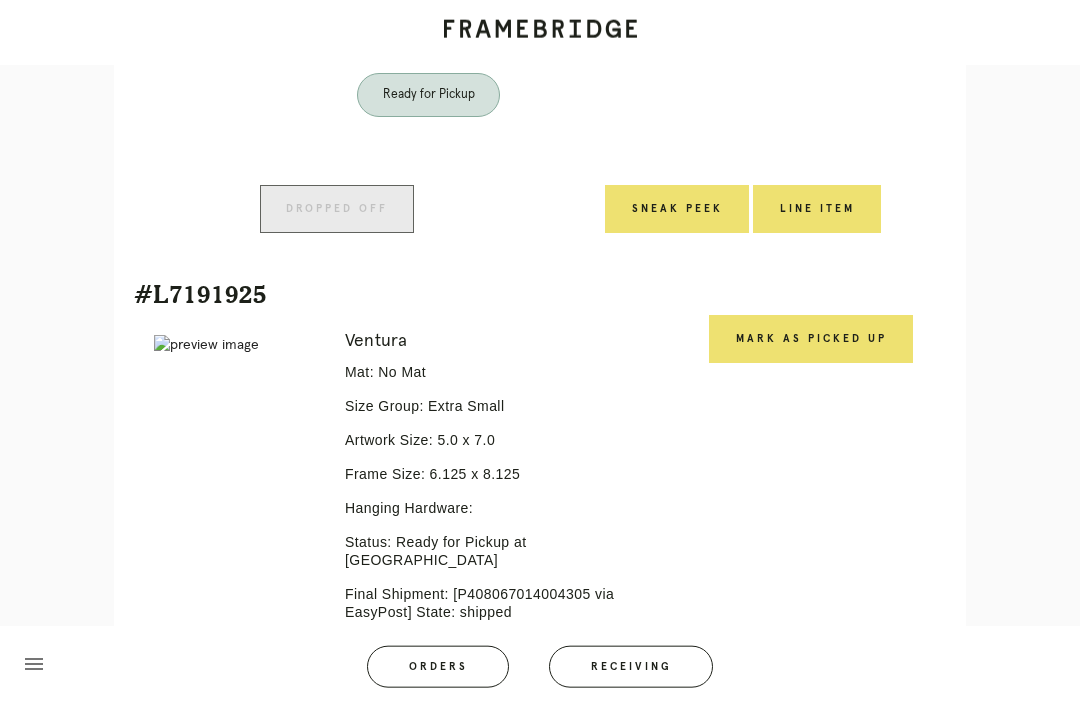 click on "Mark as Picked Up" at bounding box center [811, 339] 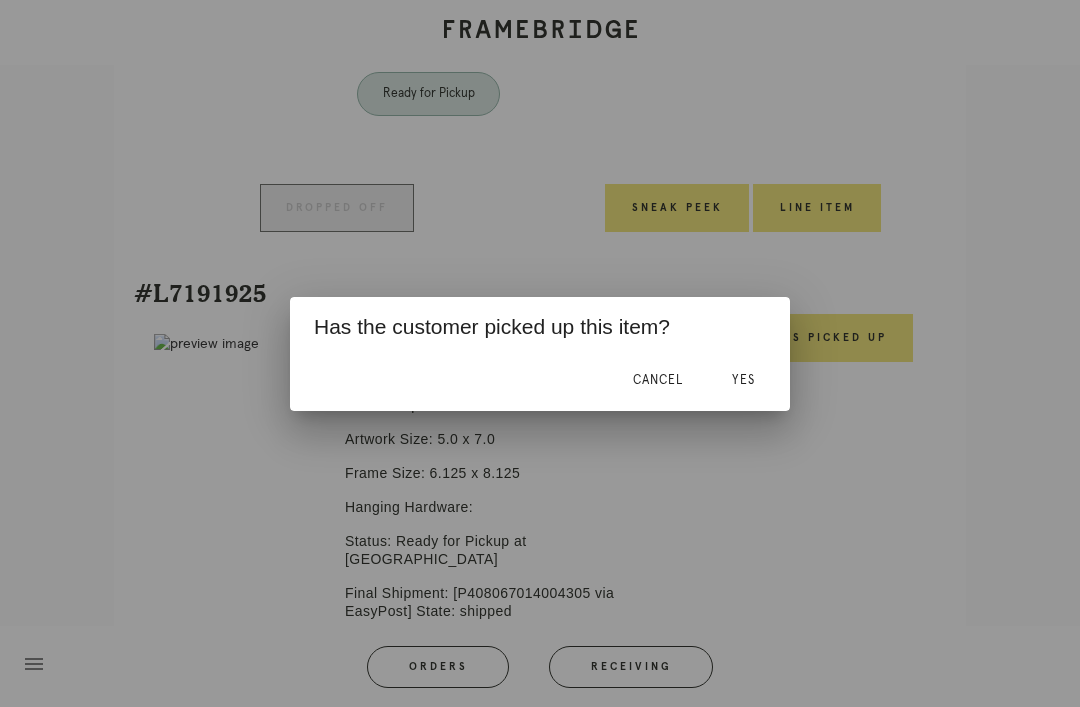 click on "Yes" at bounding box center [743, 380] 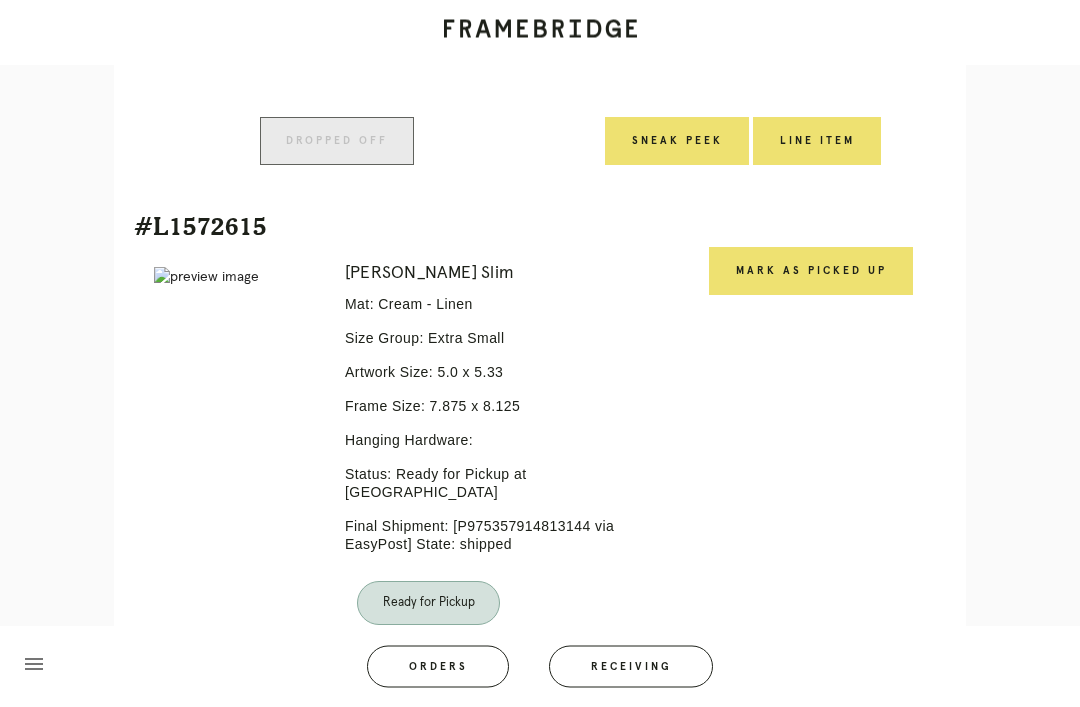 click on "Mark as Picked Up" at bounding box center [811, 272] 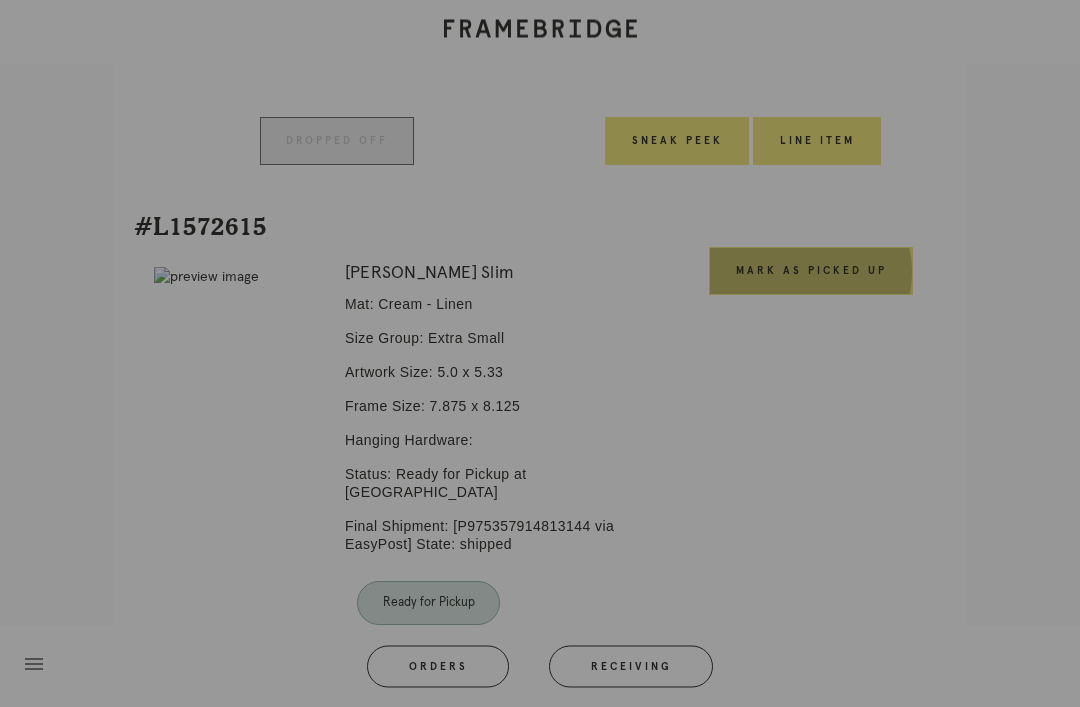 scroll, scrollTop: 4380, scrollLeft: 0, axis: vertical 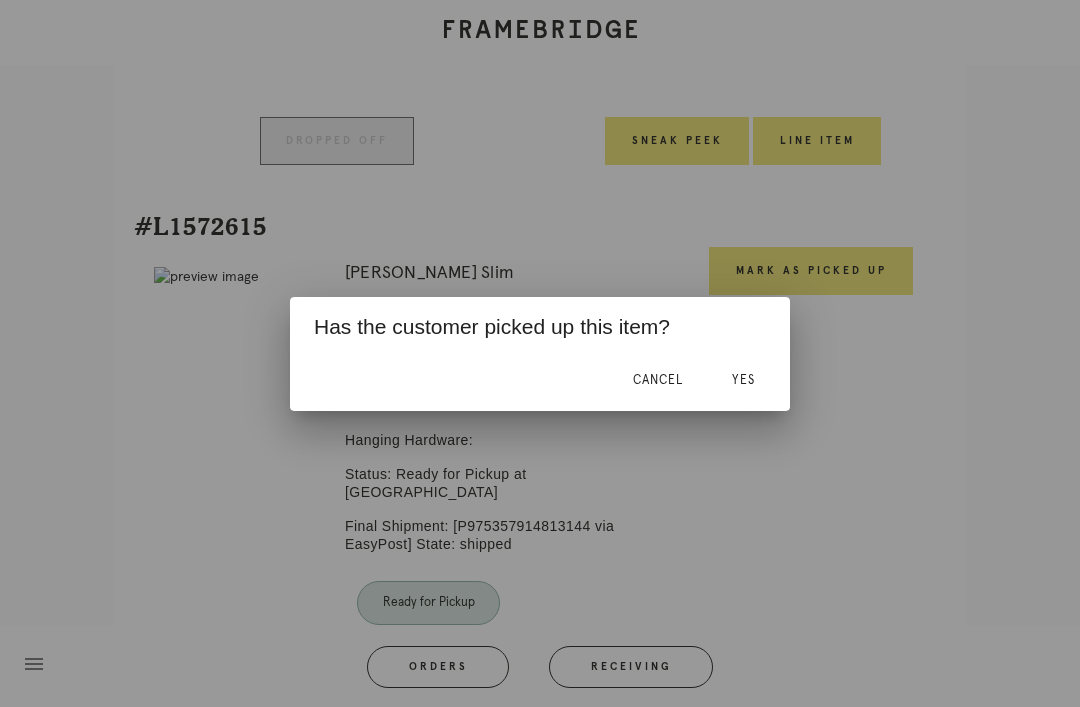click on "Yes" at bounding box center [743, 381] 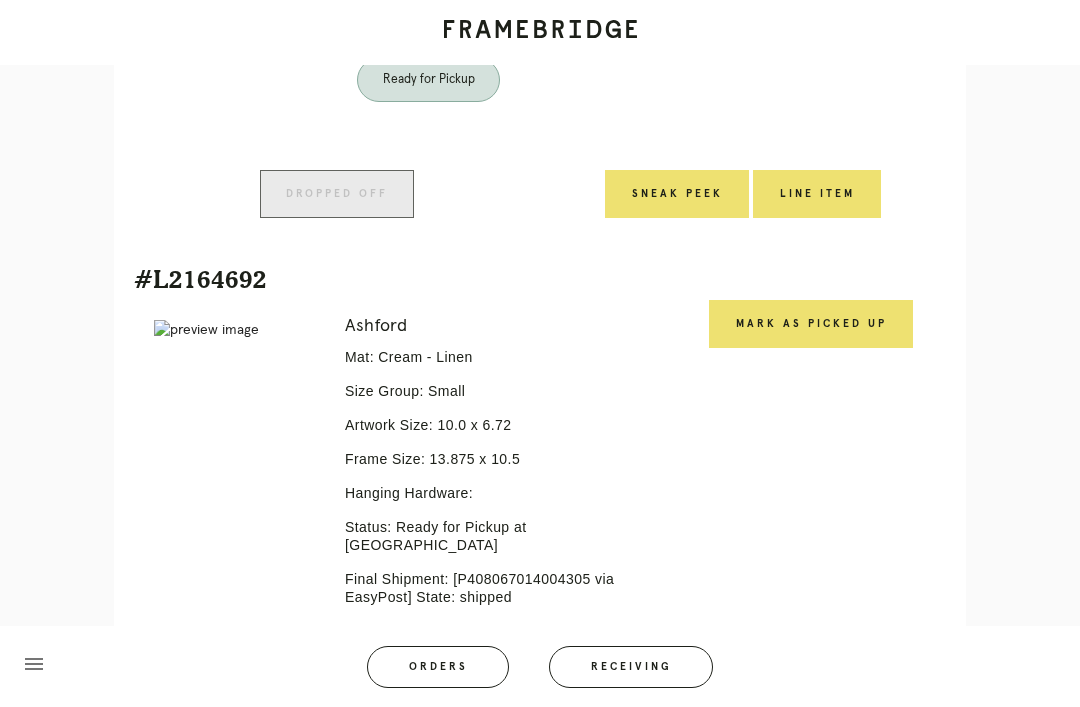 scroll, scrollTop: 3732, scrollLeft: 0, axis: vertical 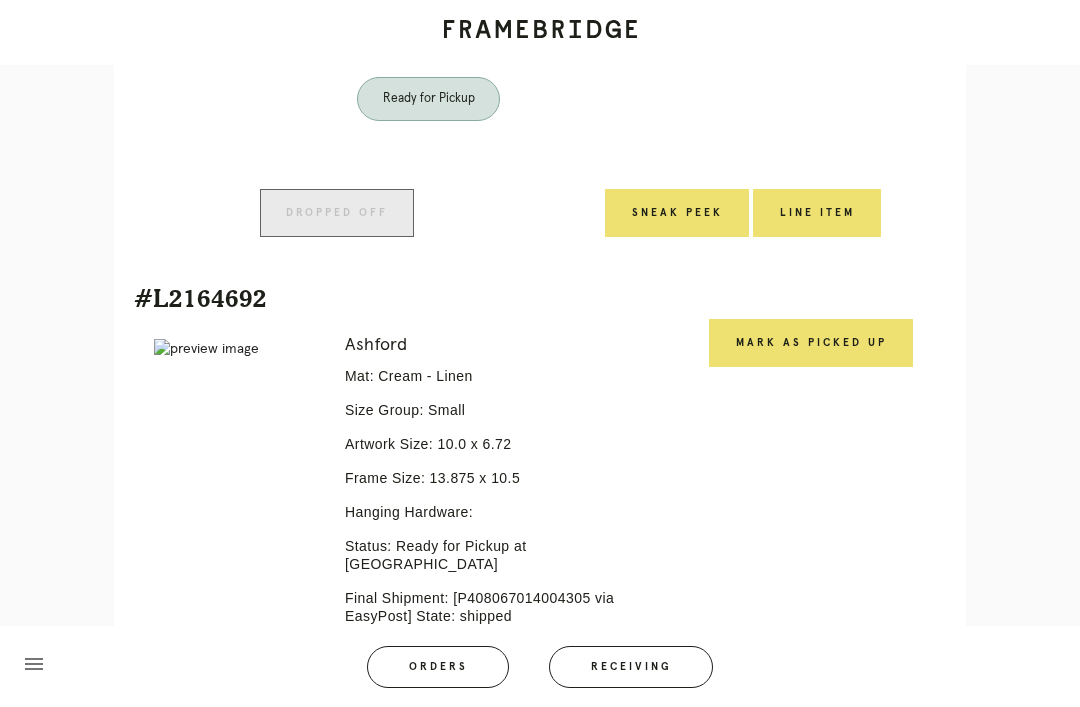 click on "Mark as Picked Up" at bounding box center [811, 343] 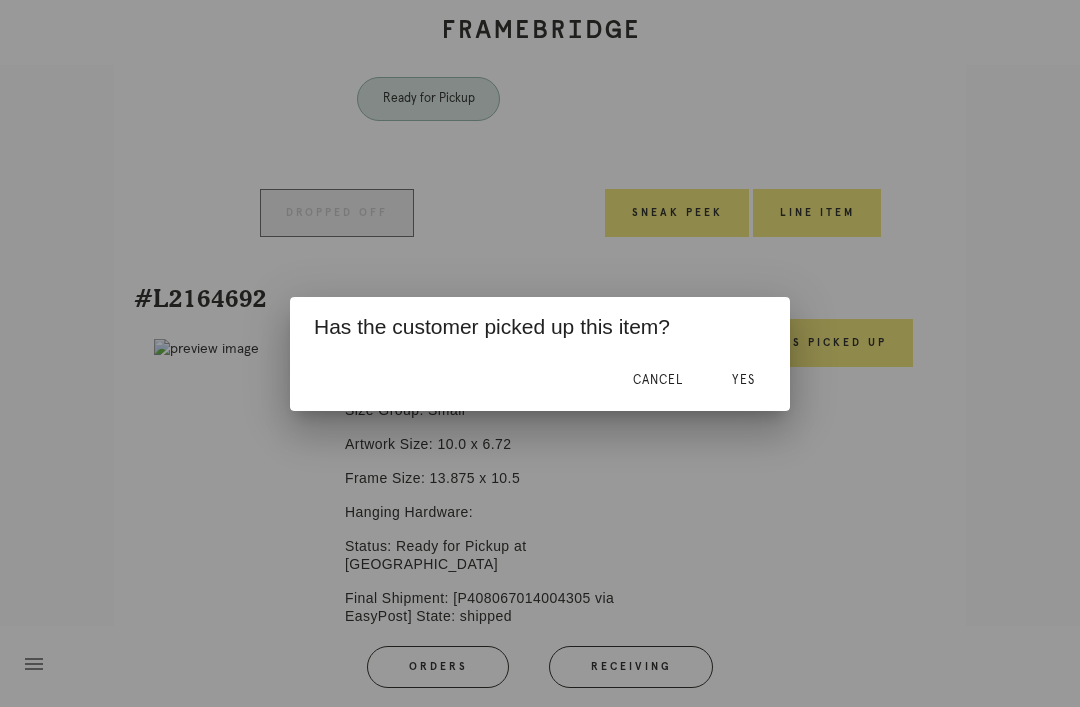 click on "Yes" at bounding box center (743, 381) 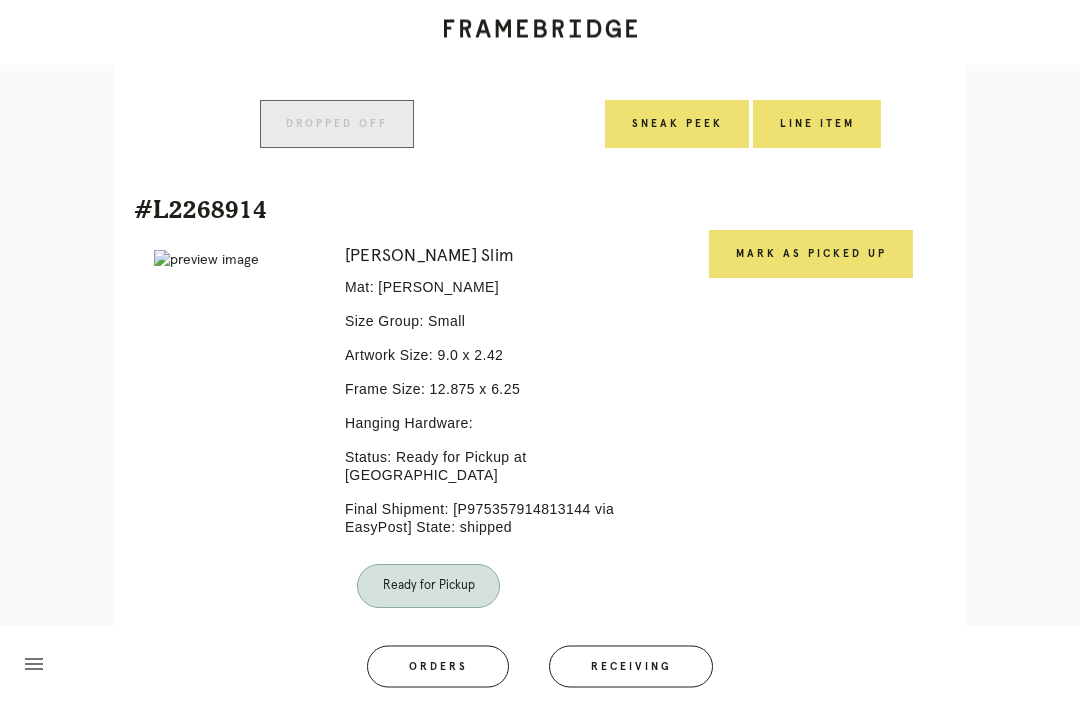 scroll, scrollTop: 3235, scrollLeft: 0, axis: vertical 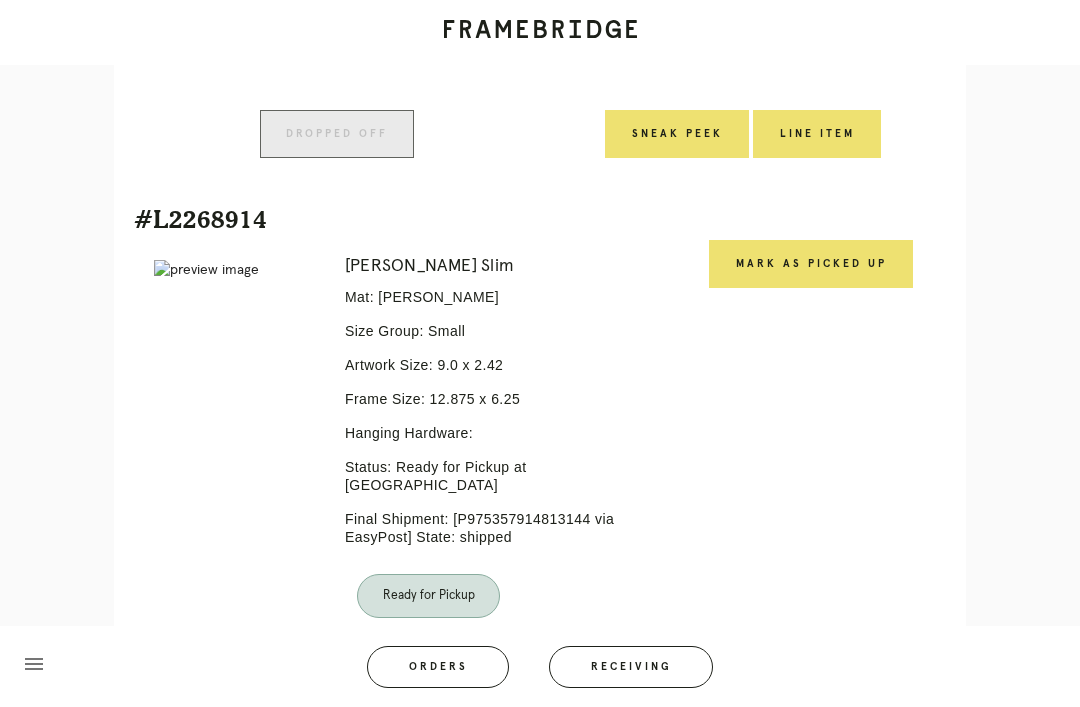 click on "Mark as Picked Up" at bounding box center [811, 264] 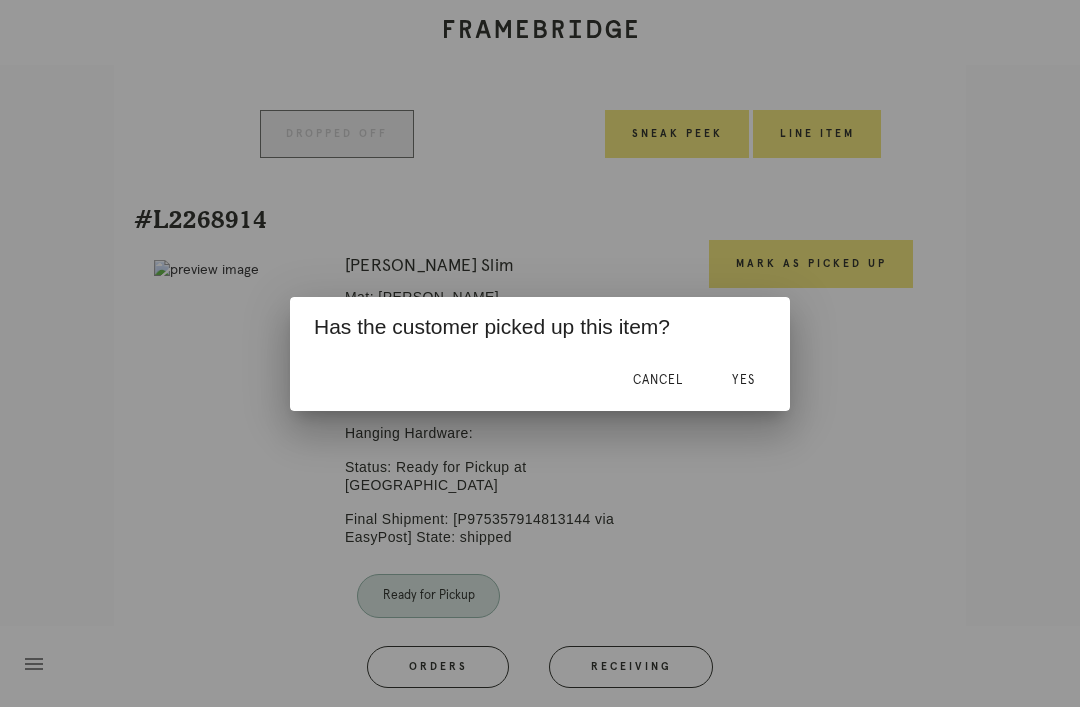 click on "Yes" at bounding box center (743, 381) 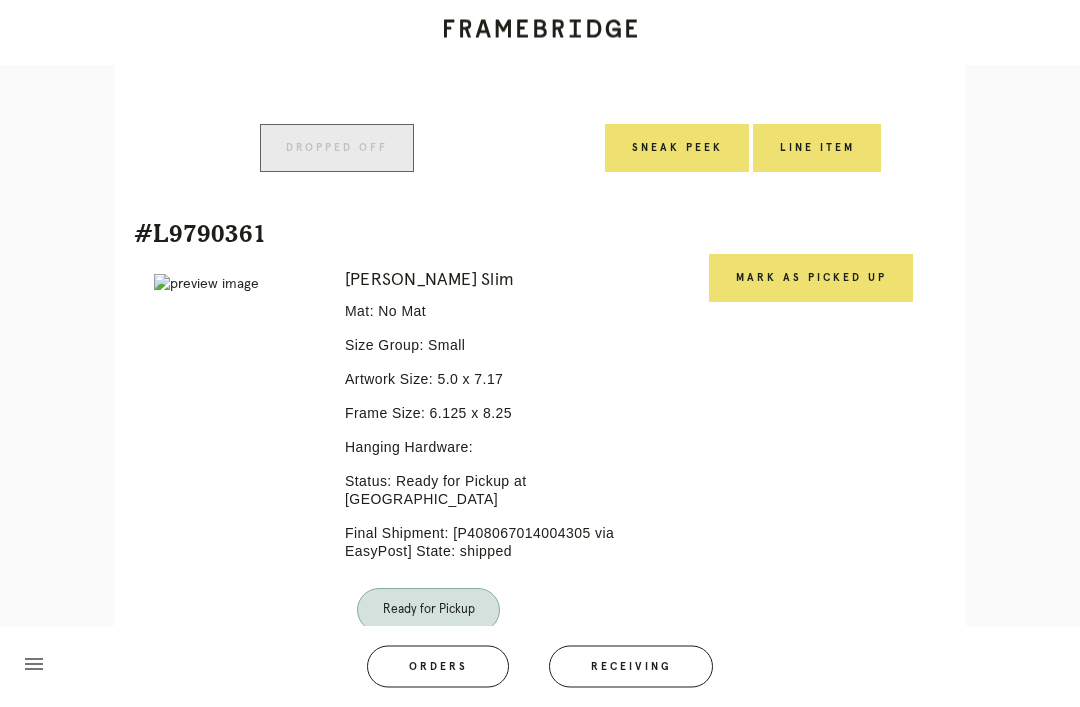 click on "Mark as Picked Up" at bounding box center [811, 279] 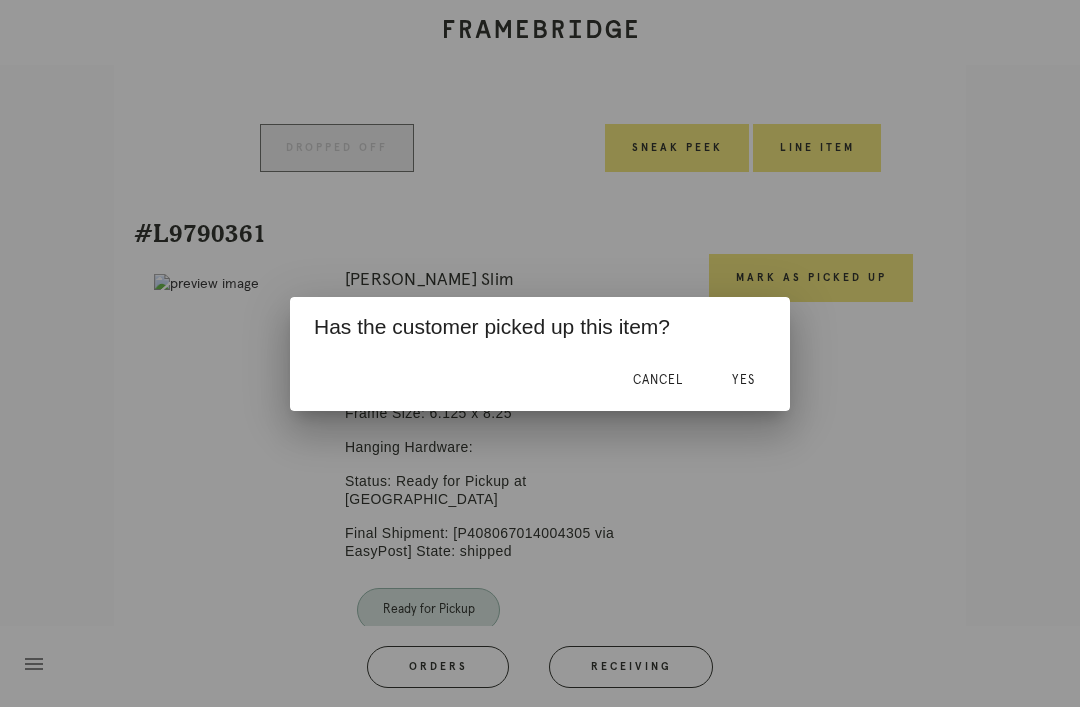 click on "Yes" at bounding box center (743, 380) 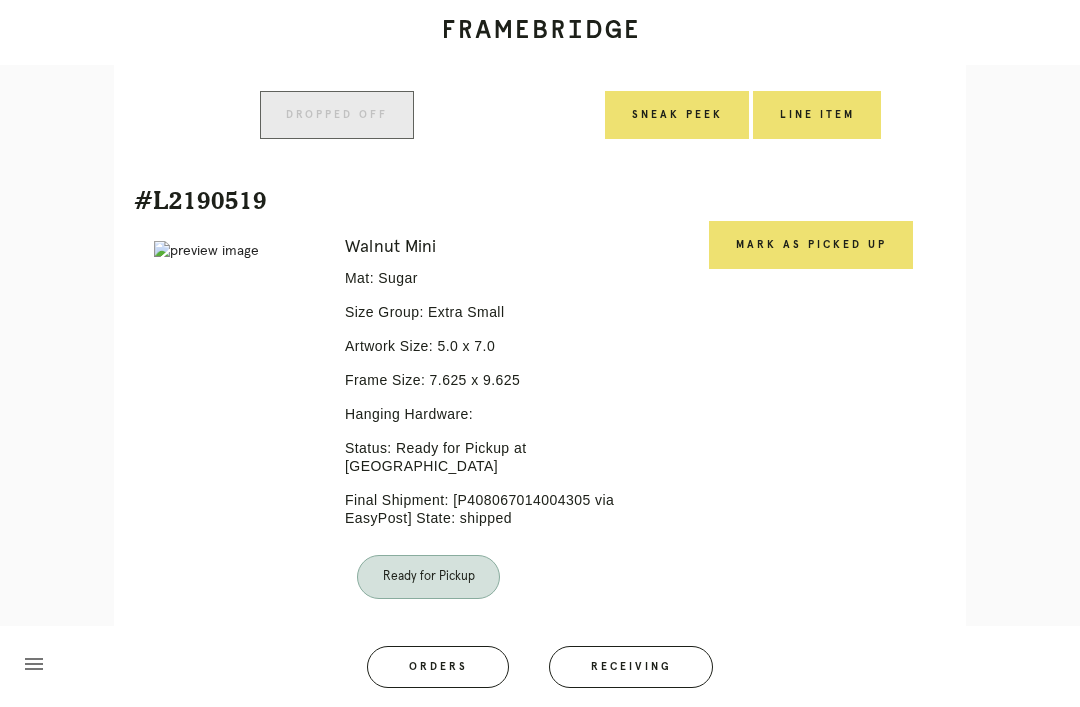 scroll, scrollTop: 2064, scrollLeft: 0, axis: vertical 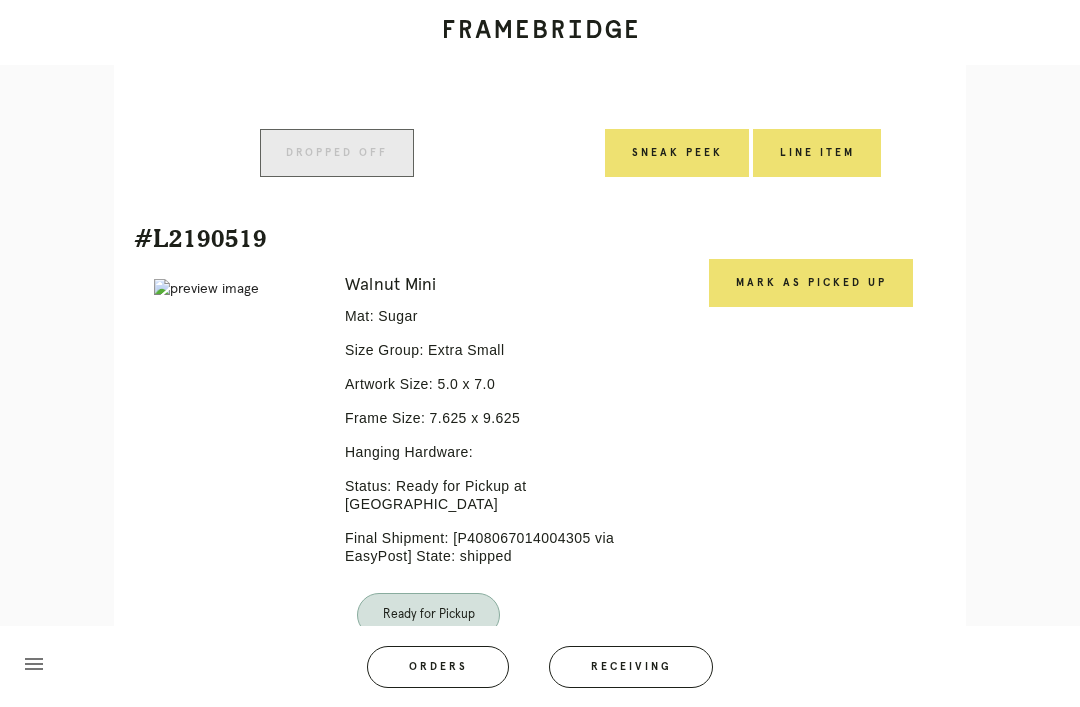 click on "Mark as Picked Up" at bounding box center [811, 283] 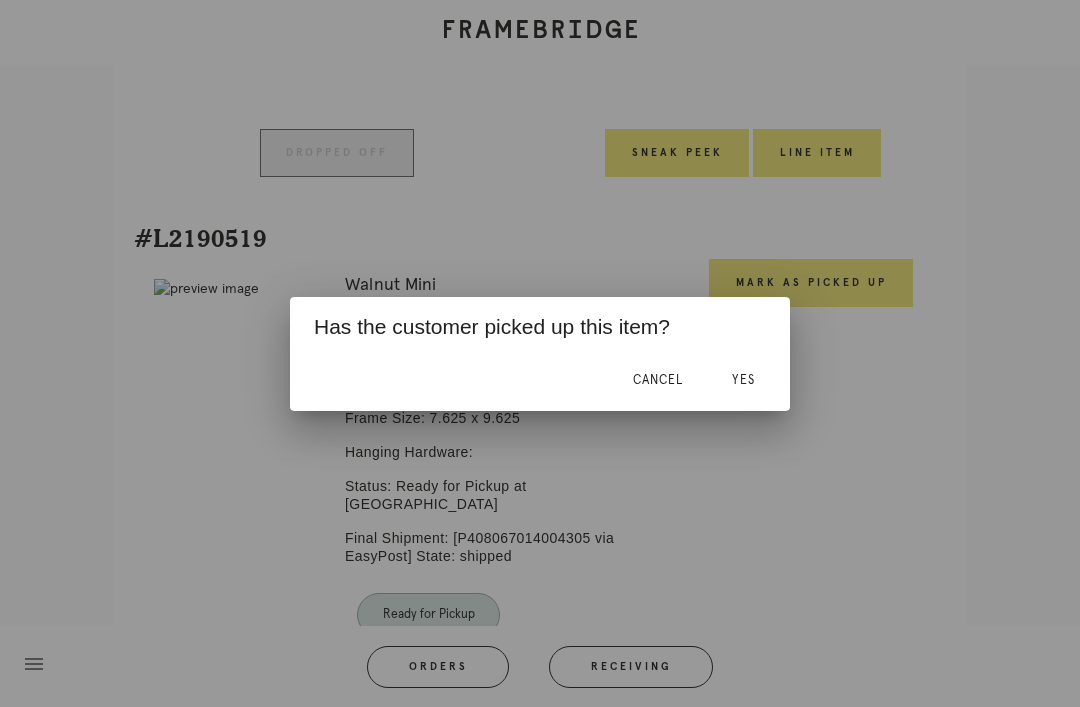 click on "Yes" at bounding box center [743, 381] 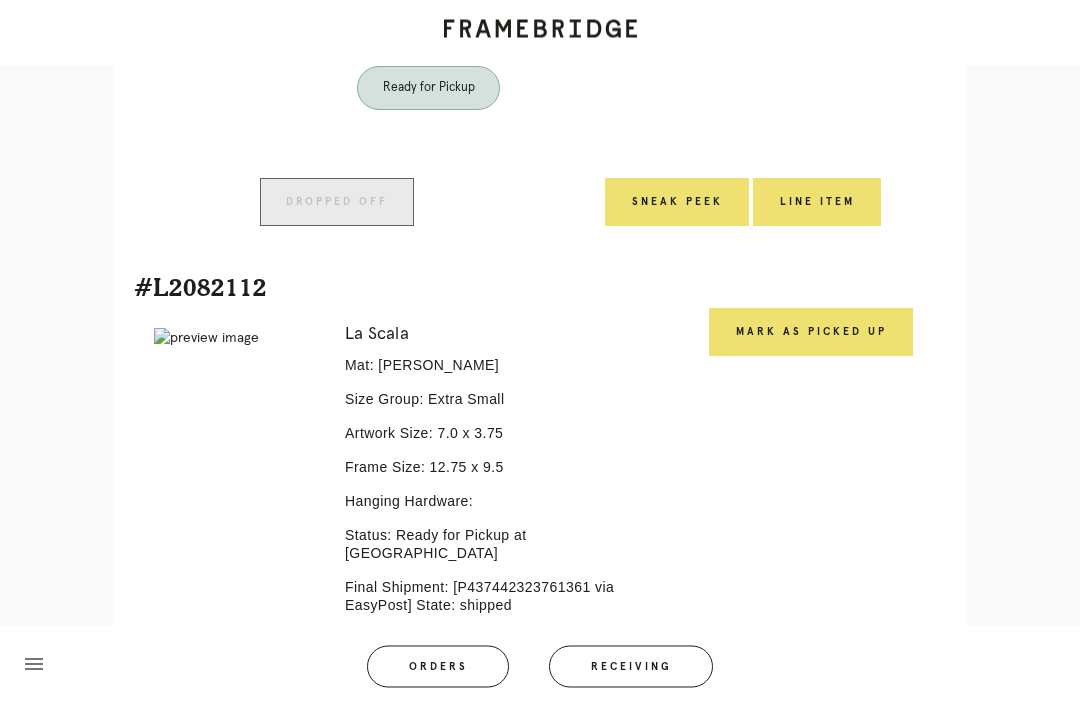 click on "Mark as Picked Up" at bounding box center [811, 333] 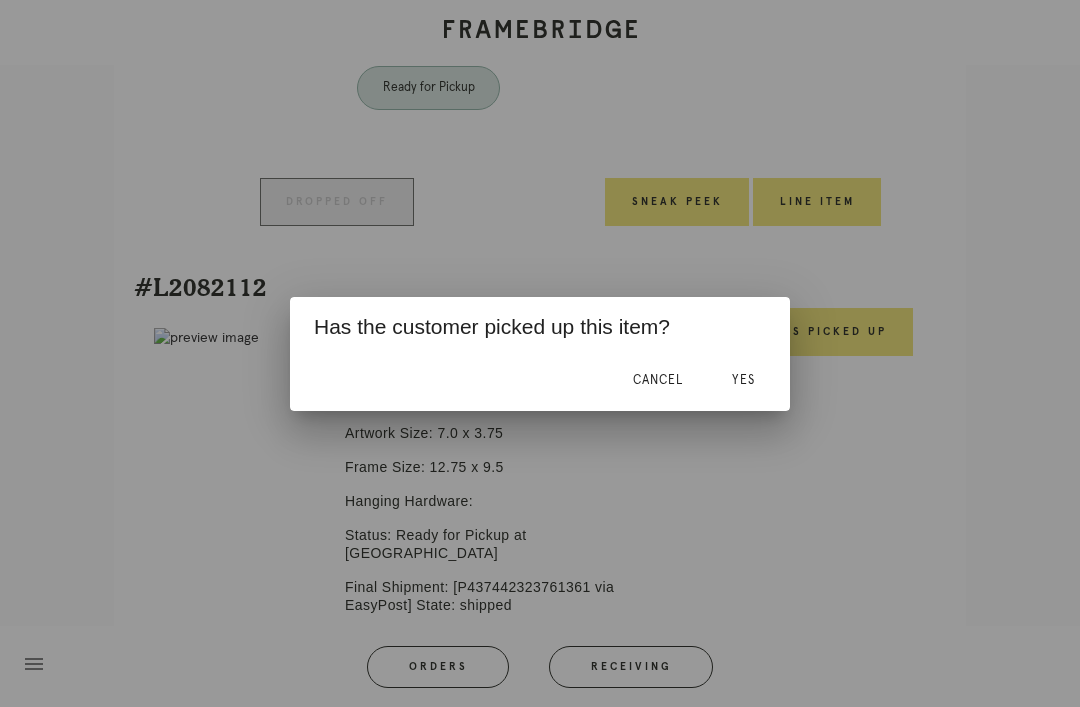 click on "Yes" at bounding box center (743, 380) 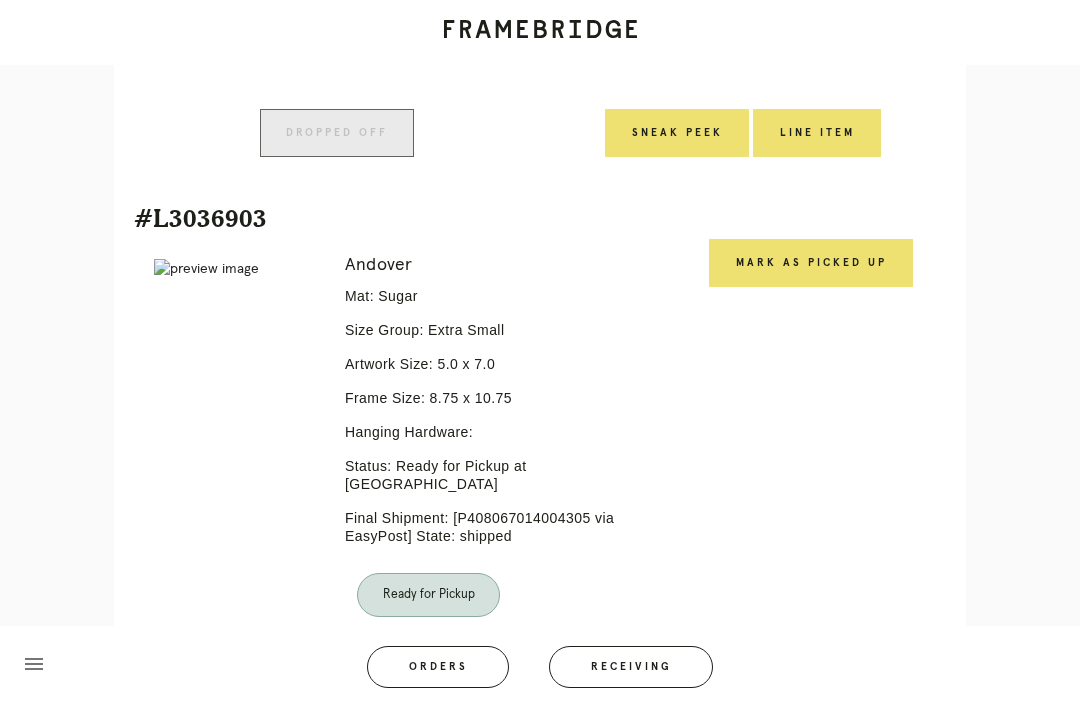 scroll, scrollTop: 933, scrollLeft: 0, axis: vertical 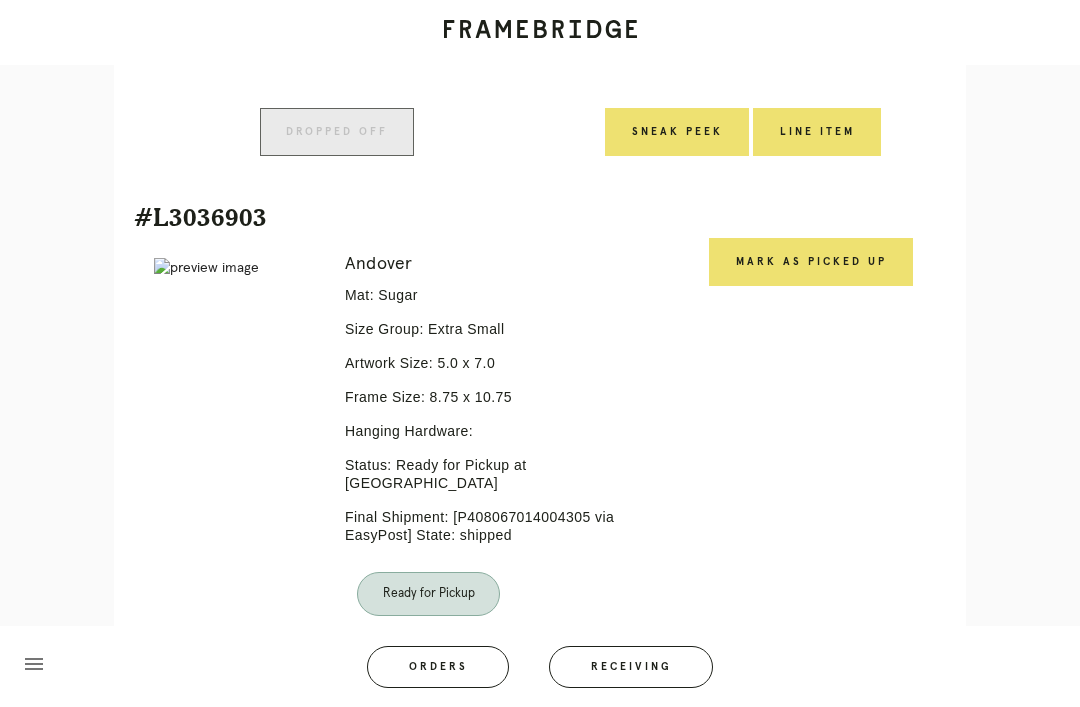 click on "Mark as Picked Up" at bounding box center [811, 262] 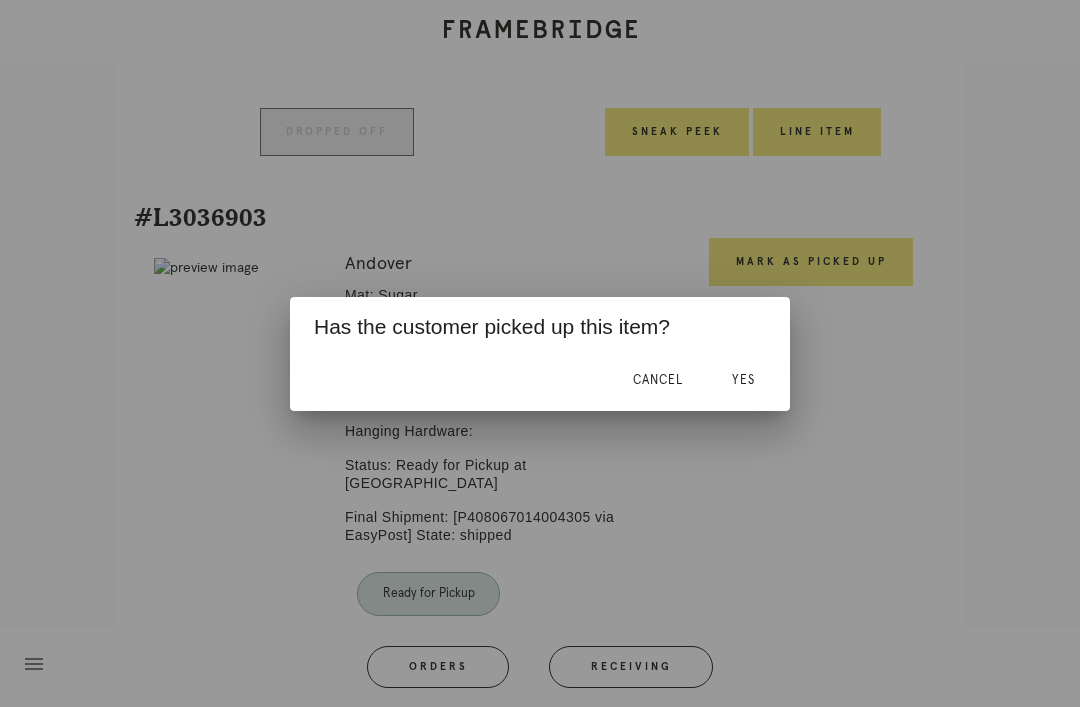 click on "Yes" at bounding box center [743, 381] 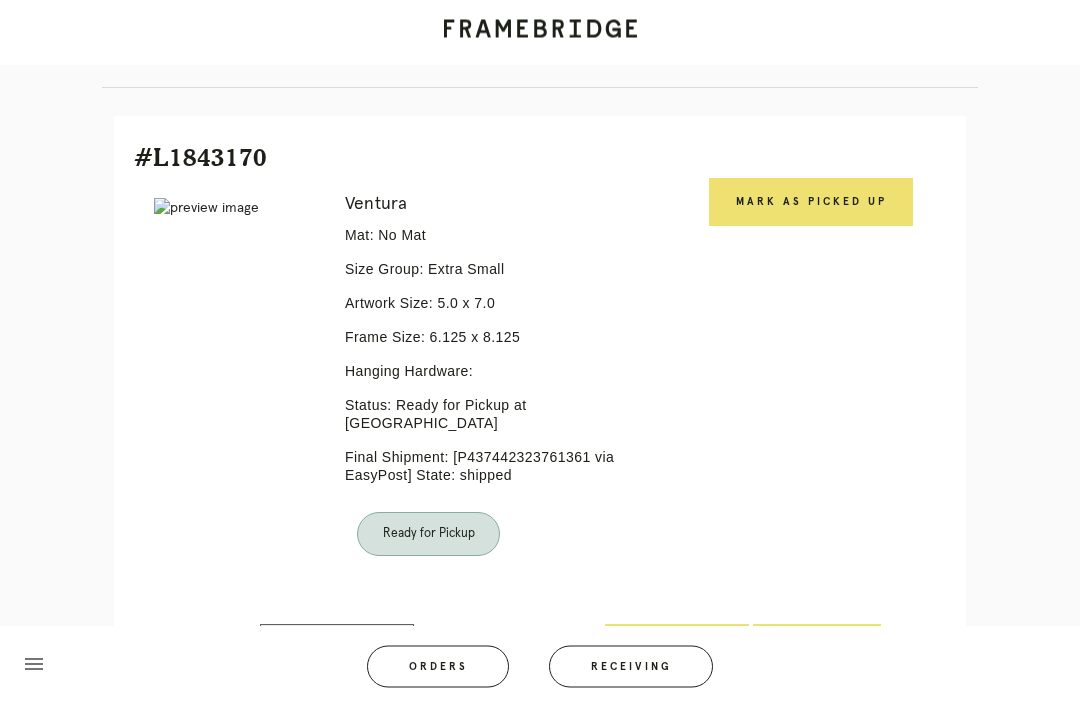 scroll, scrollTop: 390, scrollLeft: 0, axis: vertical 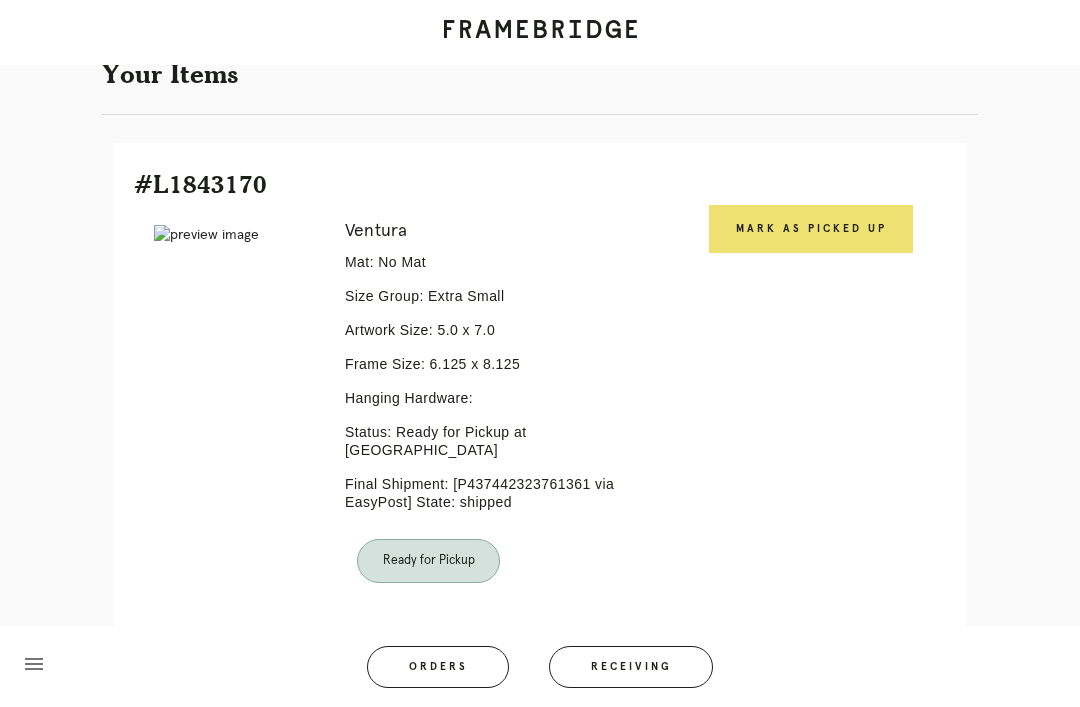 click on "Mark as Picked Up" at bounding box center (811, 229) 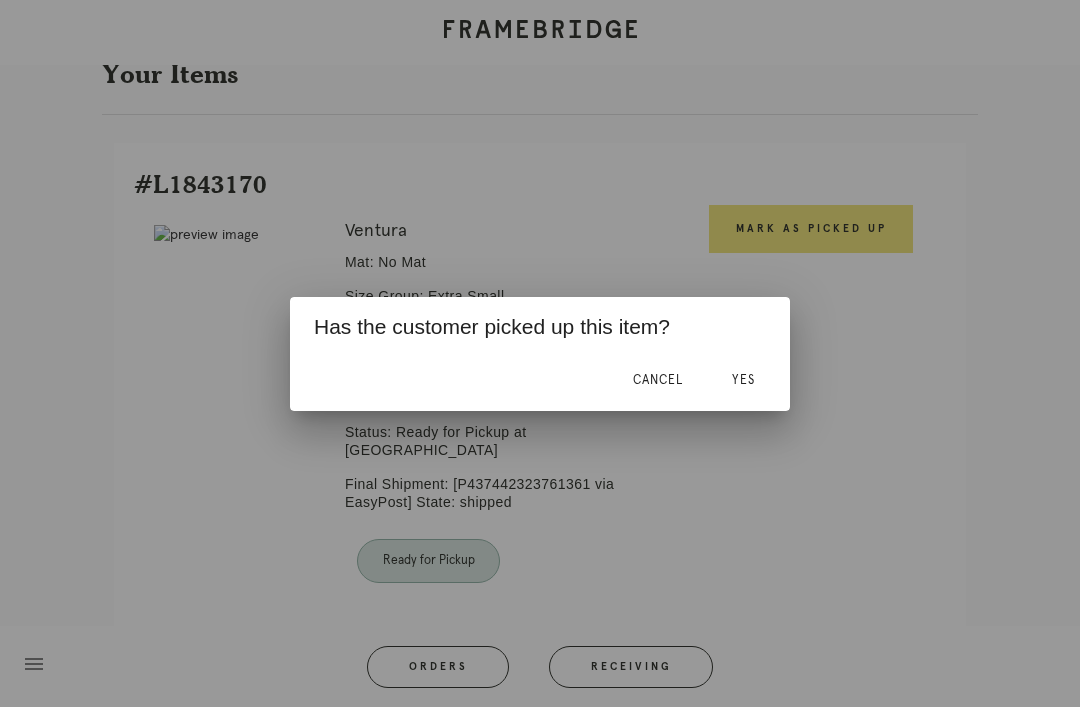 click on "Yes" at bounding box center (743, 381) 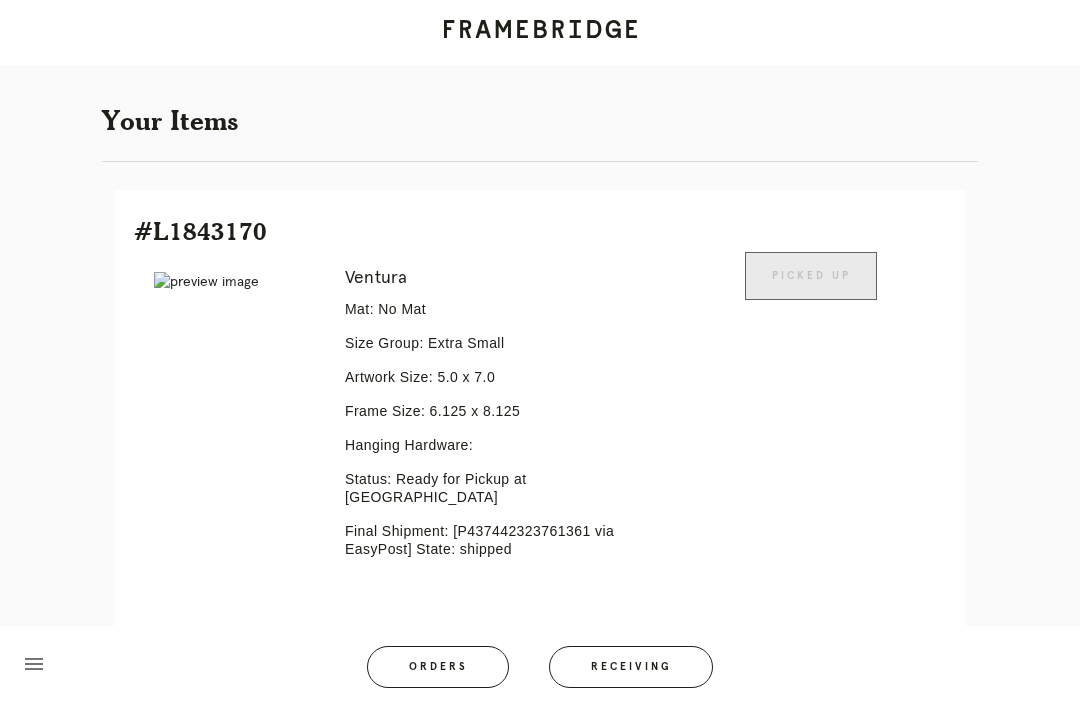 scroll, scrollTop: 345, scrollLeft: 0, axis: vertical 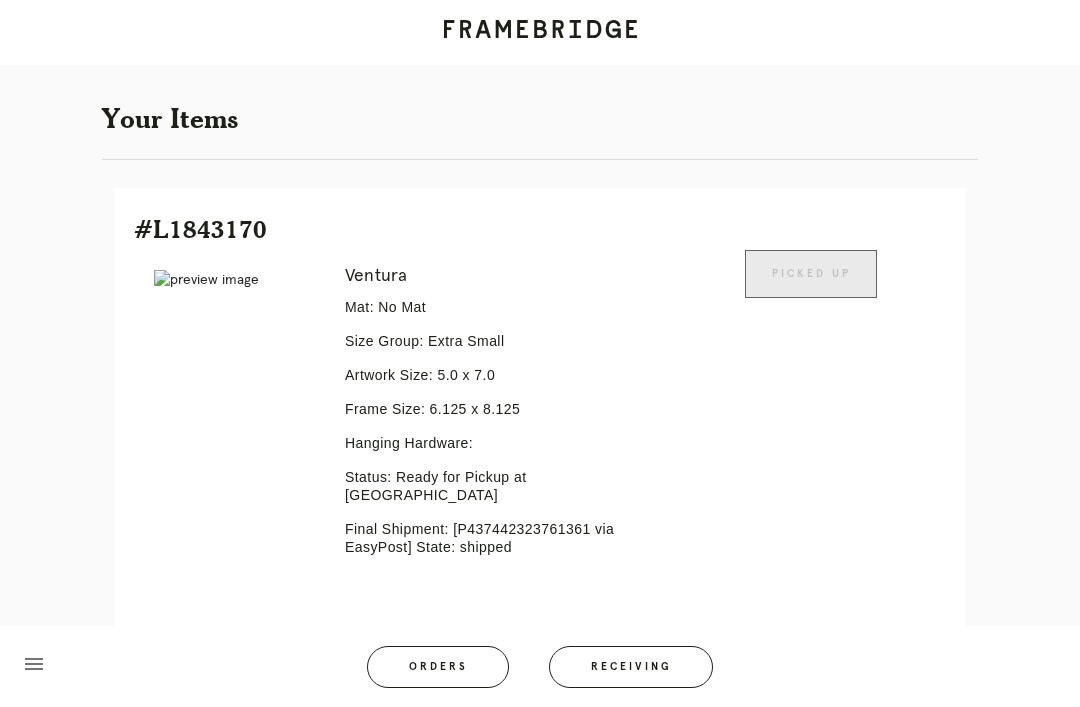 click on "Orders" at bounding box center (438, 667) 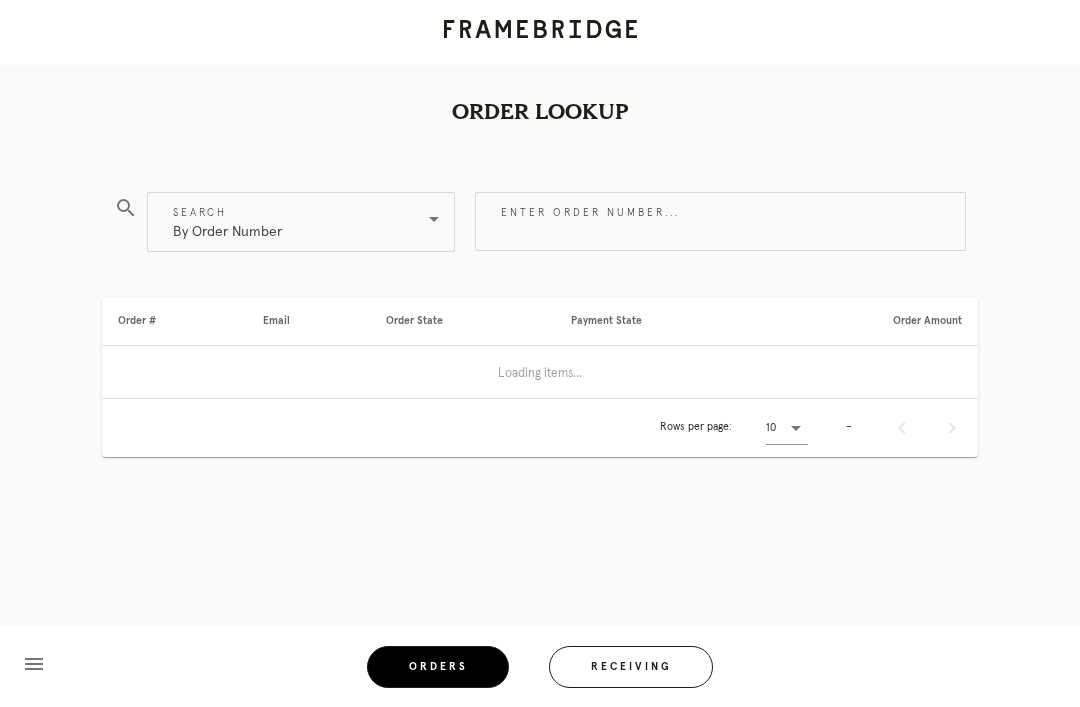 click on "Receiving" at bounding box center [631, 667] 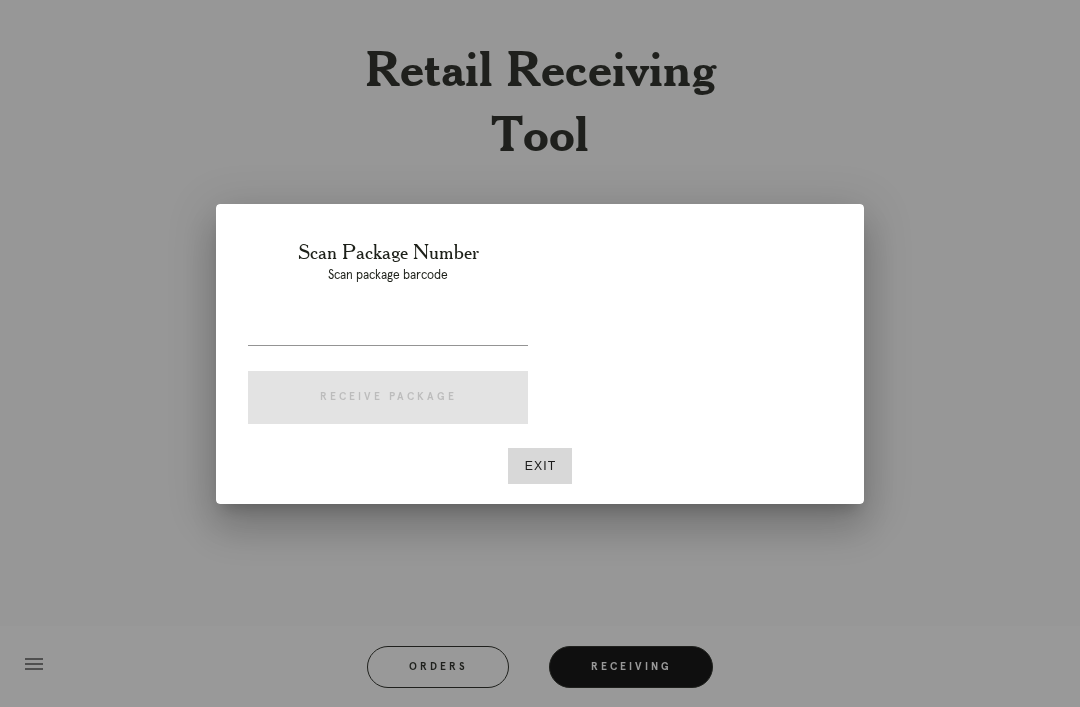 click at bounding box center (540, 353) 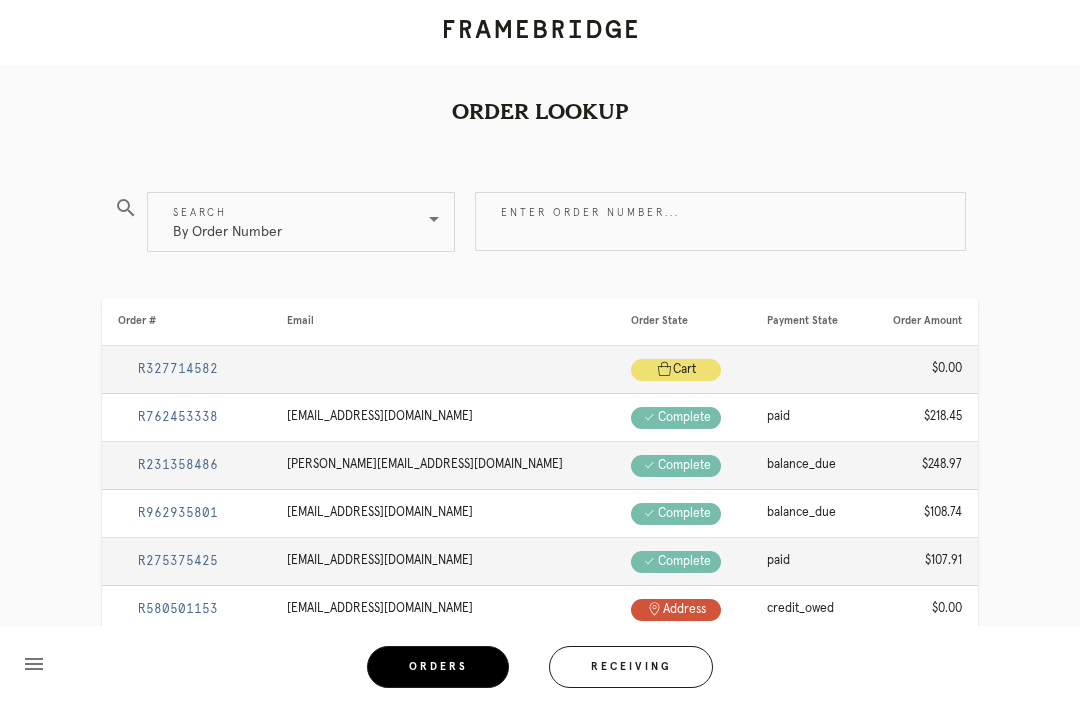 click on "Enter order number..." at bounding box center (720, 221) 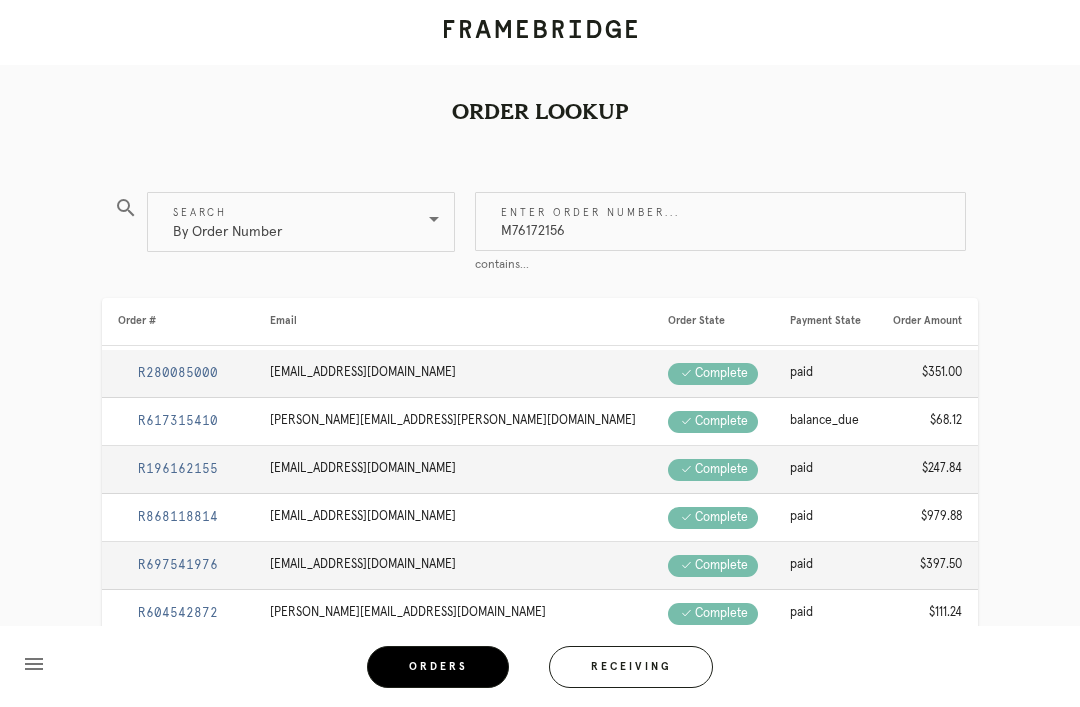 type on "M761721562" 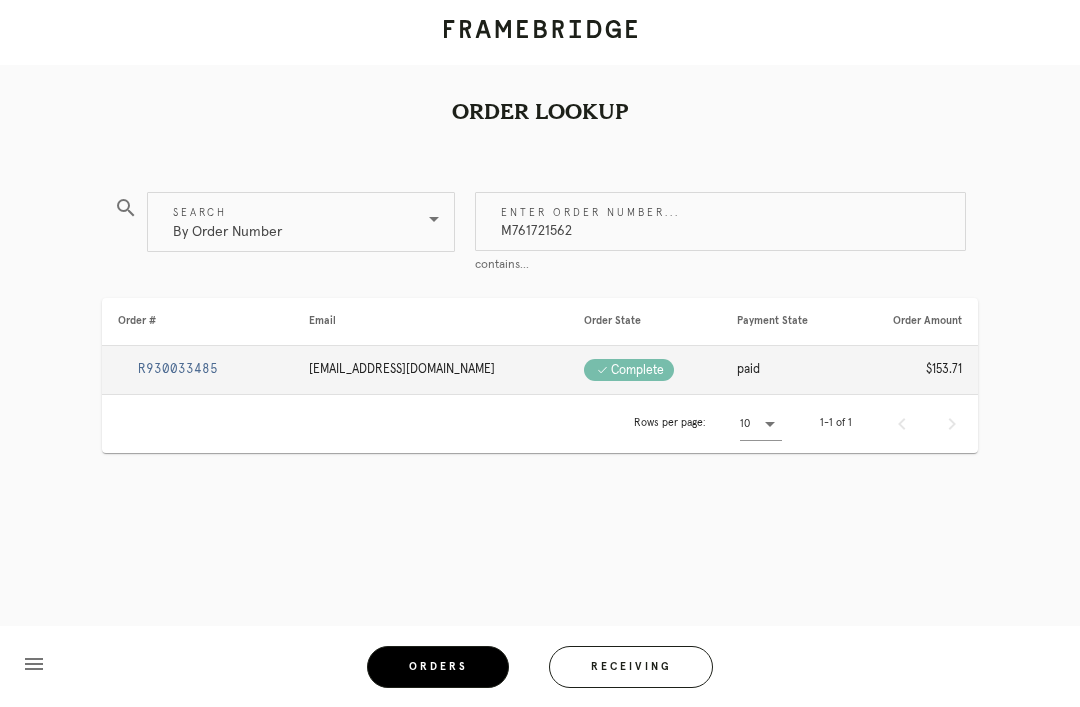 click on "R930033485" at bounding box center (178, 369) 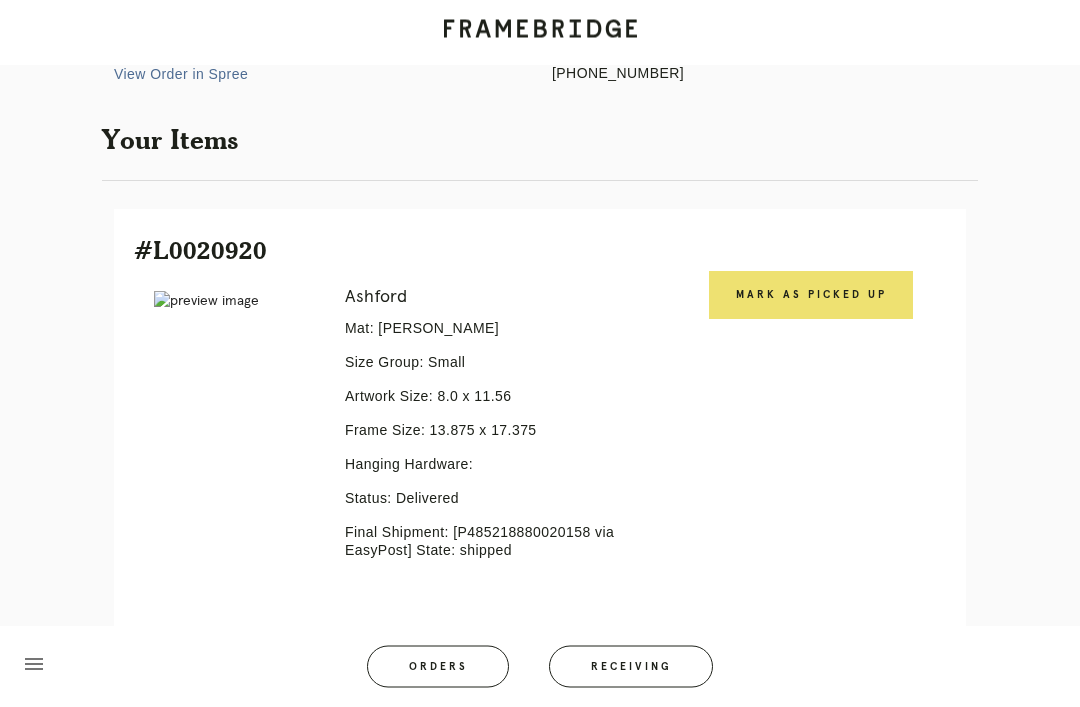 click on "Mark as Picked Up" at bounding box center [811, 296] 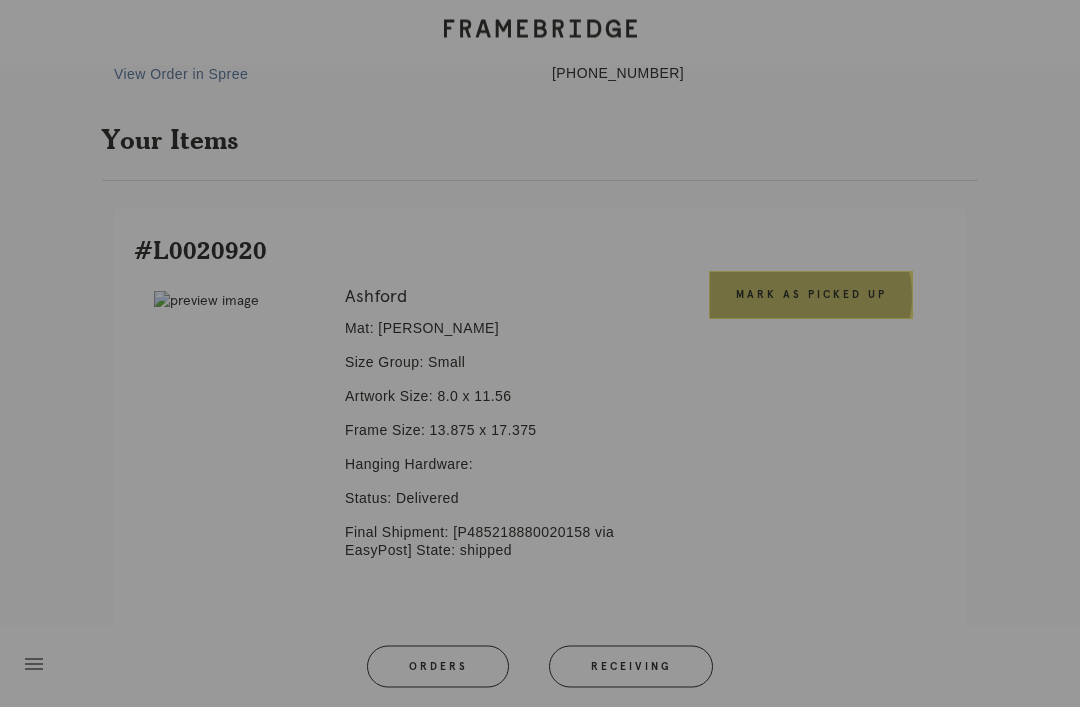 scroll, scrollTop: 324, scrollLeft: 0, axis: vertical 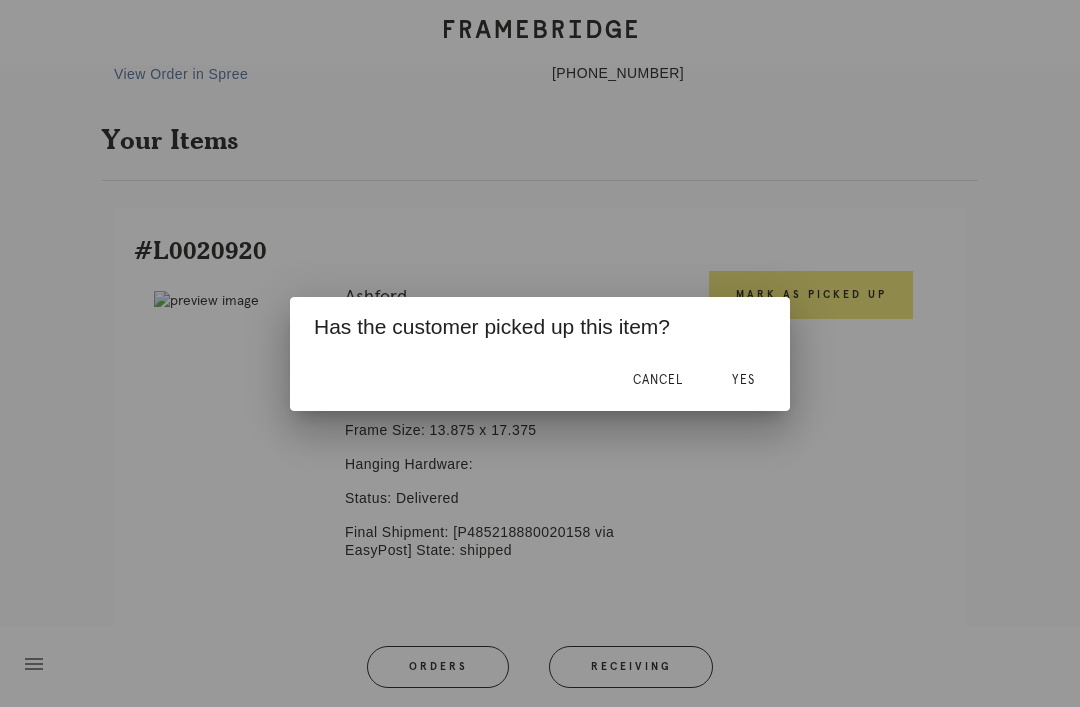 click on "Yes" at bounding box center [743, 381] 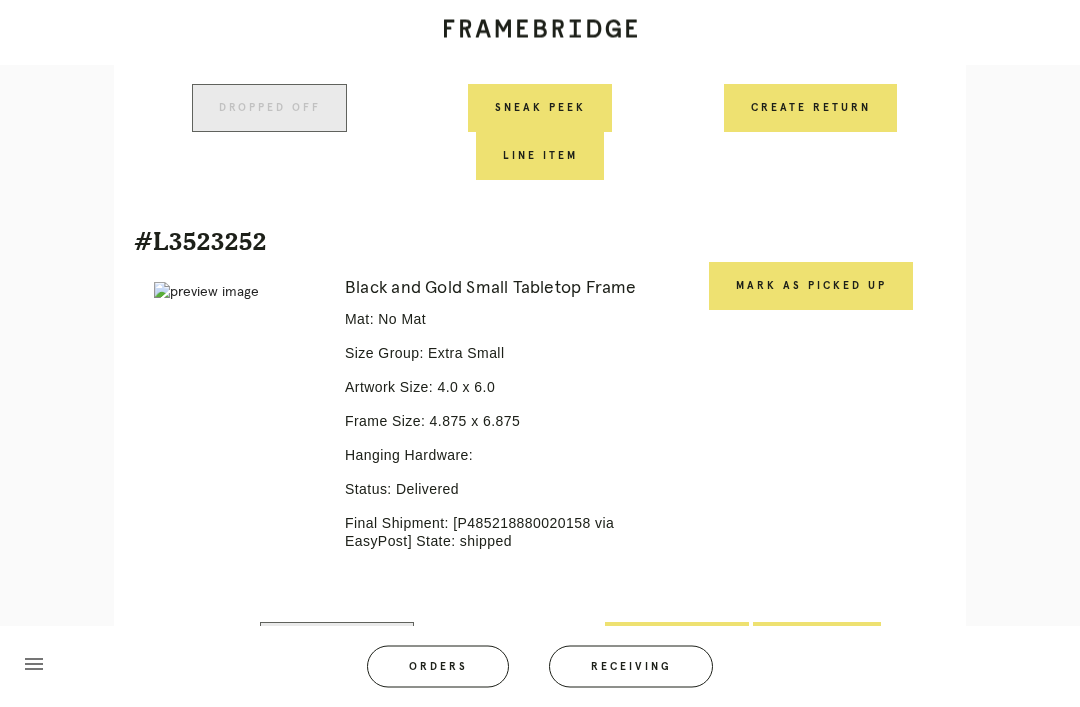 scroll, scrollTop: 920, scrollLeft: 0, axis: vertical 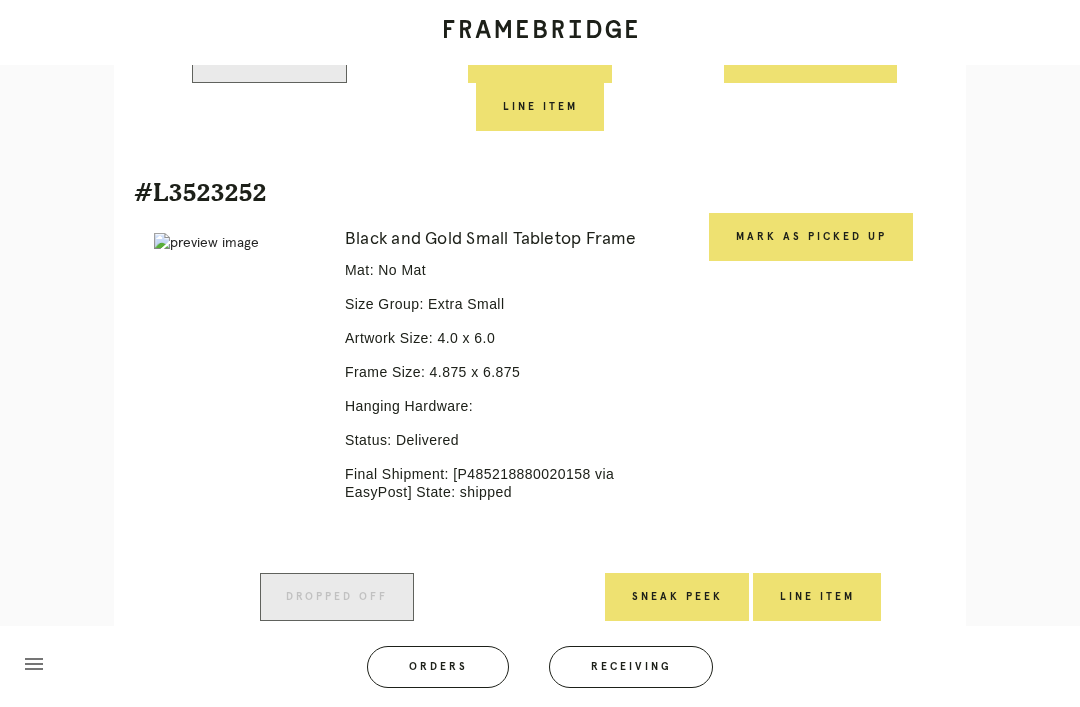 click on "Mark as Picked Up" at bounding box center (811, 237) 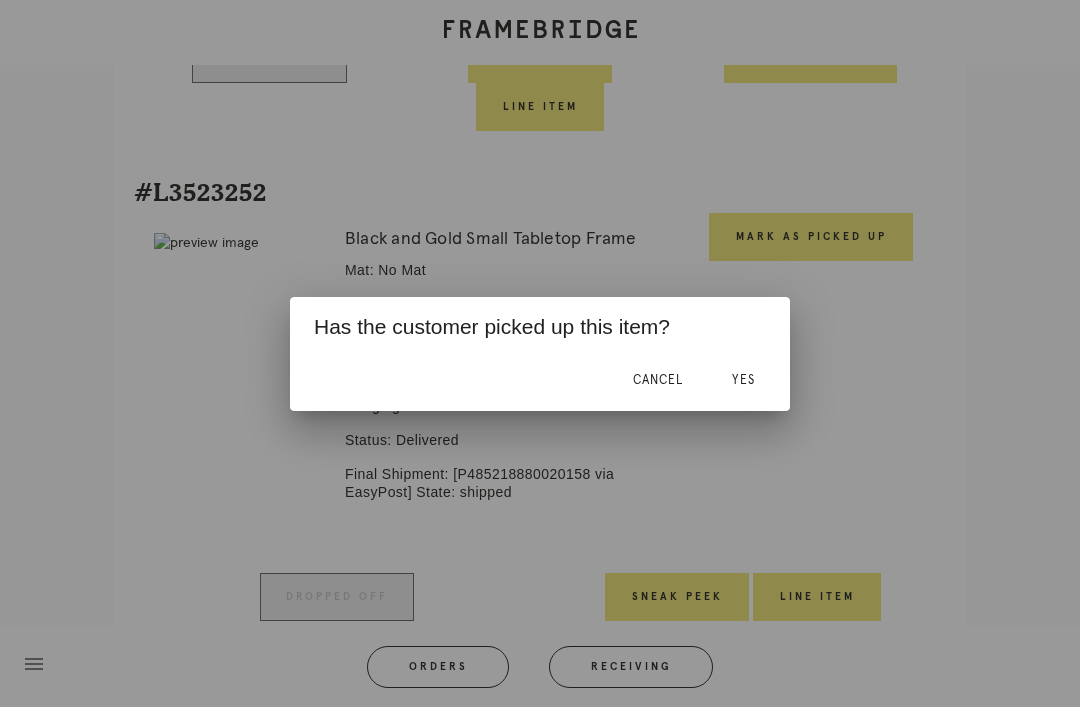 click on "Yes" at bounding box center [743, 380] 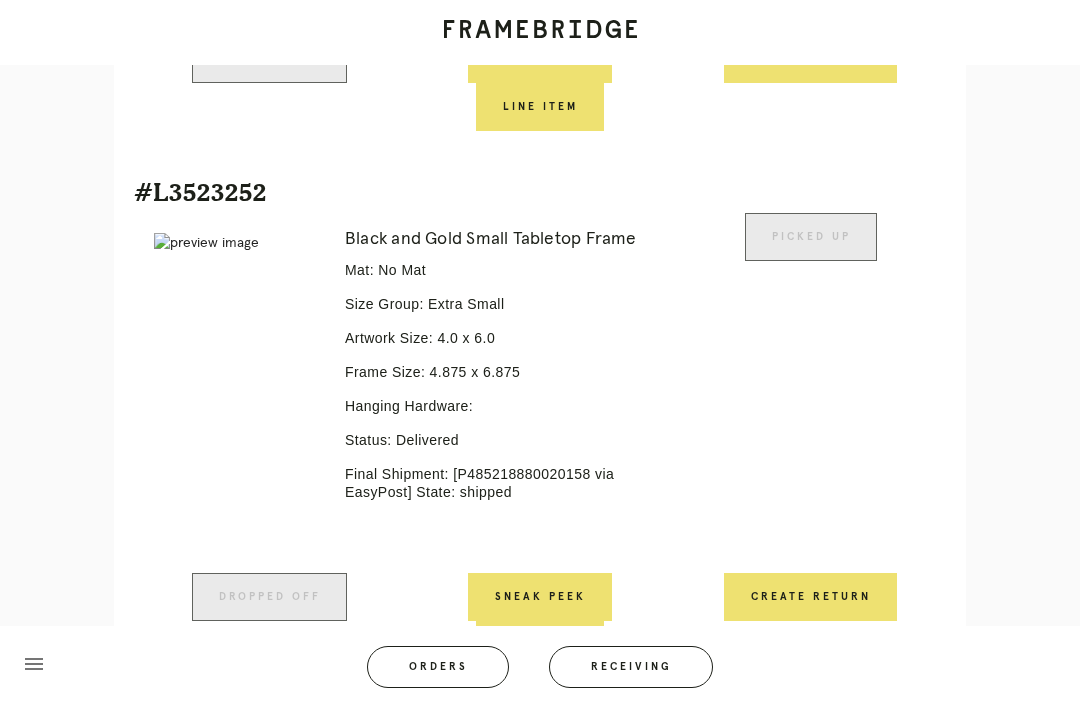click on "Orders" at bounding box center [438, 667] 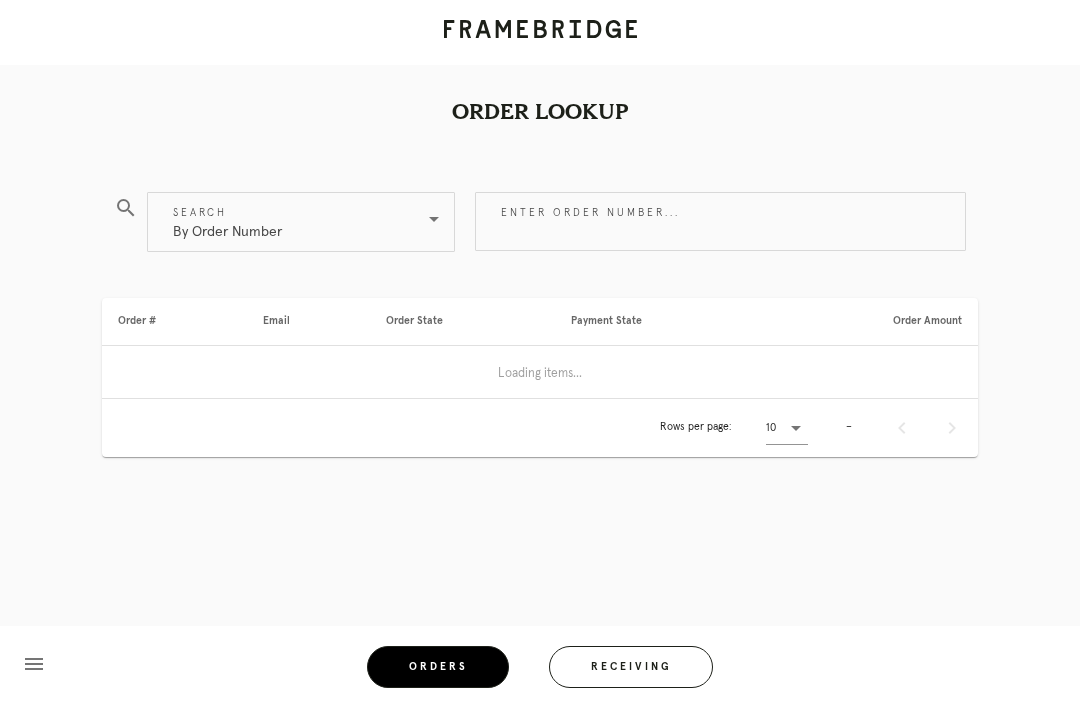 scroll, scrollTop: 0, scrollLeft: 0, axis: both 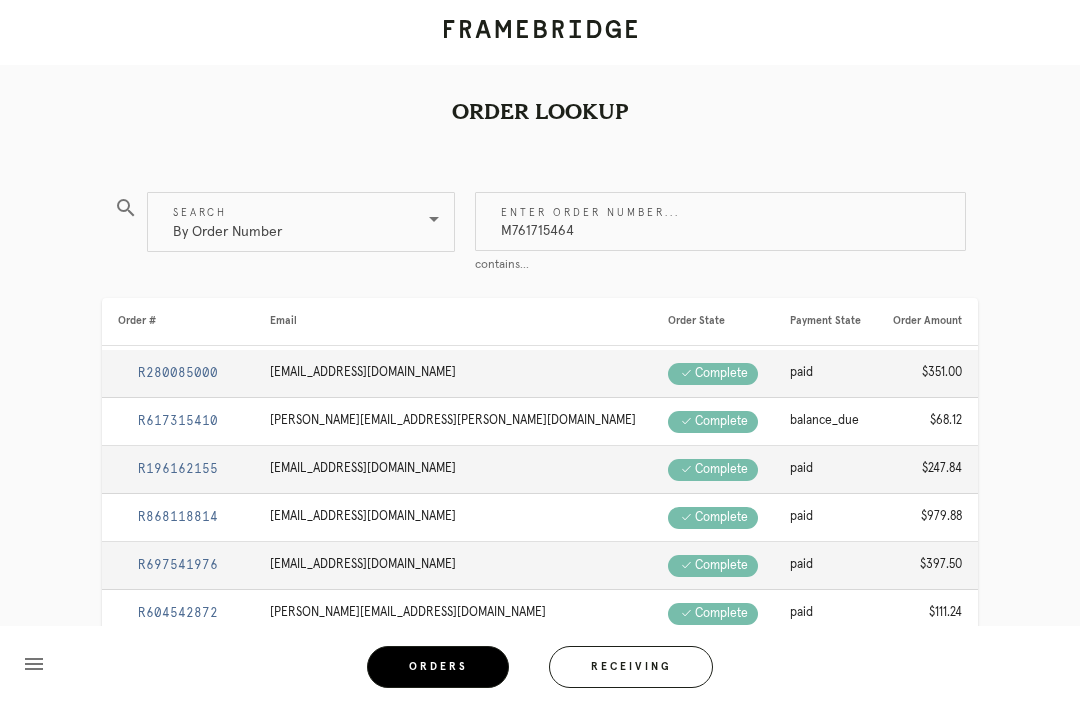 type on "M761715464" 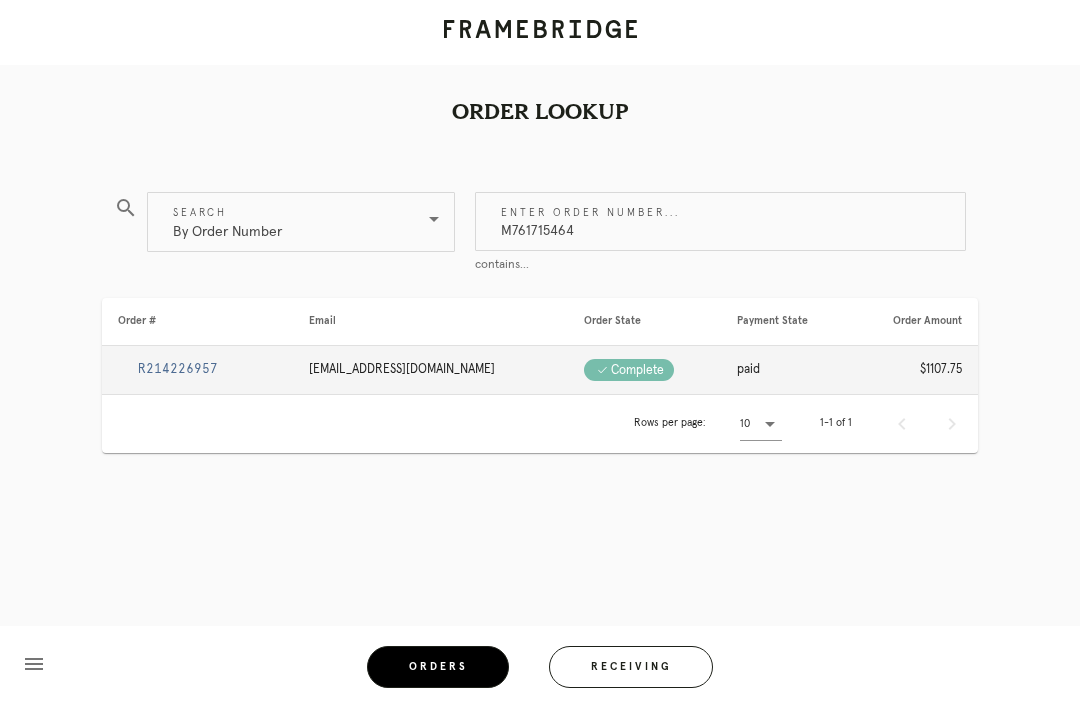 click on "R214226957" at bounding box center [178, 369] 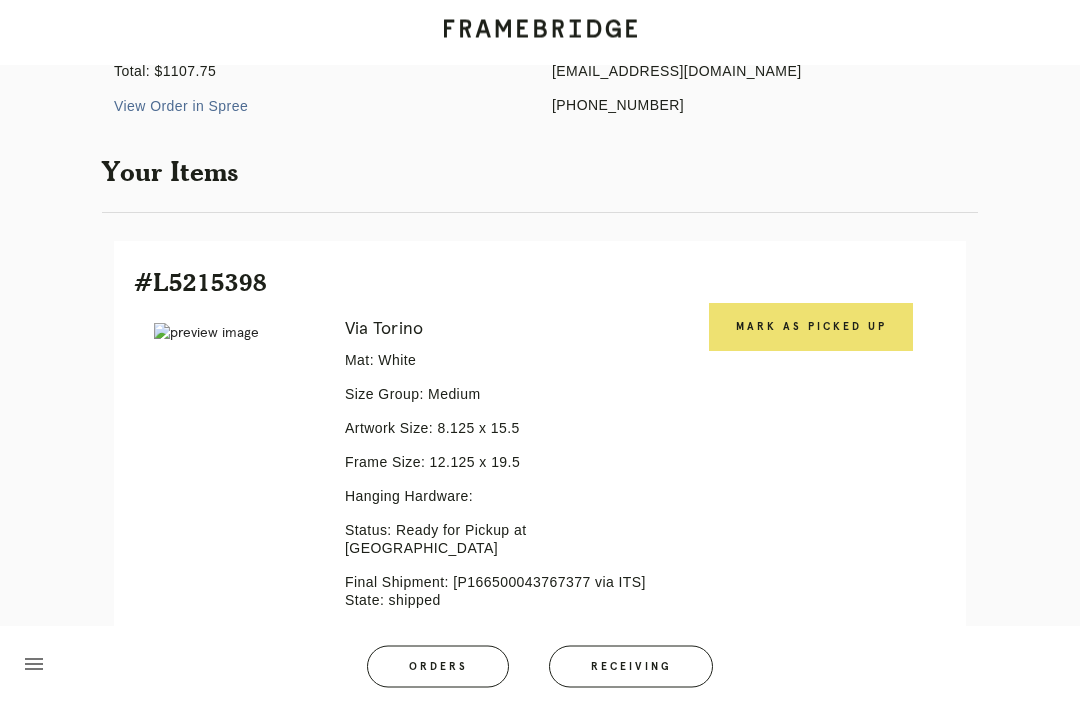 scroll, scrollTop: 294, scrollLeft: 0, axis: vertical 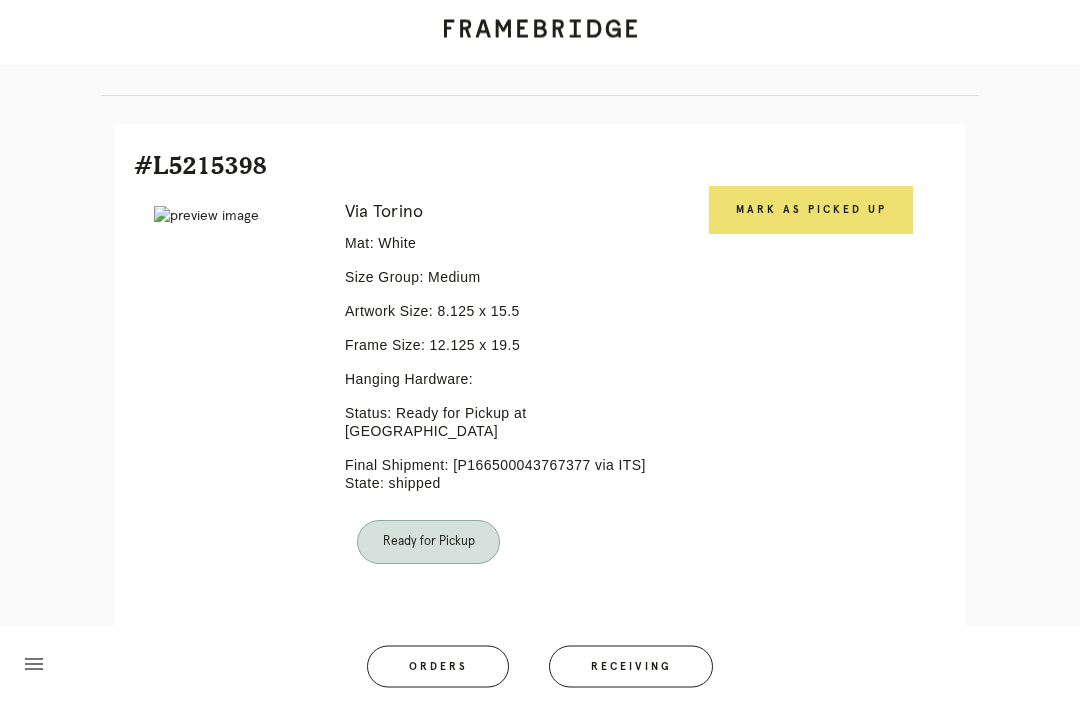 click on "Mark as Picked Up" at bounding box center (811, 211) 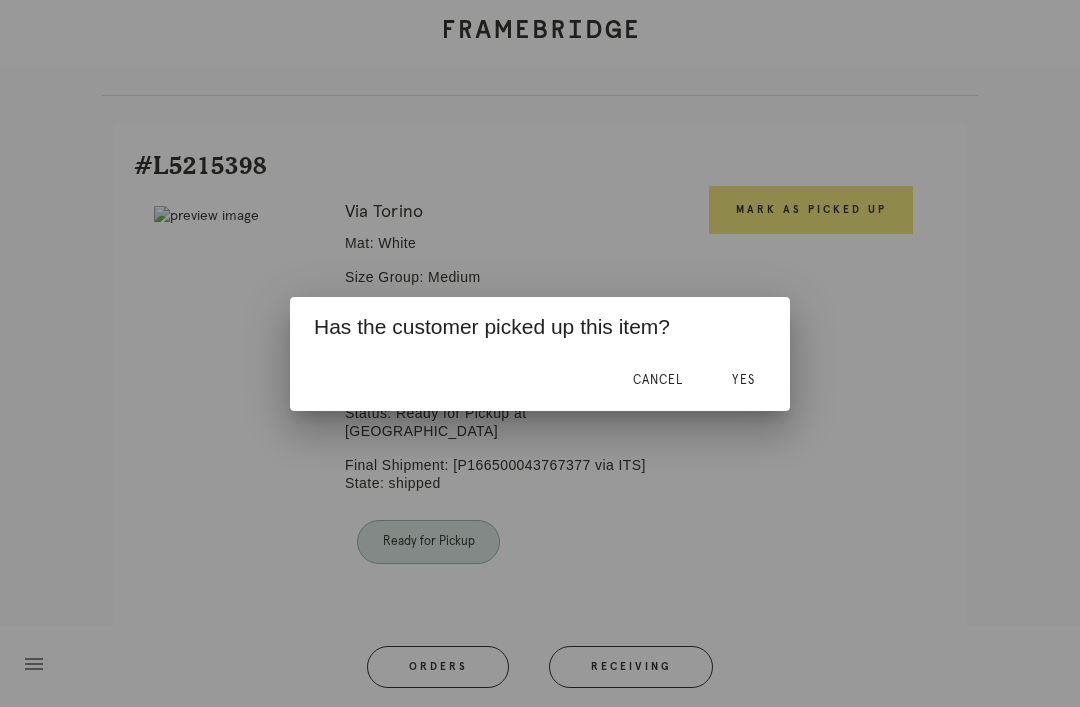 click on "Yes" at bounding box center (743, 381) 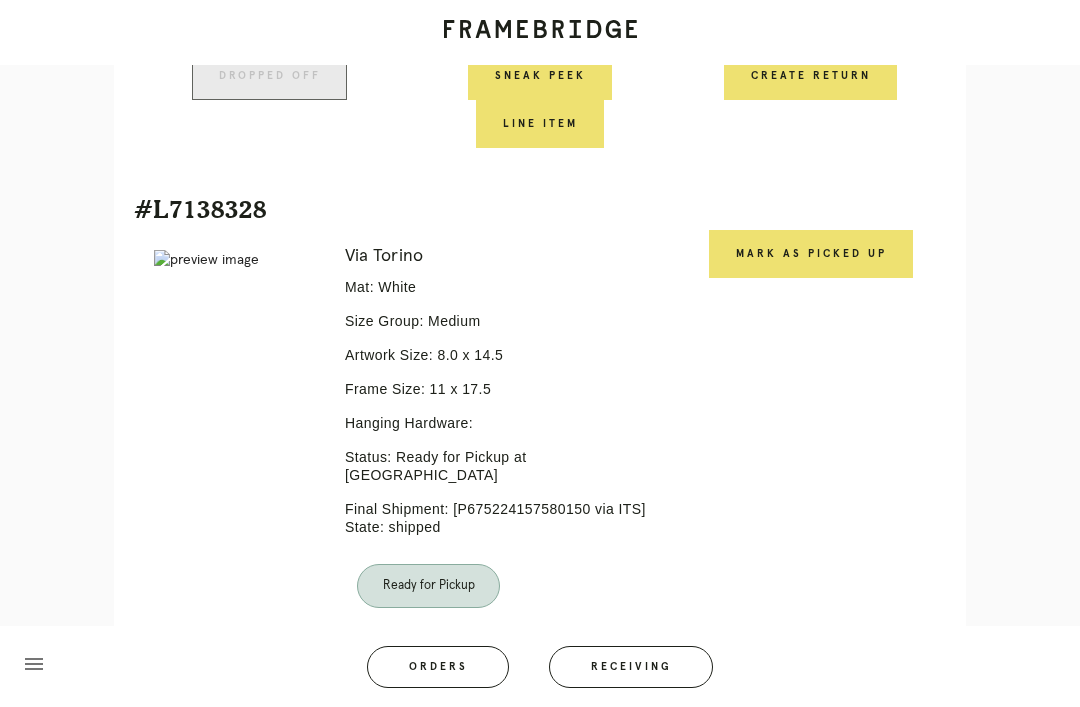 scroll, scrollTop: 943, scrollLeft: 0, axis: vertical 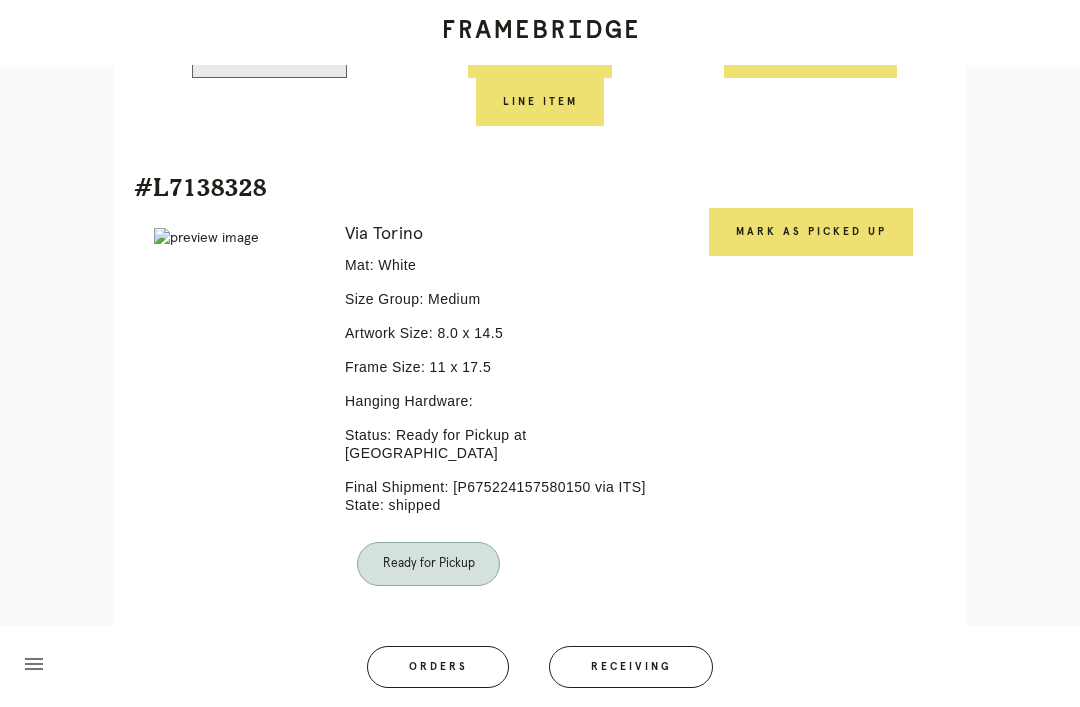 click on "Mark as Picked Up" at bounding box center [811, 232] 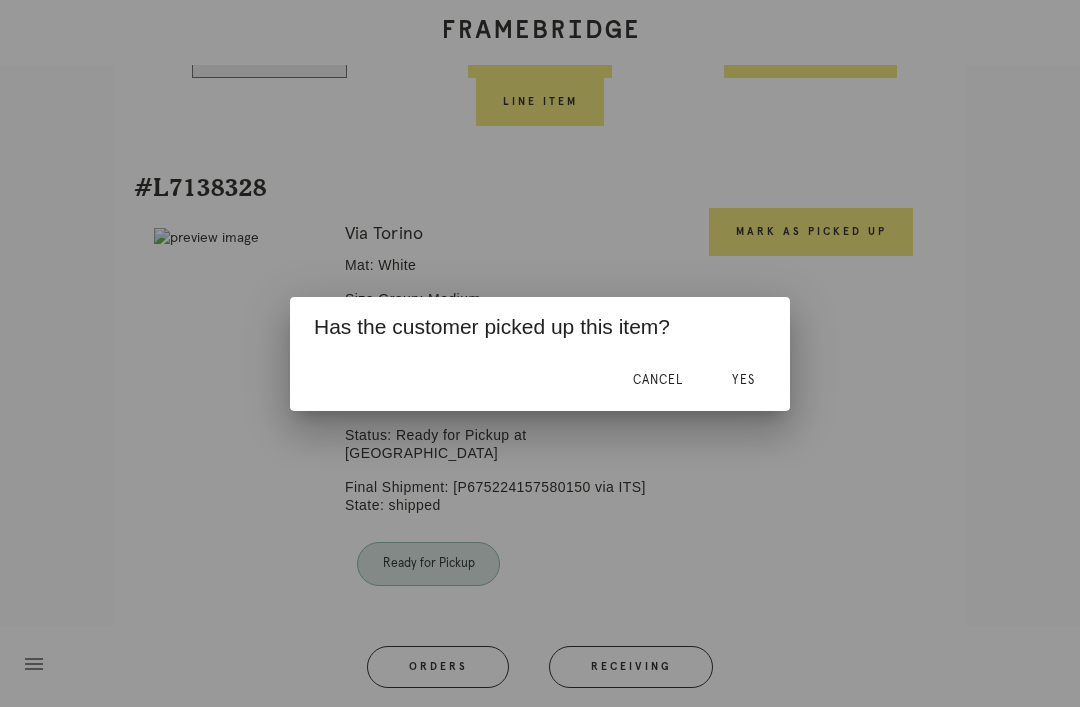 click on "Yes" at bounding box center [743, 380] 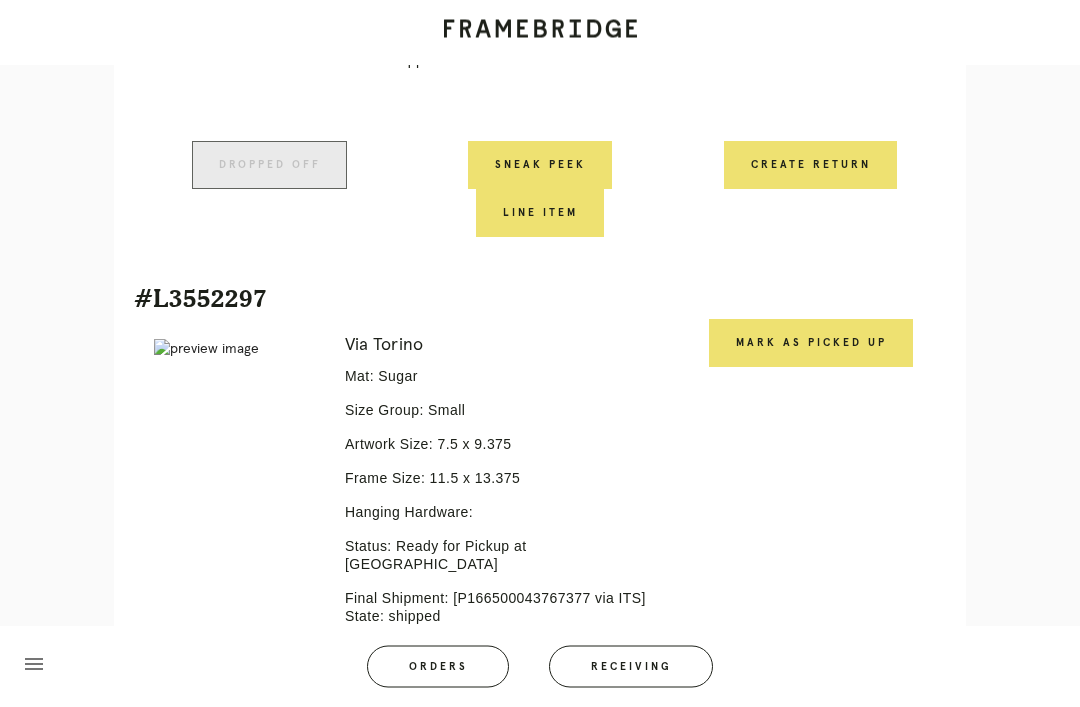 click on "Mark as Picked Up" at bounding box center (811, 344) 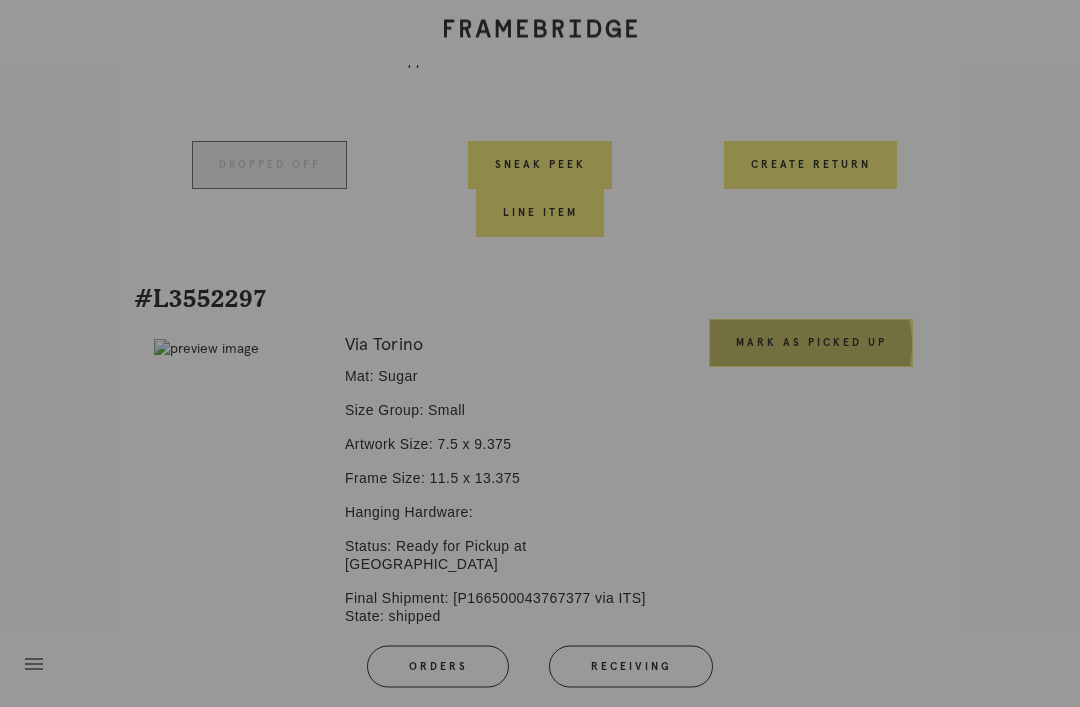 scroll, scrollTop: 1388, scrollLeft: 0, axis: vertical 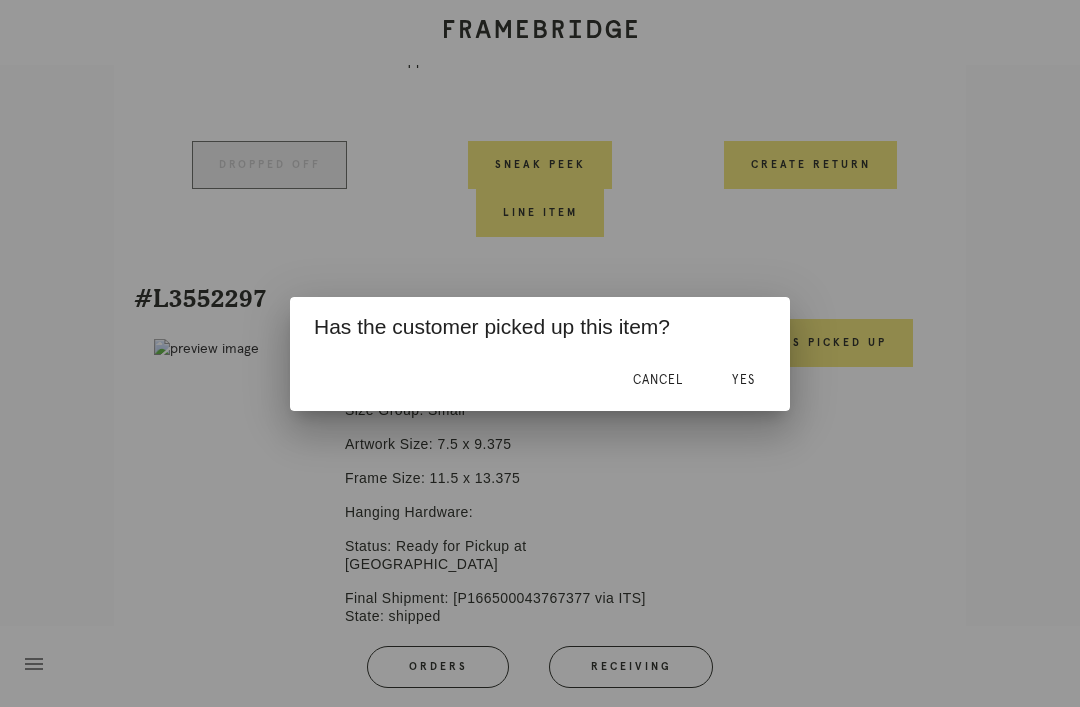 click on "Yes" at bounding box center [743, 380] 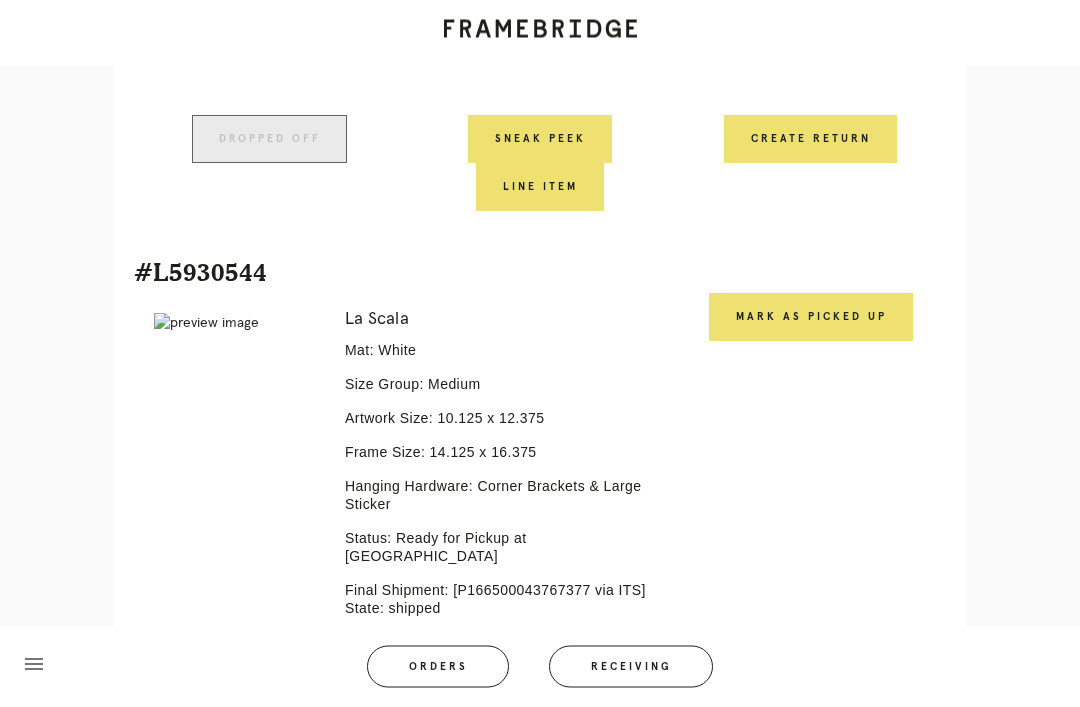 click on "Mark as Picked Up" at bounding box center [811, 318] 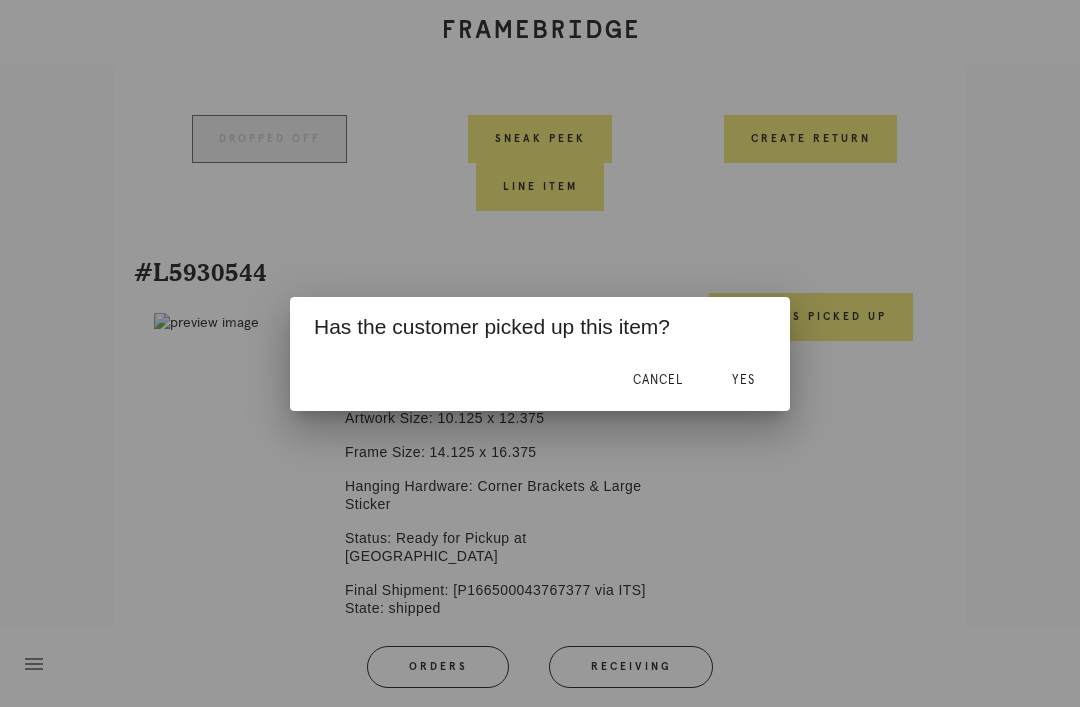 click on "Yes" at bounding box center (743, 381) 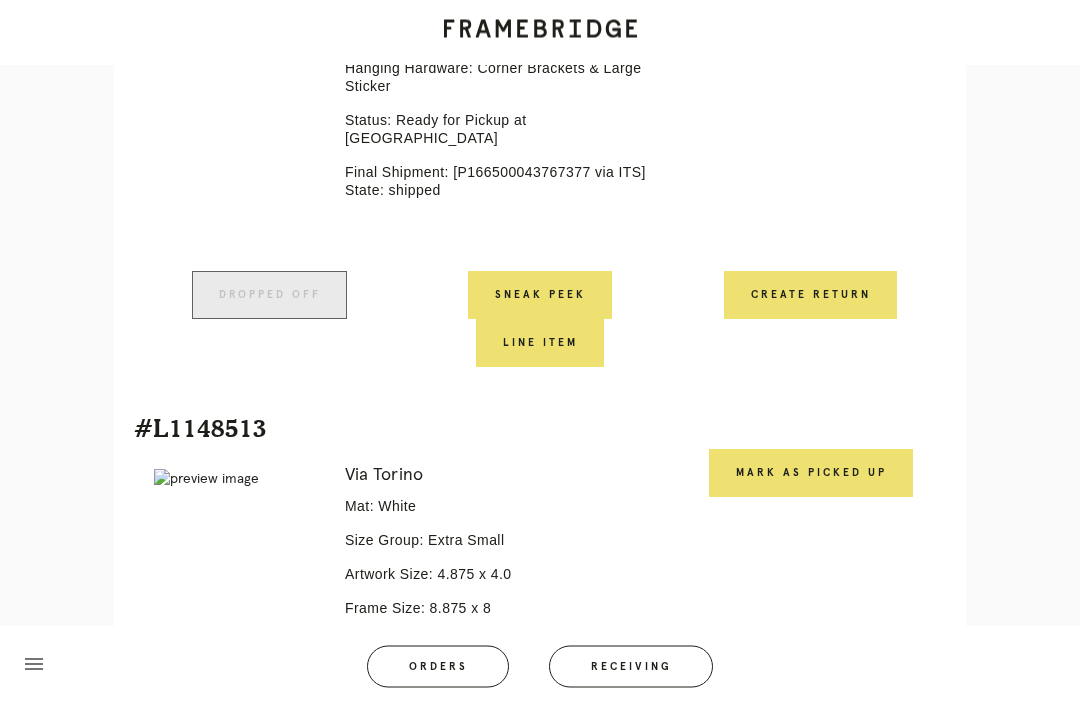scroll, scrollTop: 2474, scrollLeft: 0, axis: vertical 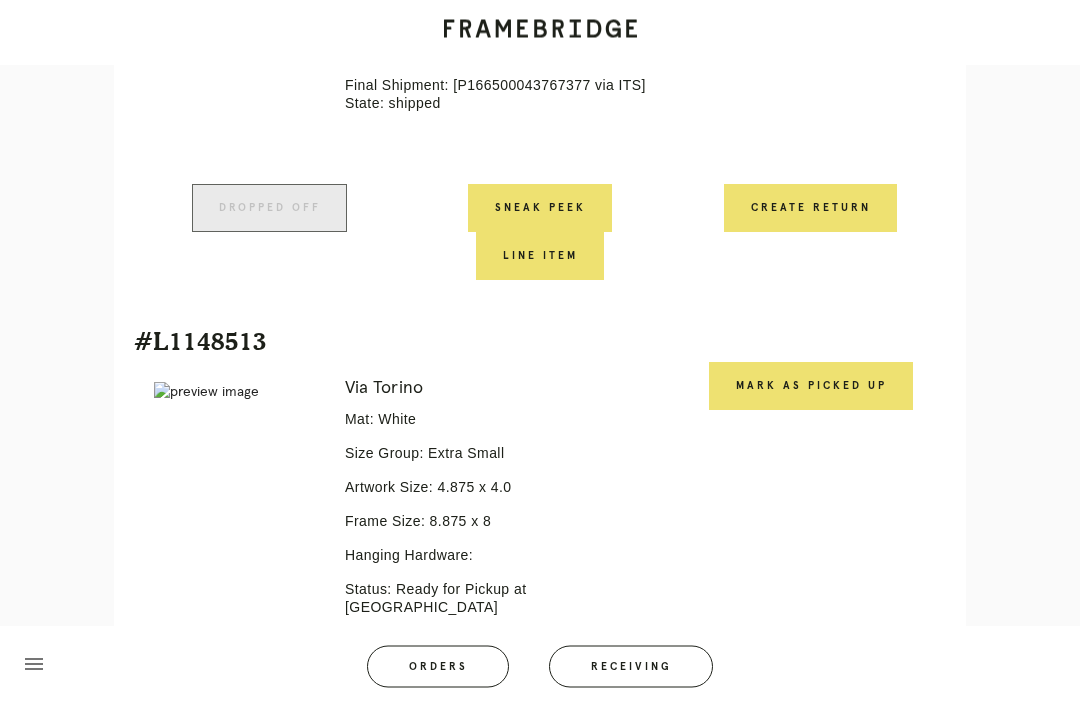 click on "Mark as Picked Up" at bounding box center (811, 387) 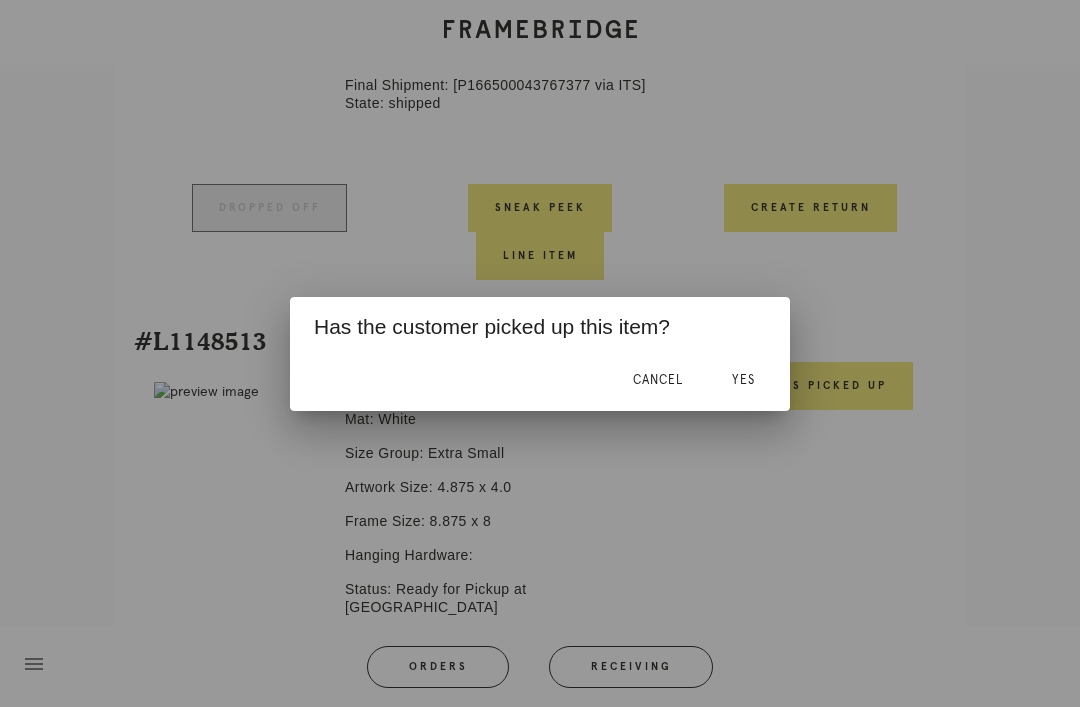 click on "Yes" at bounding box center [743, 381] 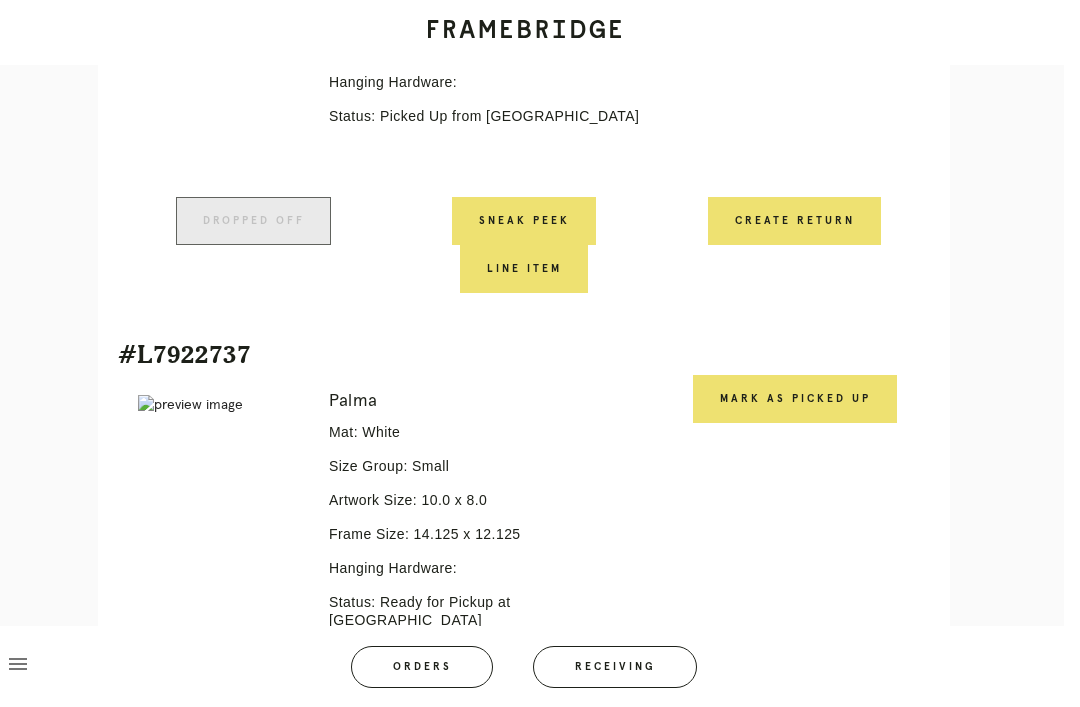 scroll, scrollTop: 4485, scrollLeft: 0, axis: vertical 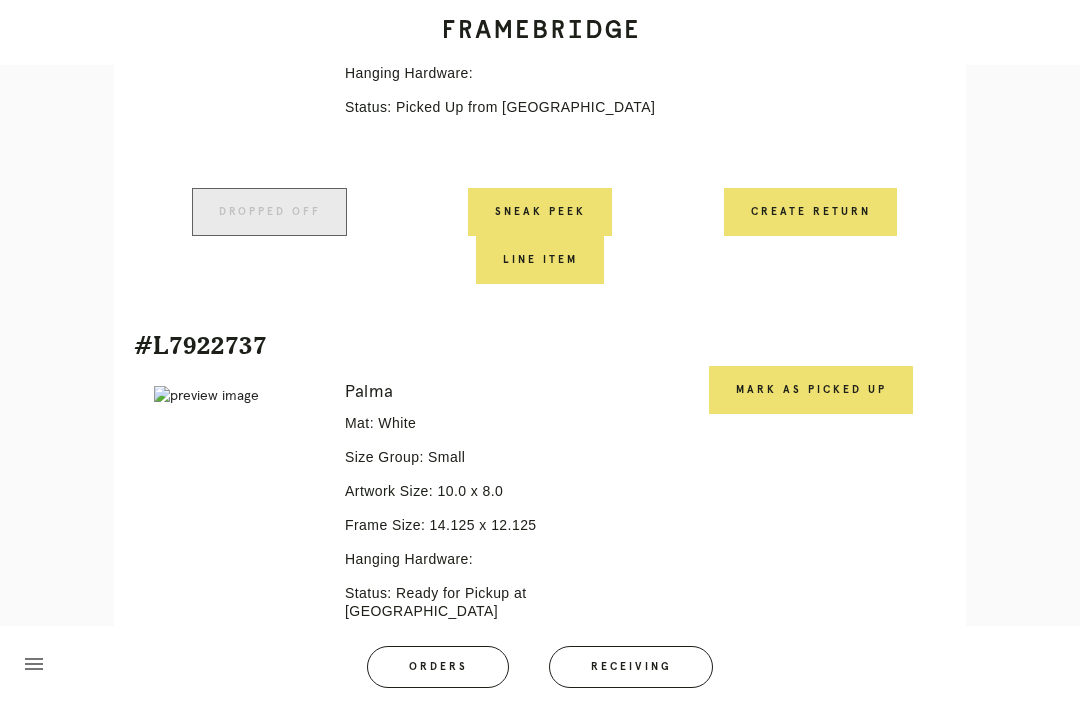 click on "Mark as Picked Up" at bounding box center (811, 390) 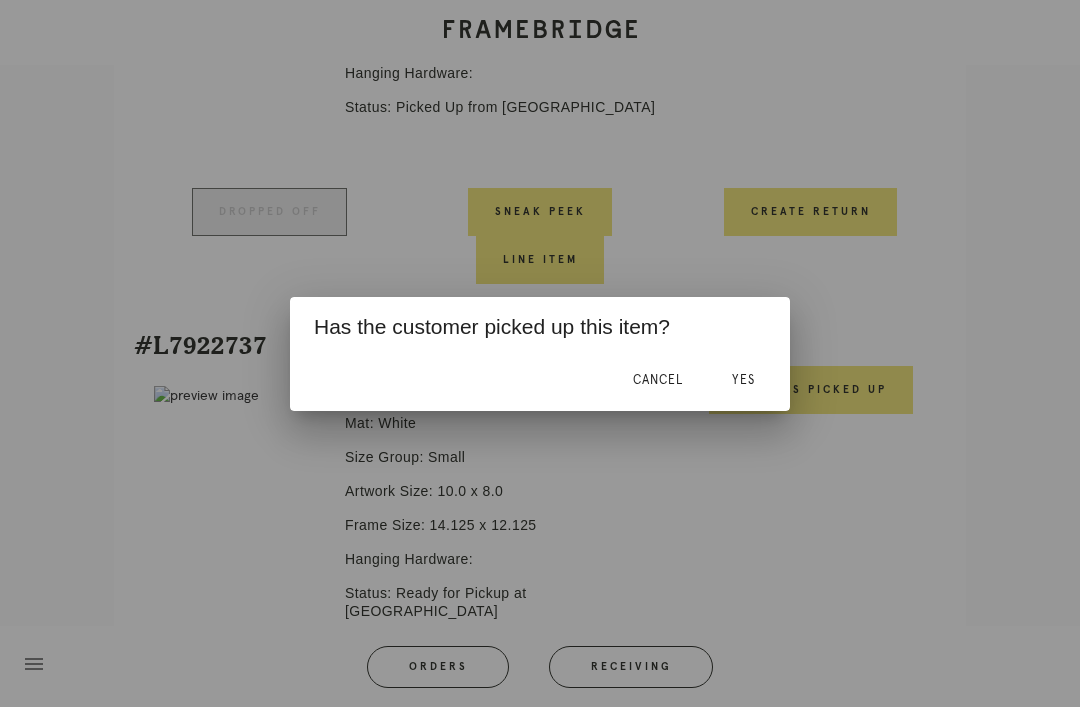 click on "Yes" at bounding box center [743, 381] 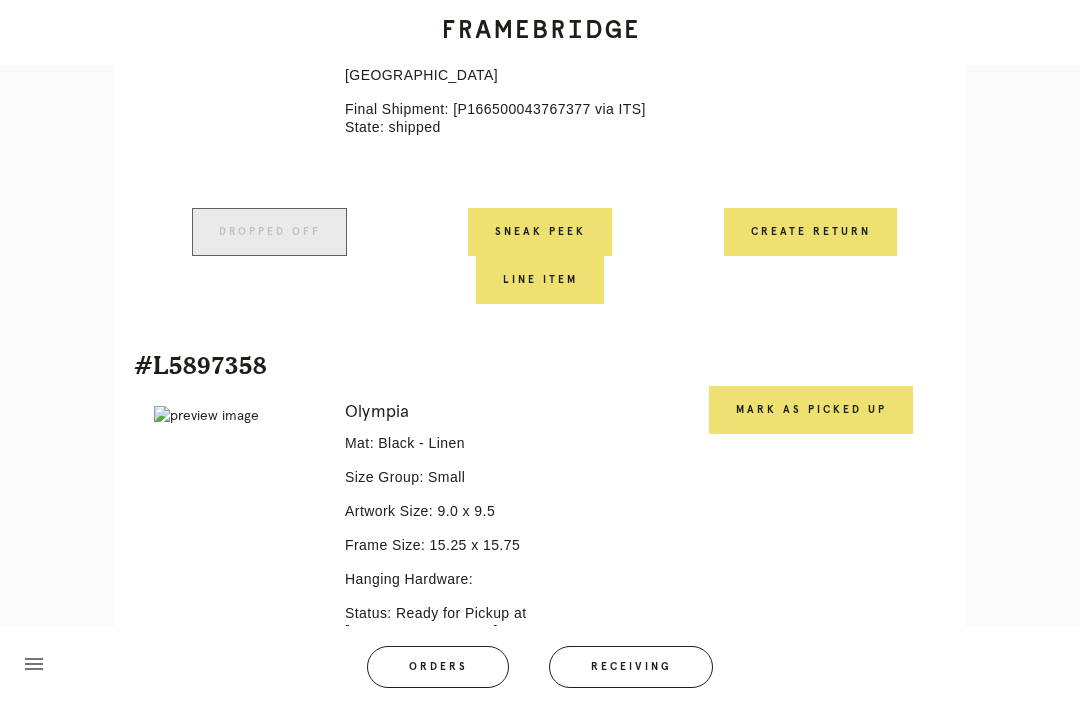 scroll, scrollTop: 5043, scrollLeft: 0, axis: vertical 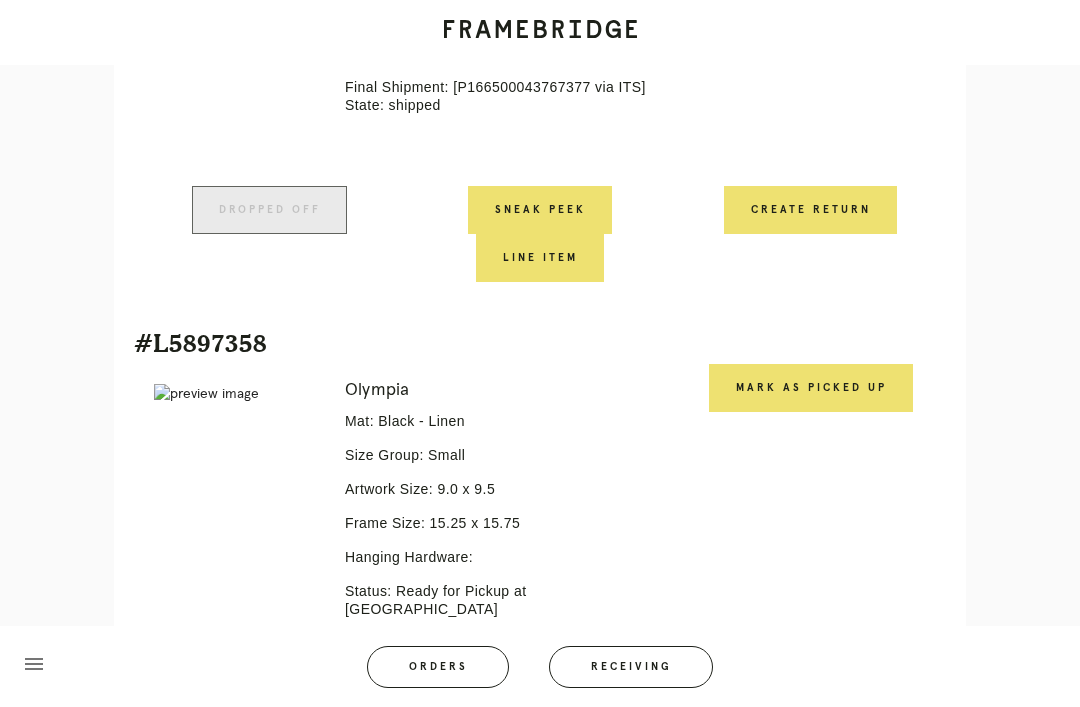 click on "Mark as Picked Up" at bounding box center [811, 388] 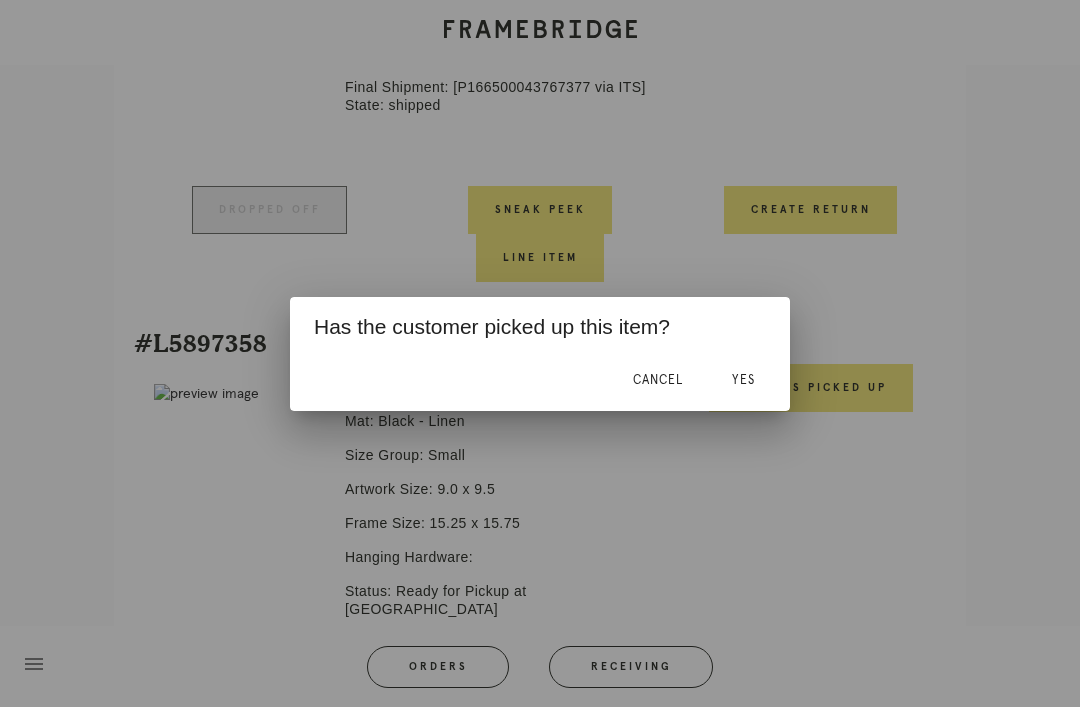 click on "Yes" at bounding box center [743, 380] 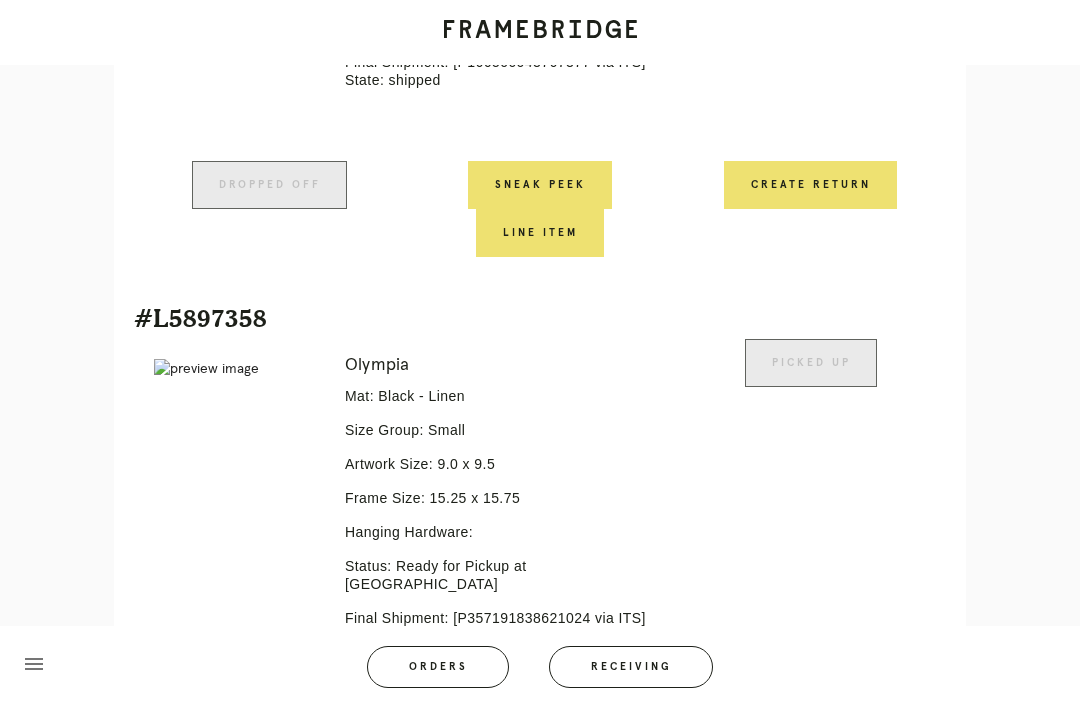 scroll, scrollTop: 5168, scrollLeft: 0, axis: vertical 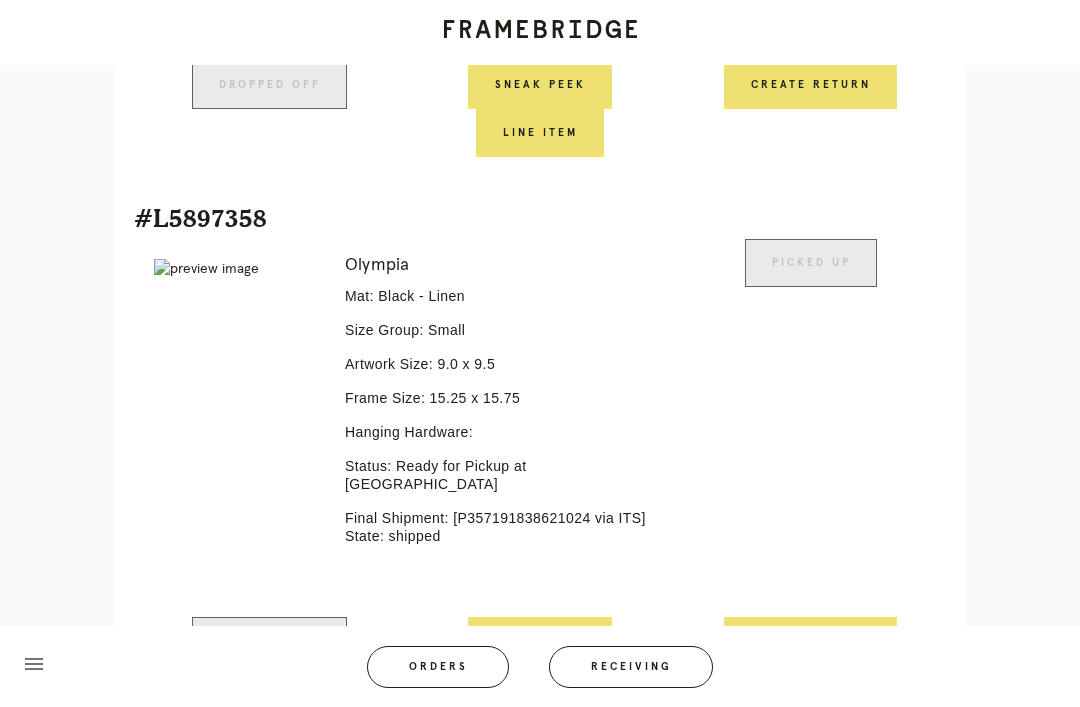 click on "Orders" at bounding box center [438, 667] 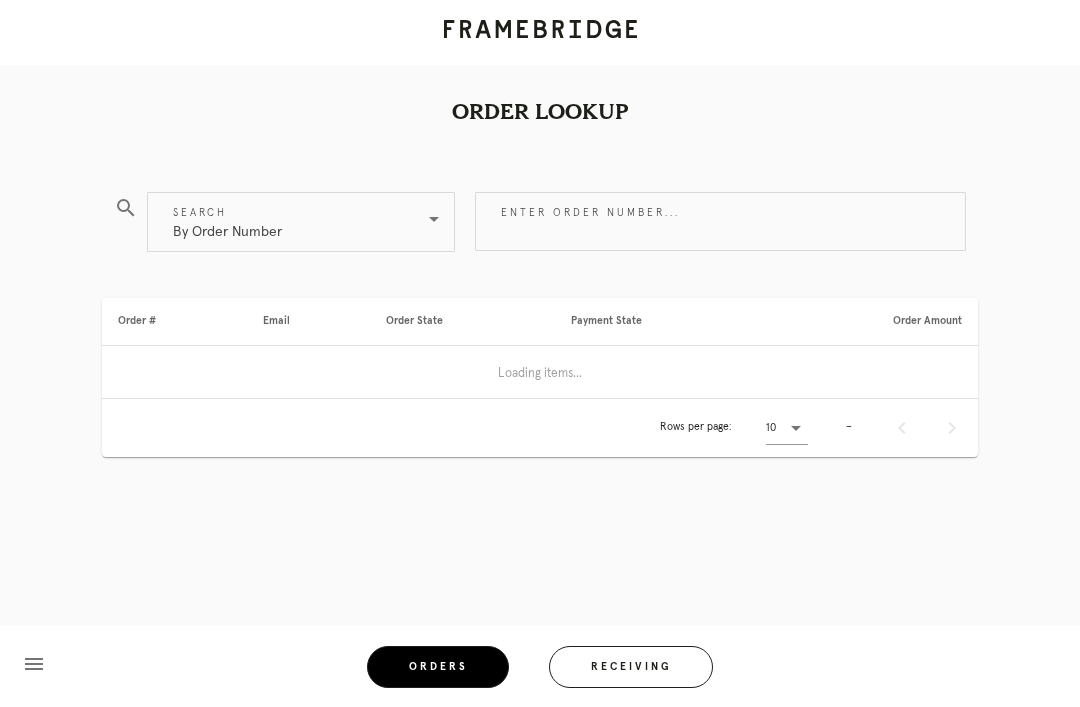 scroll, scrollTop: 0, scrollLeft: 0, axis: both 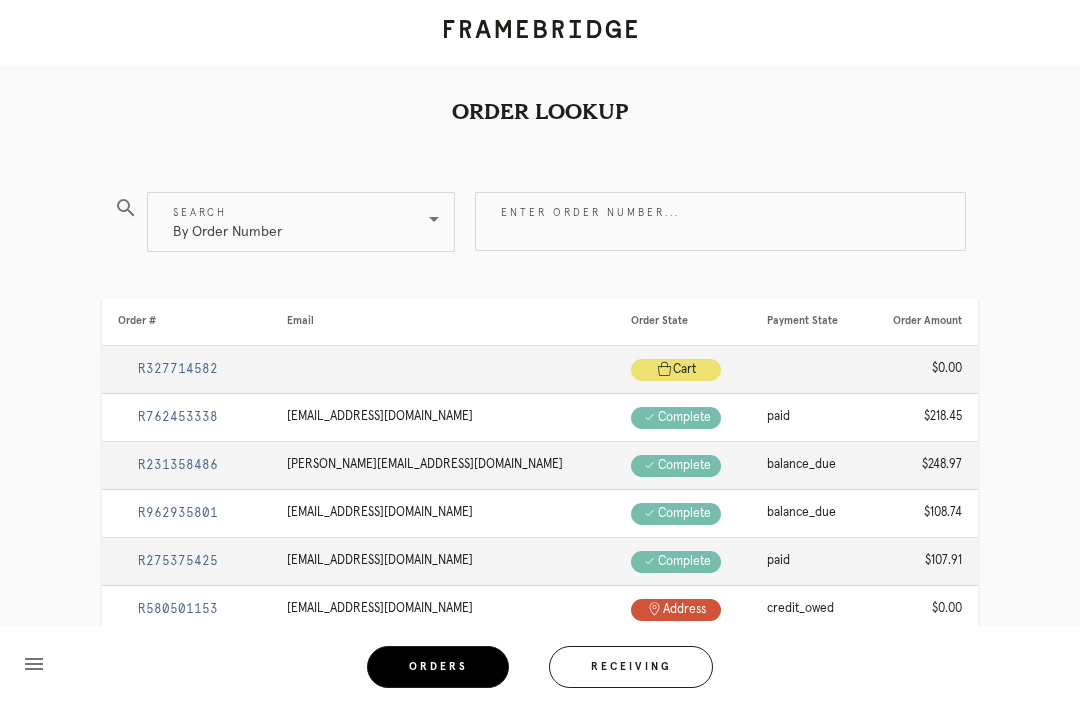 click on "Enter order number..." at bounding box center [720, 221] 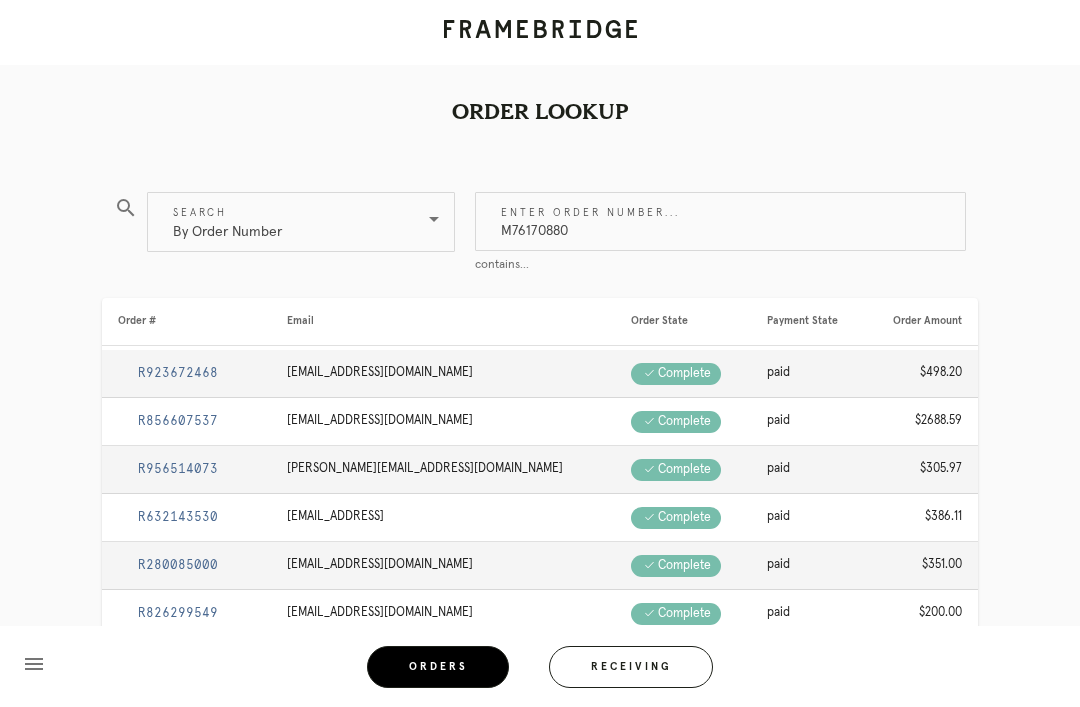 type on "M761708801" 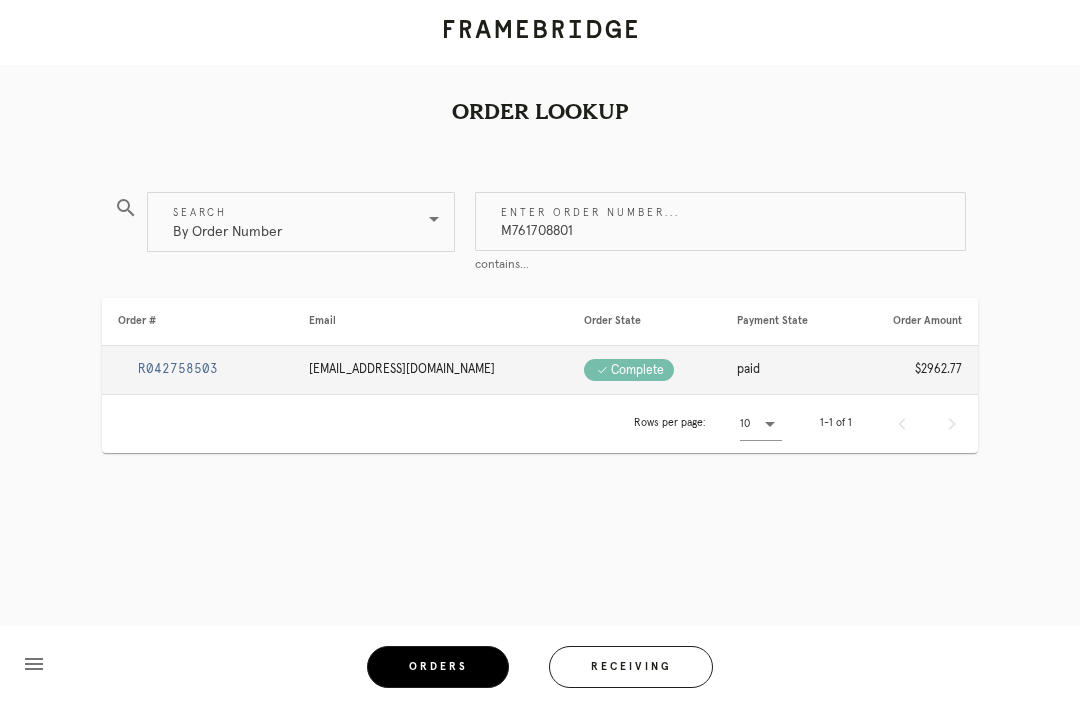 click on "R042758503" at bounding box center (178, 369) 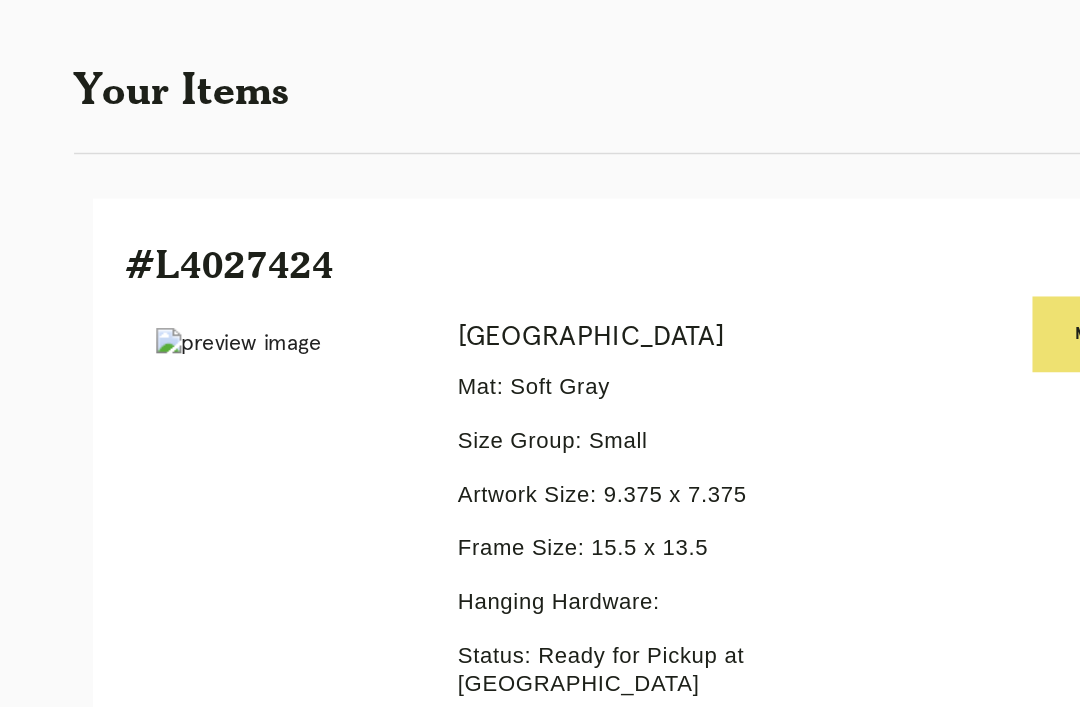 scroll, scrollTop: 319, scrollLeft: 0, axis: vertical 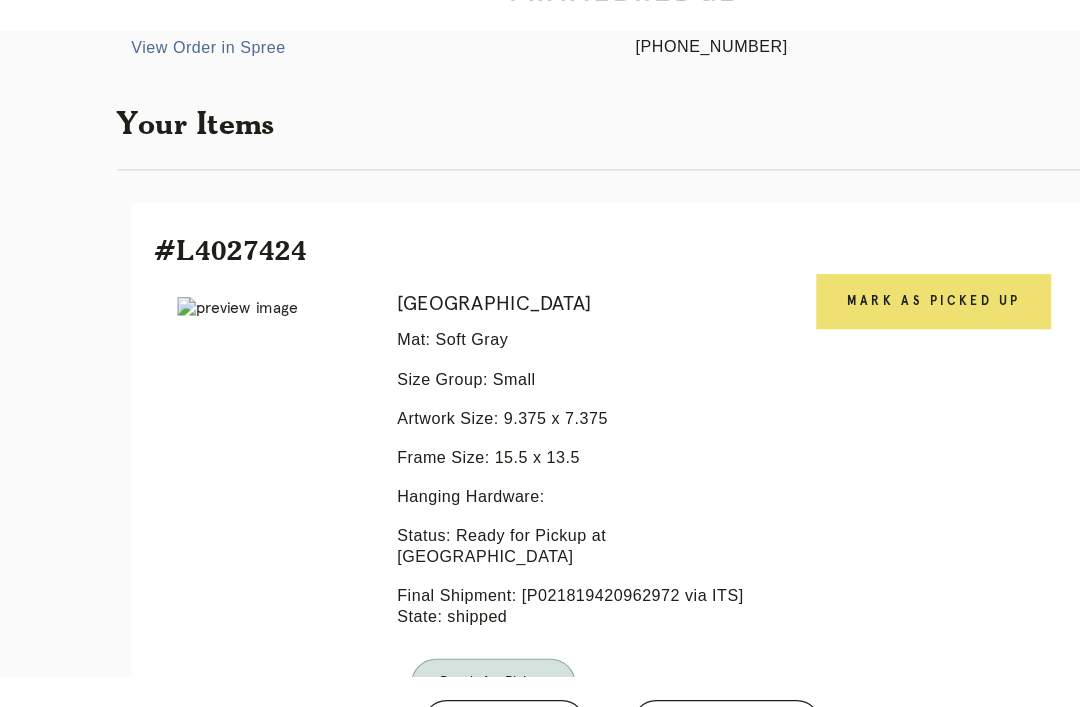 click on "Mark as Picked Up" at bounding box center [811, 300] 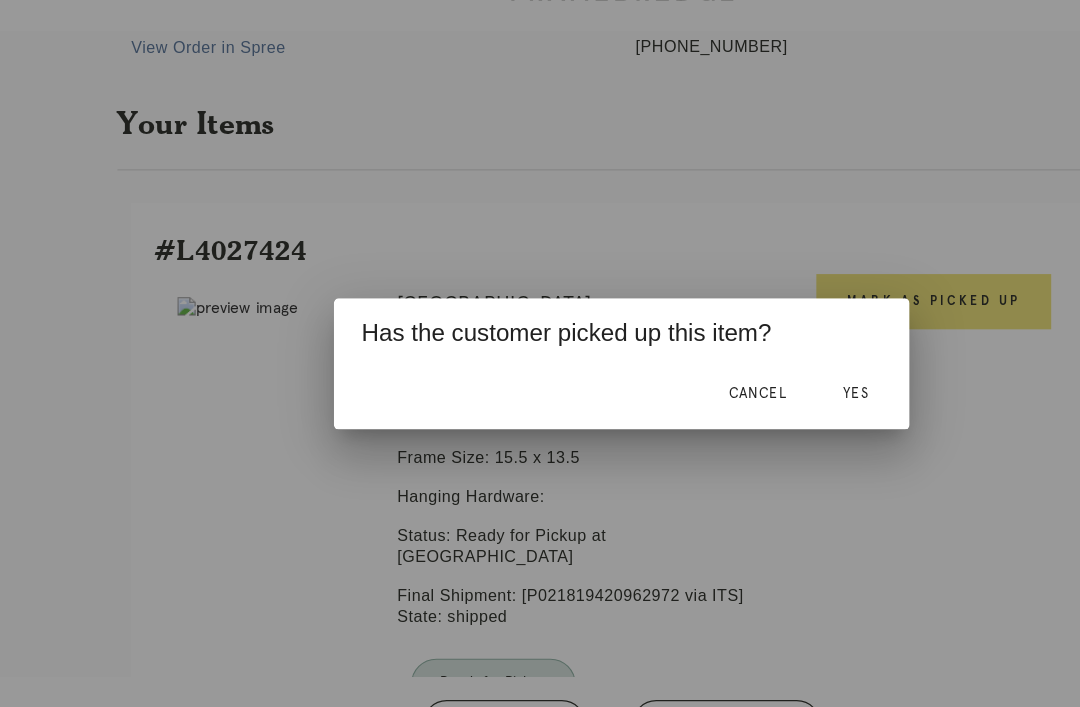 click on "Yes" at bounding box center (743, 380) 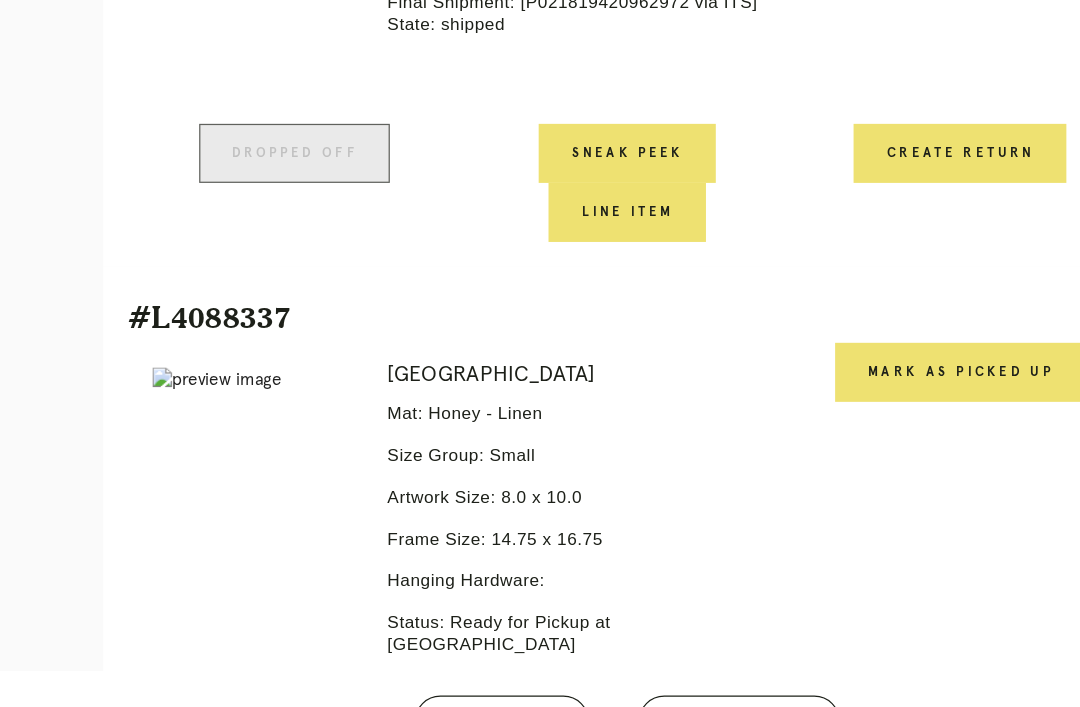 scroll, scrollTop: 793, scrollLeft: 0, axis: vertical 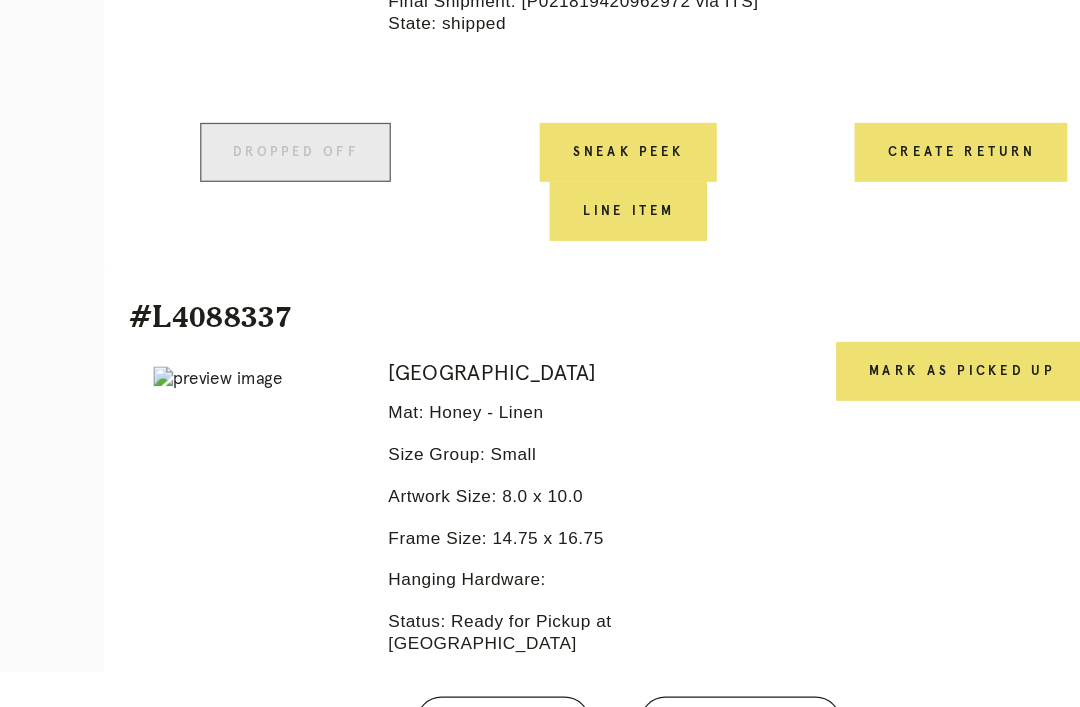 click on "Mark as Picked Up" at bounding box center [811, 382] 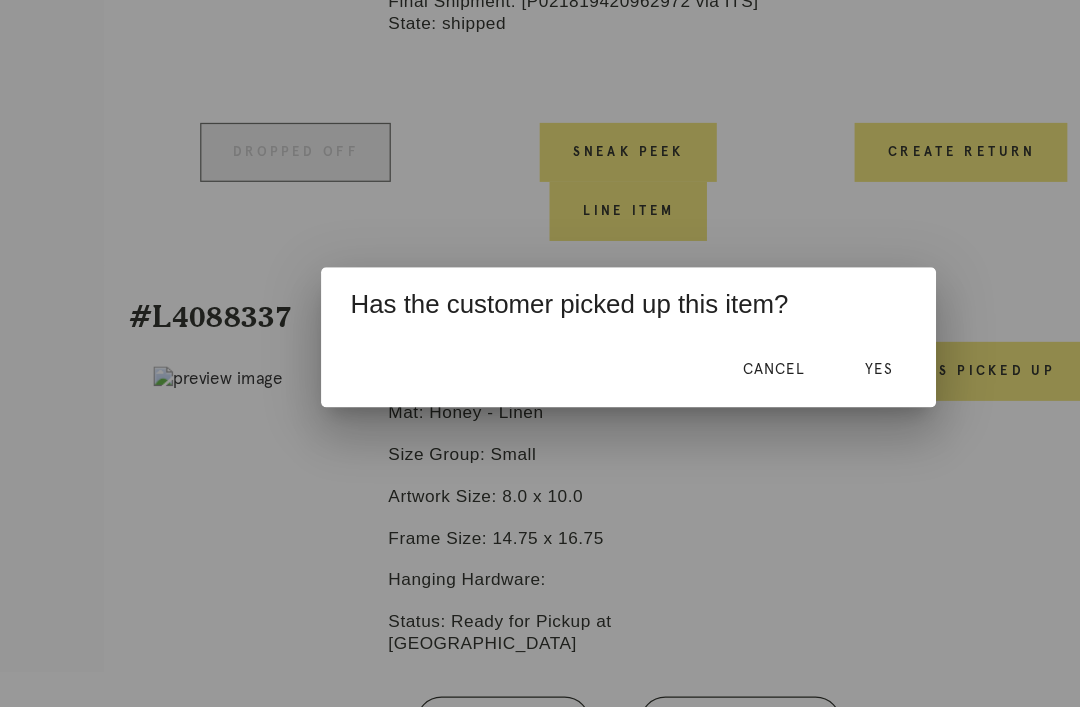click on "Yes" at bounding box center (743, 380) 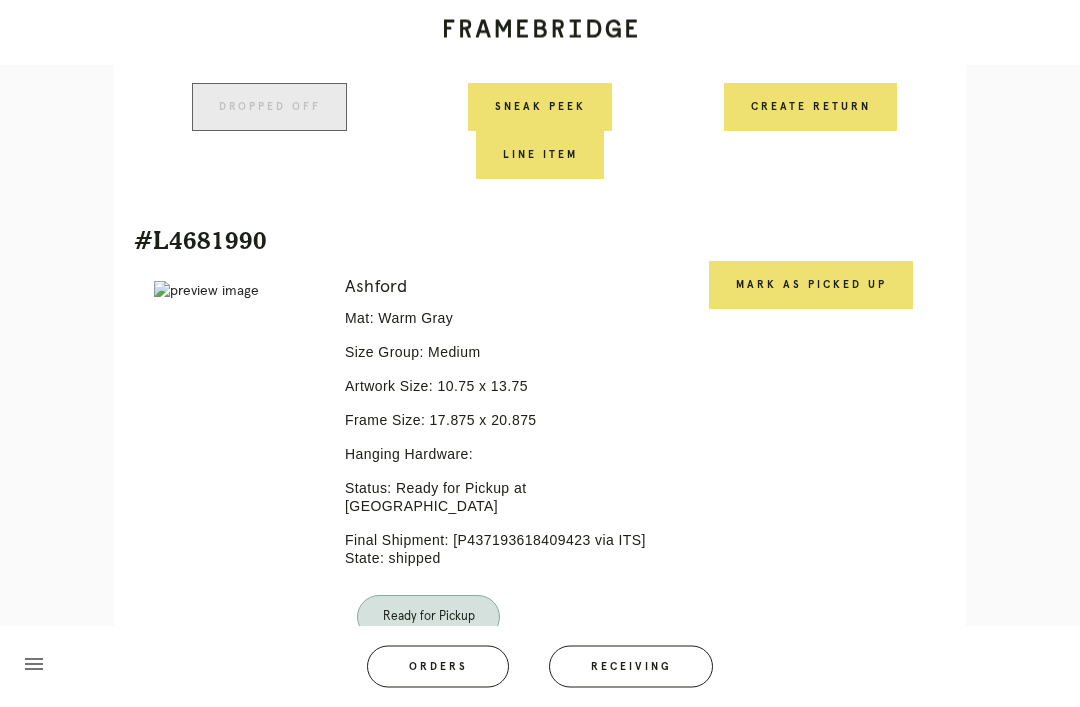 scroll, scrollTop: 2419, scrollLeft: 0, axis: vertical 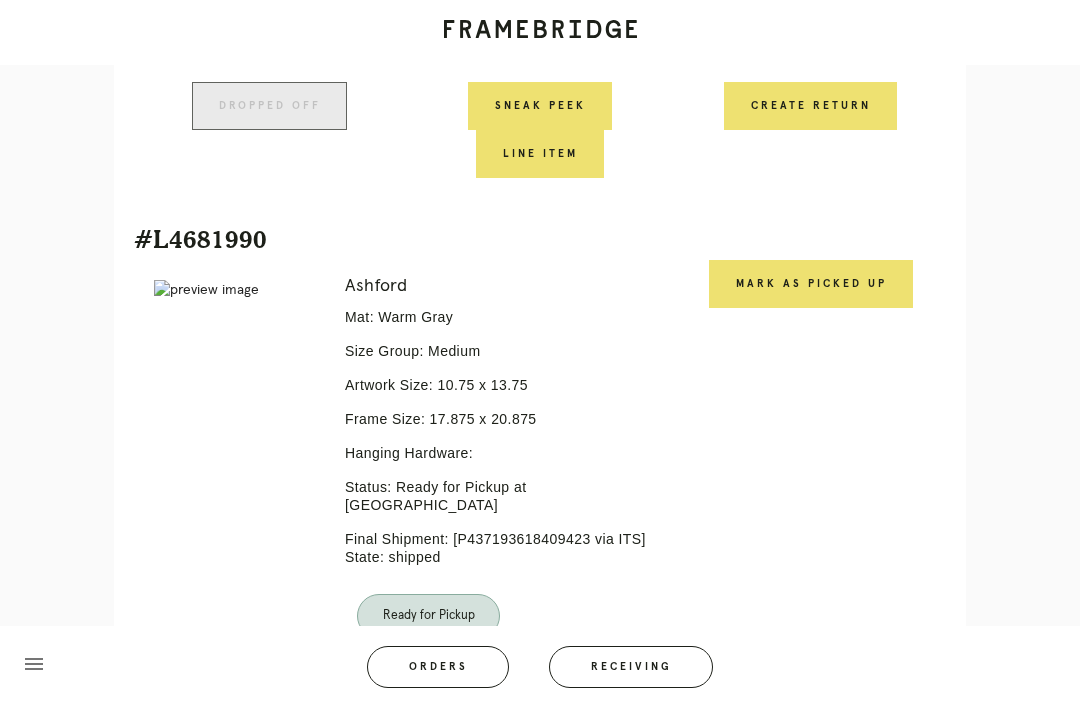 click on "Mark as Picked Up" at bounding box center [811, 284] 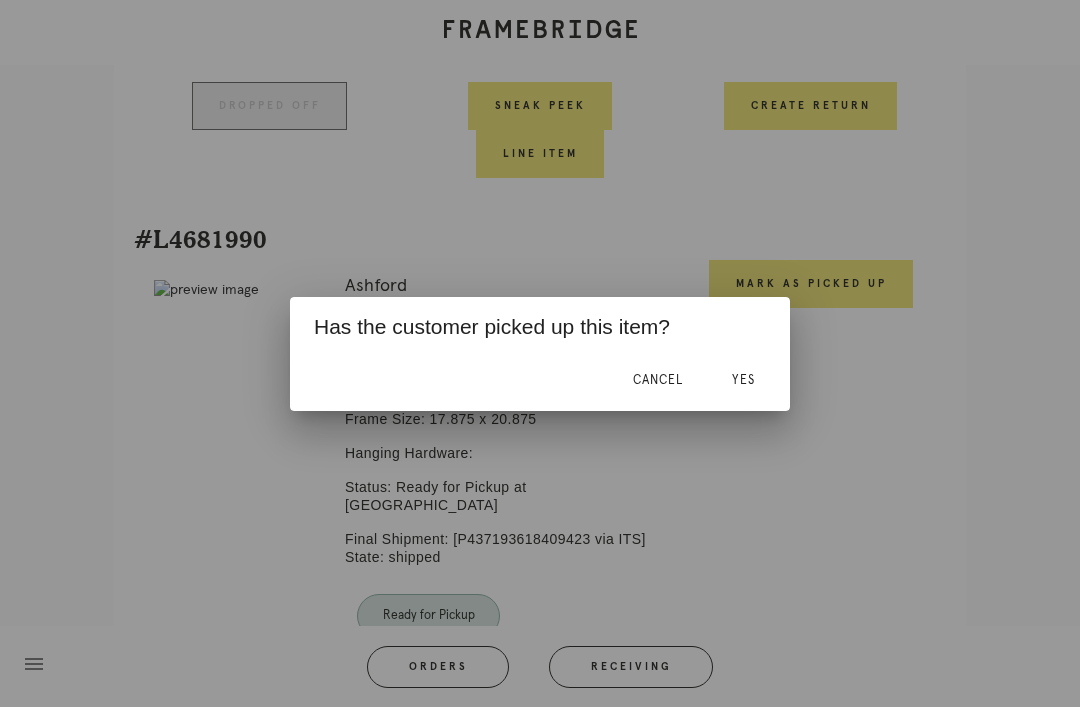 click on "Yes" at bounding box center (743, 381) 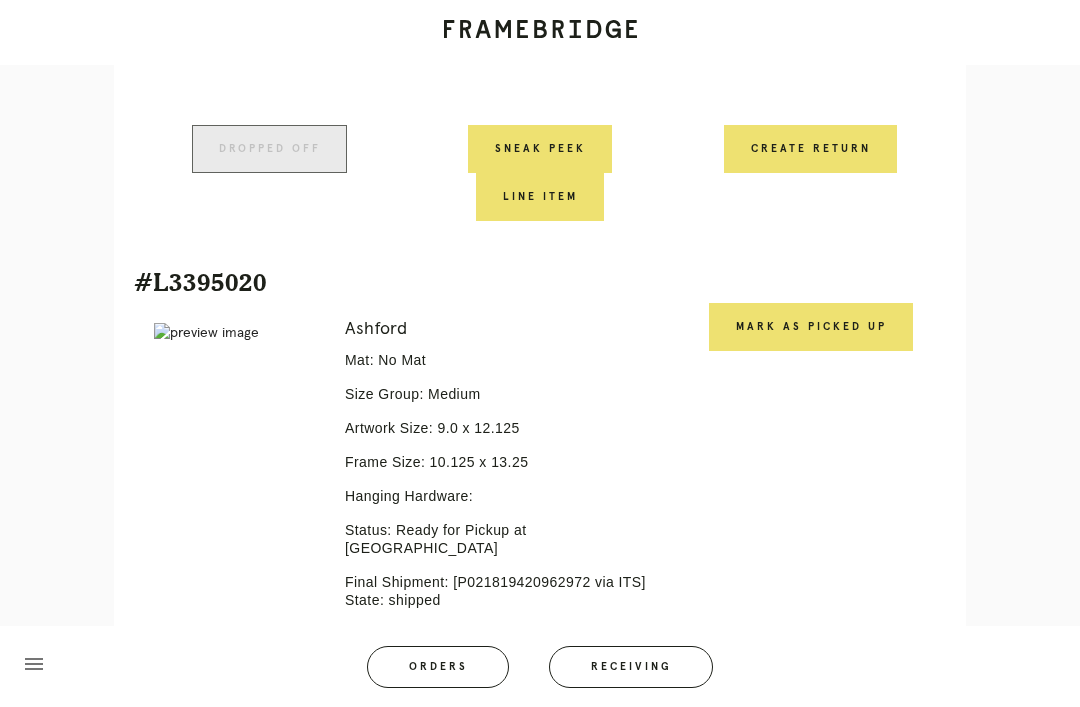 scroll, scrollTop: 2945, scrollLeft: 0, axis: vertical 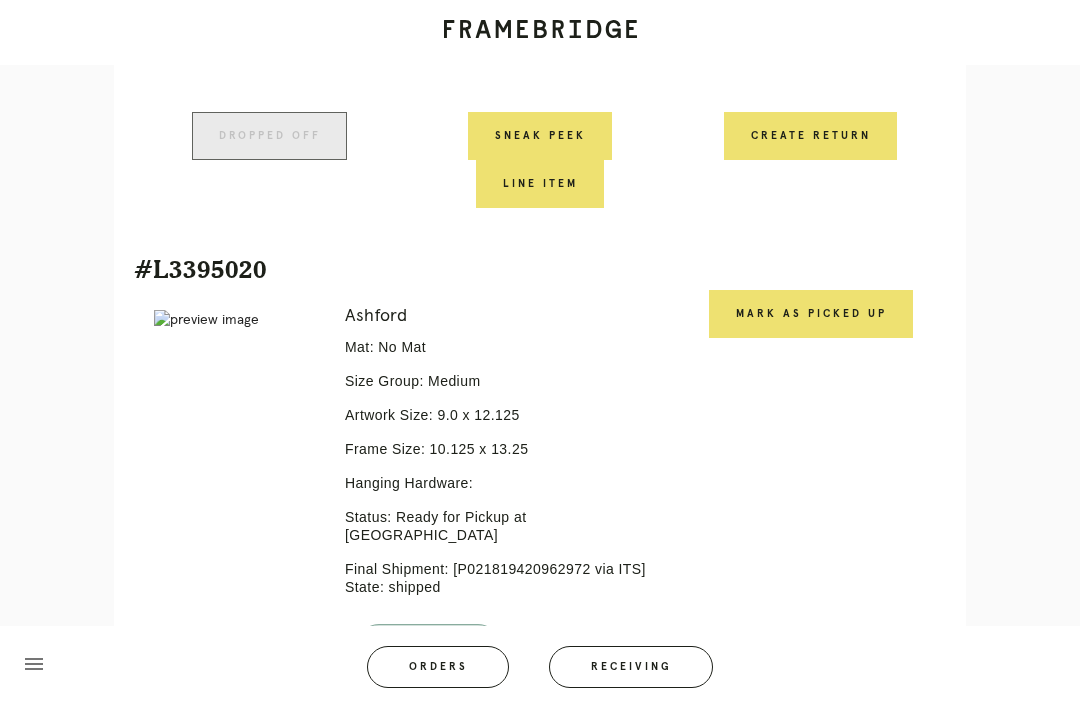 click on "Mark as Picked Up" at bounding box center [811, 314] 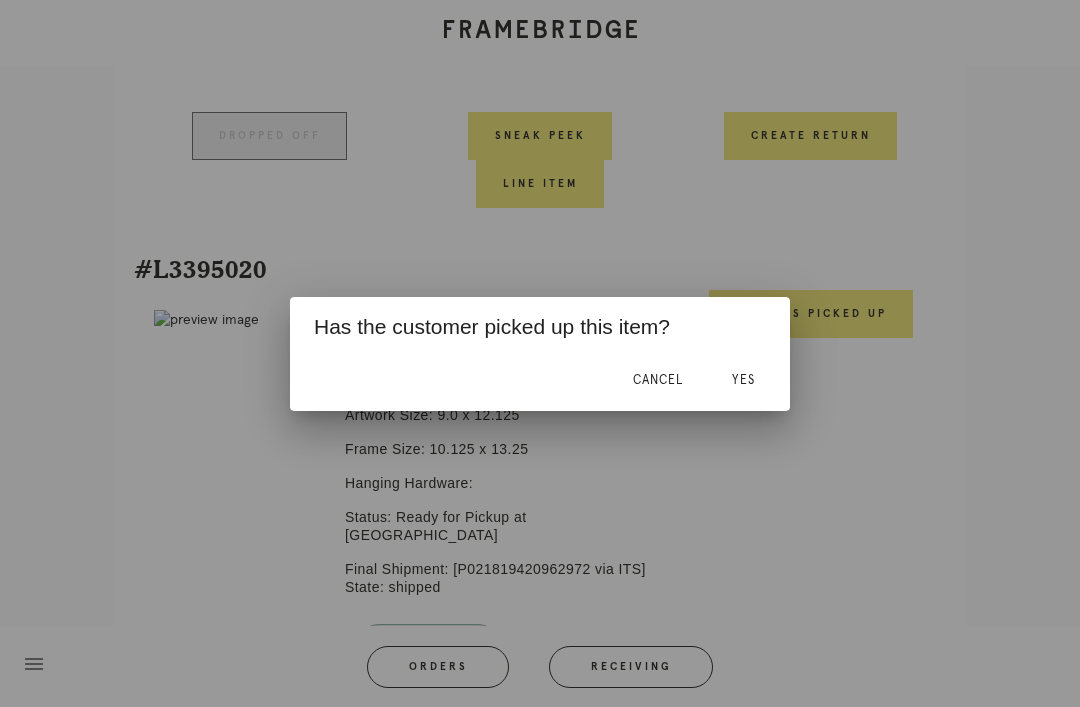 click on "Yes" at bounding box center (743, 381) 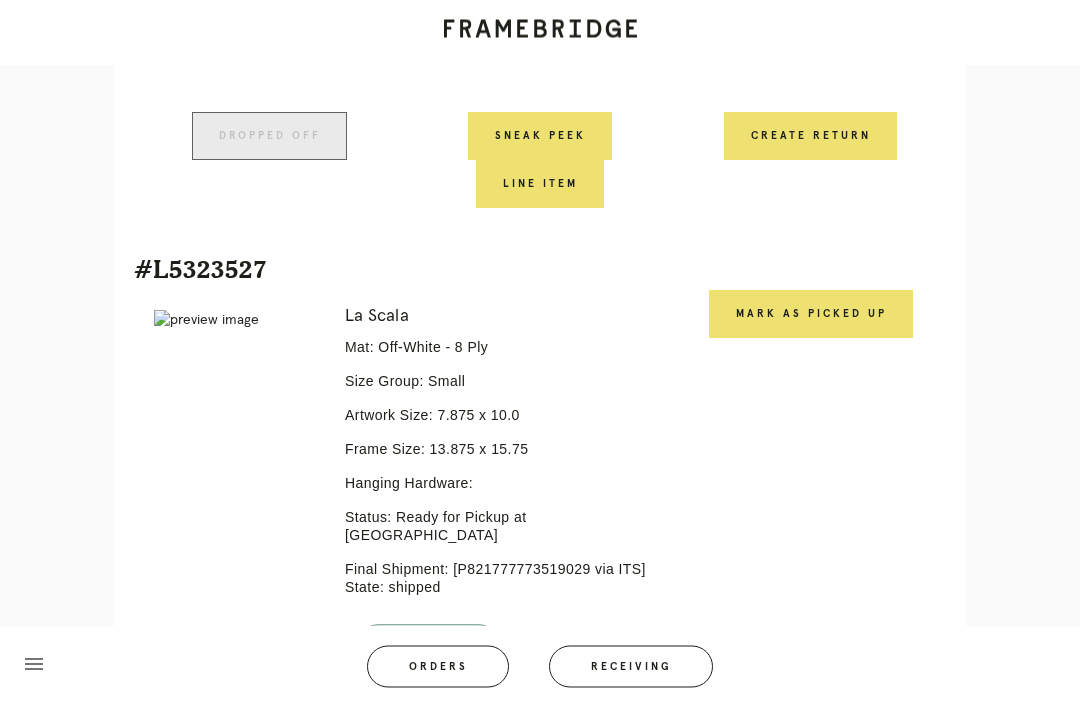 scroll, scrollTop: 3501, scrollLeft: 0, axis: vertical 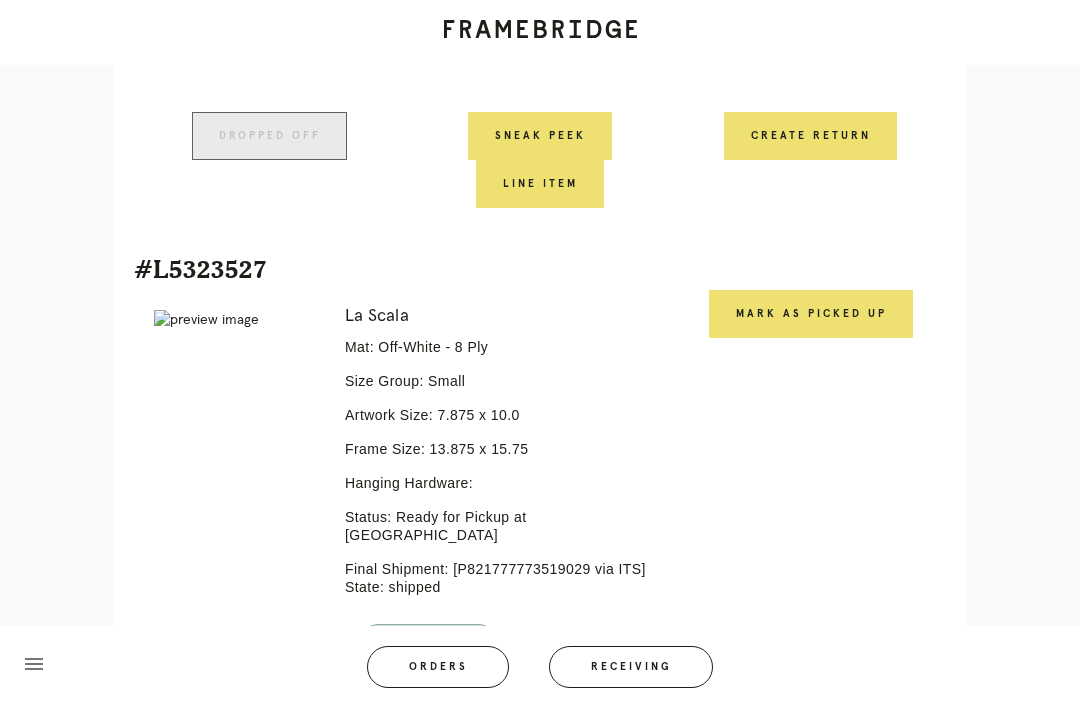 click on "Mark as Picked Up" at bounding box center (811, 314) 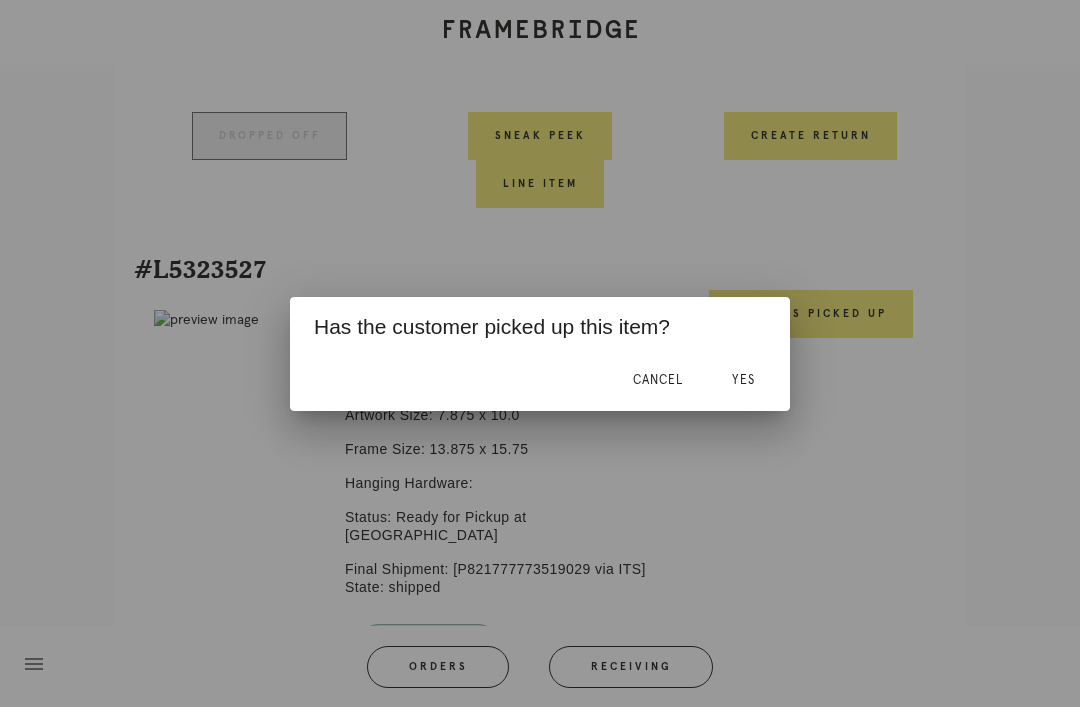click on "Yes" at bounding box center [743, 380] 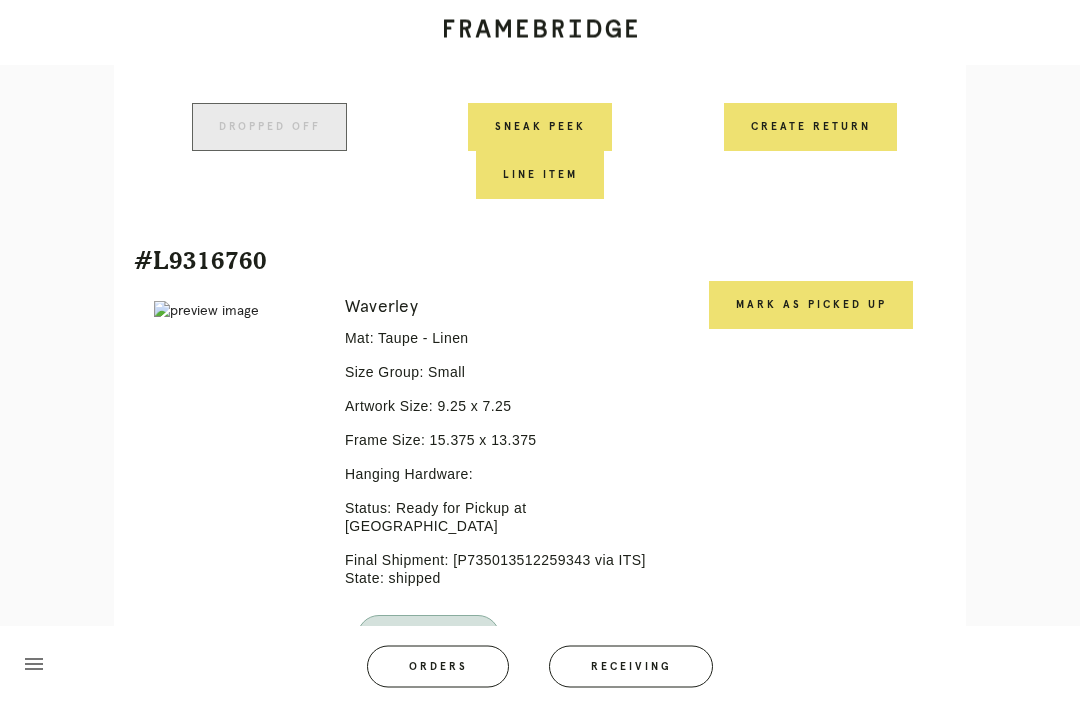 scroll, scrollTop: 4066, scrollLeft: 0, axis: vertical 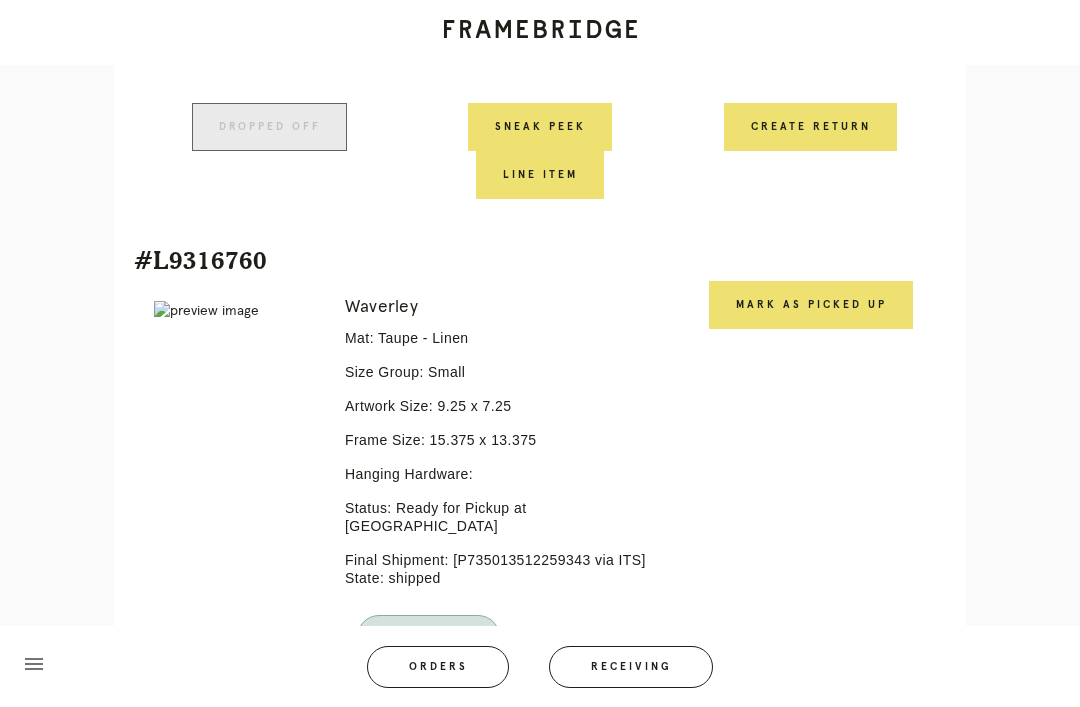 click on "Mark as Picked Up" at bounding box center [811, 305] 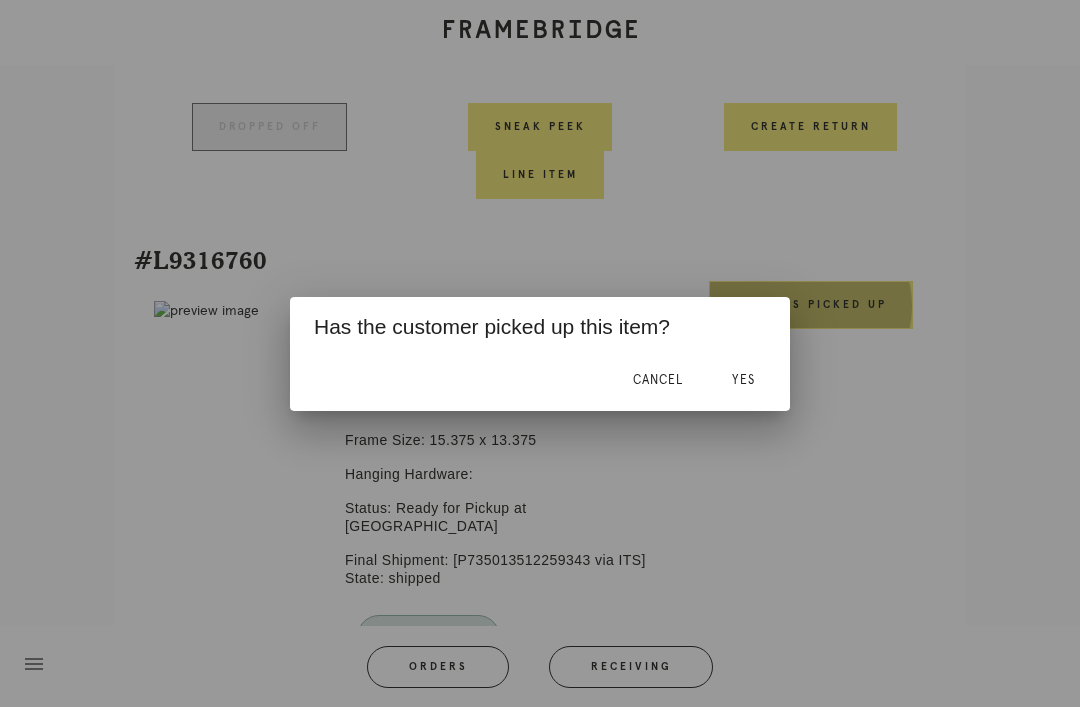 click on "Yes" at bounding box center [743, 380] 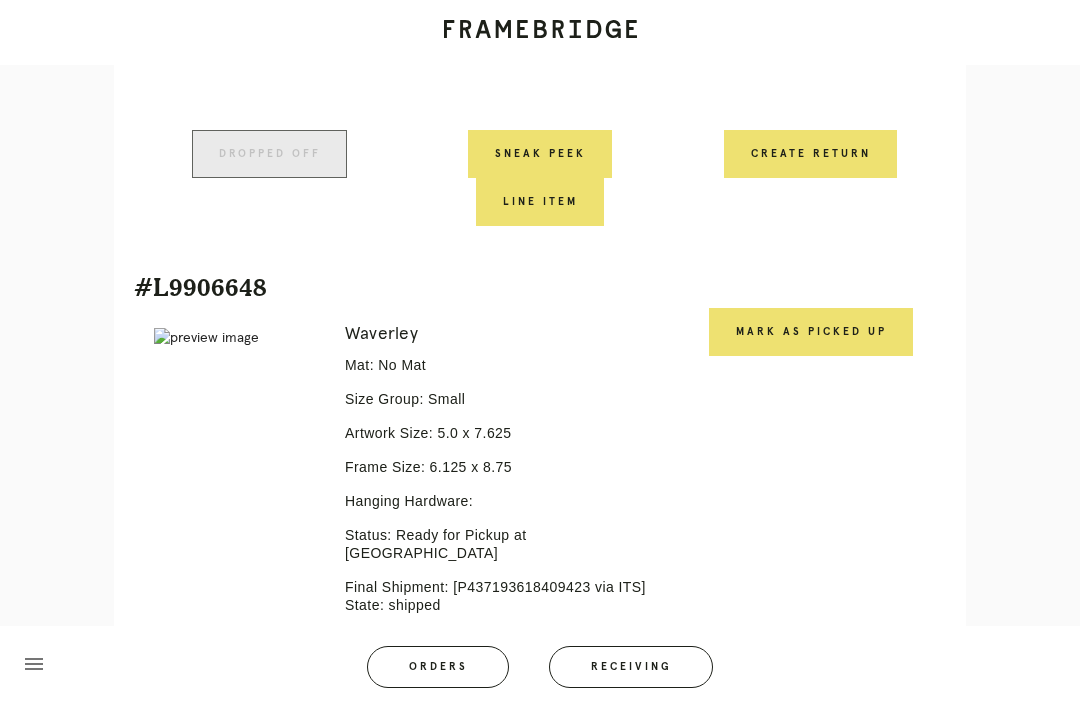 scroll, scrollTop: 4598, scrollLeft: 0, axis: vertical 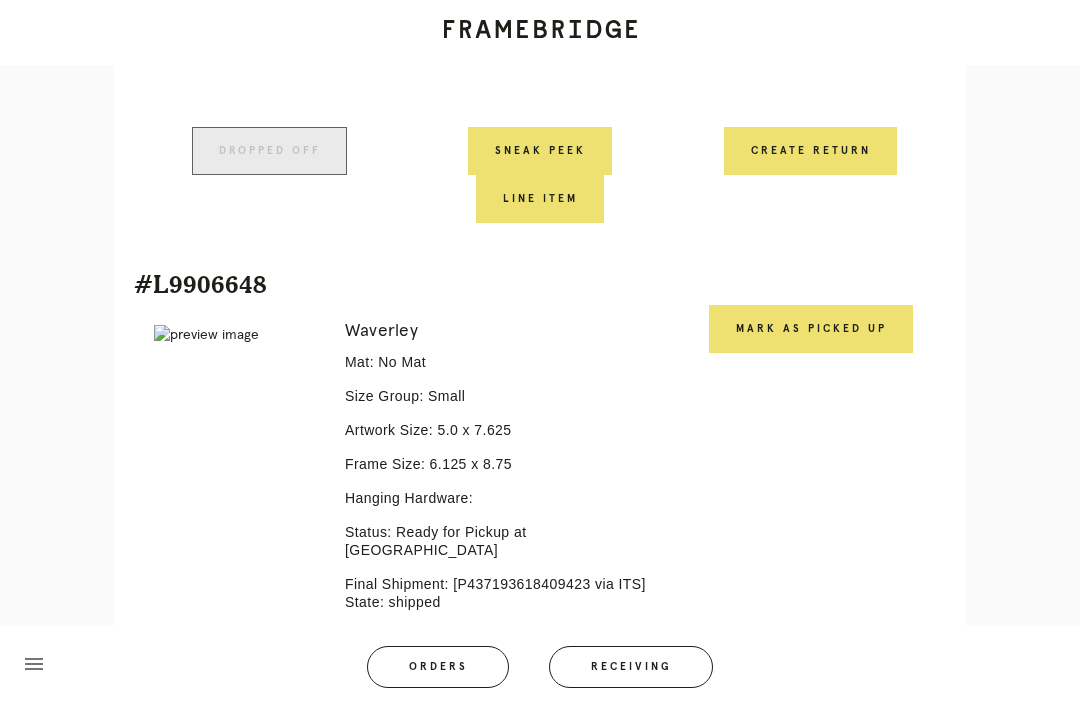click on "Mark as Picked Up" at bounding box center [811, 329] 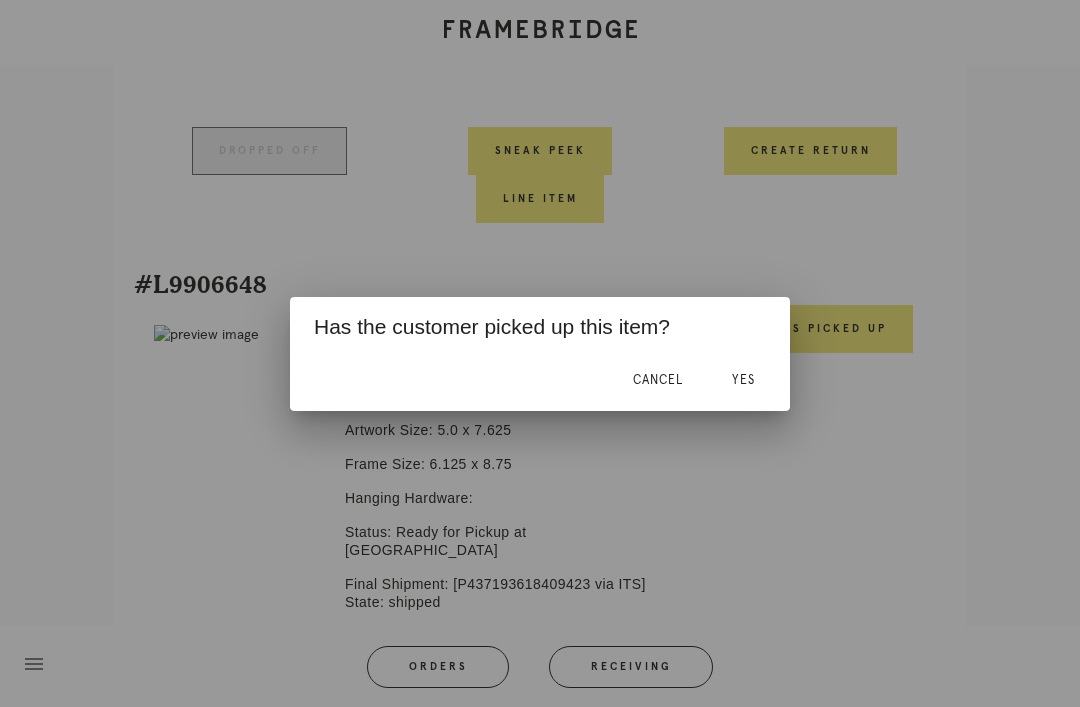click on "Yes" at bounding box center [743, 381] 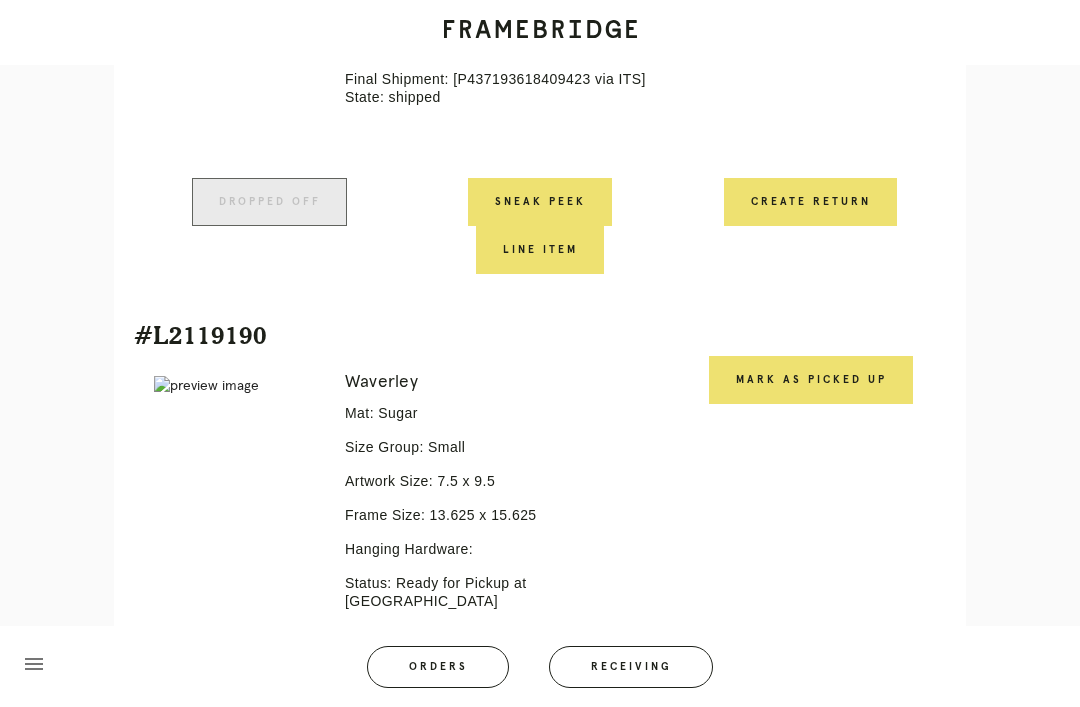 scroll, scrollTop: 5113, scrollLeft: 0, axis: vertical 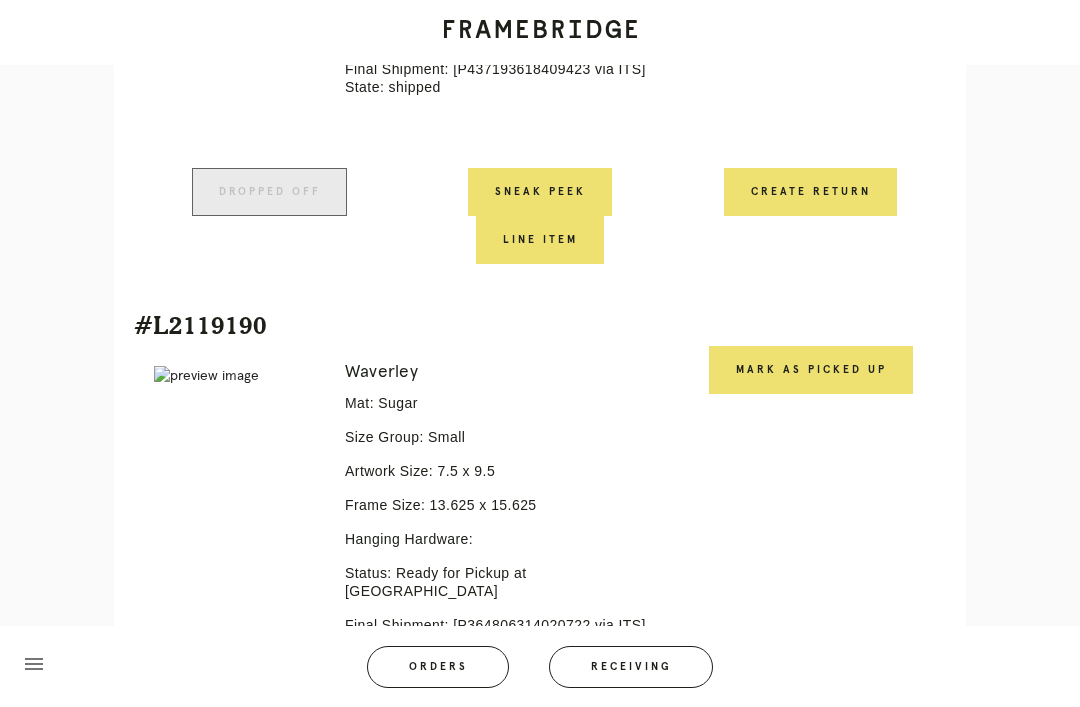 click on "Mark as Picked Up" at bounding box center (811, 370) 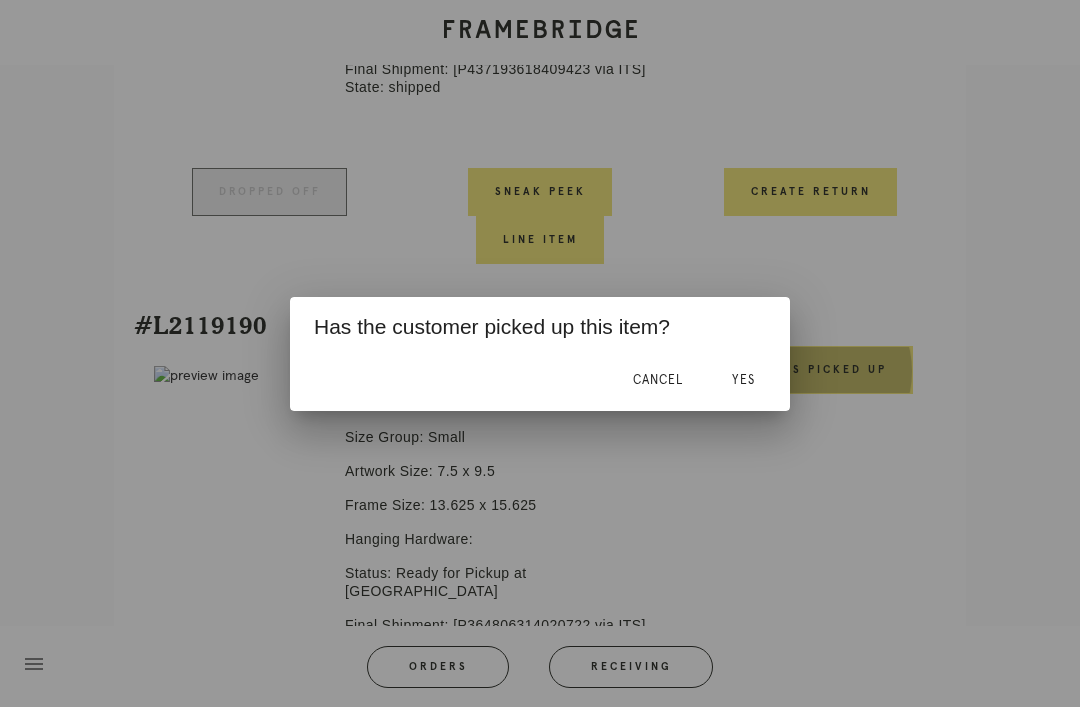 click on "Yes" at bounding box center [743, 380] 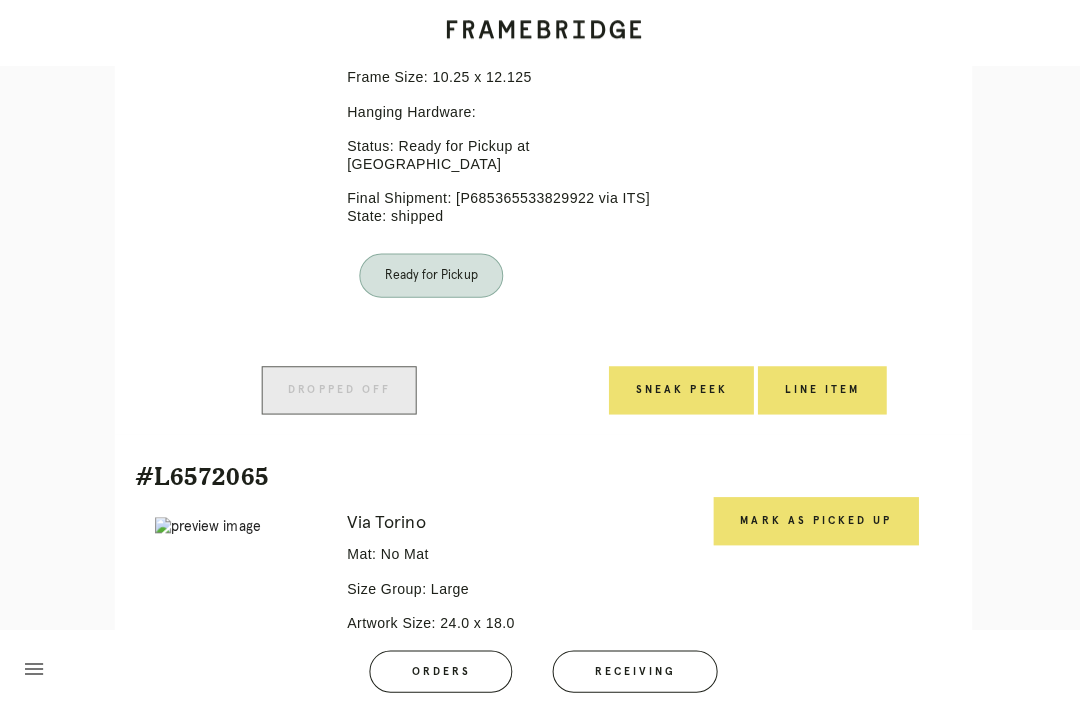 scroll, scrollTop: 13046, scrollLeft: 0, axis: vertical 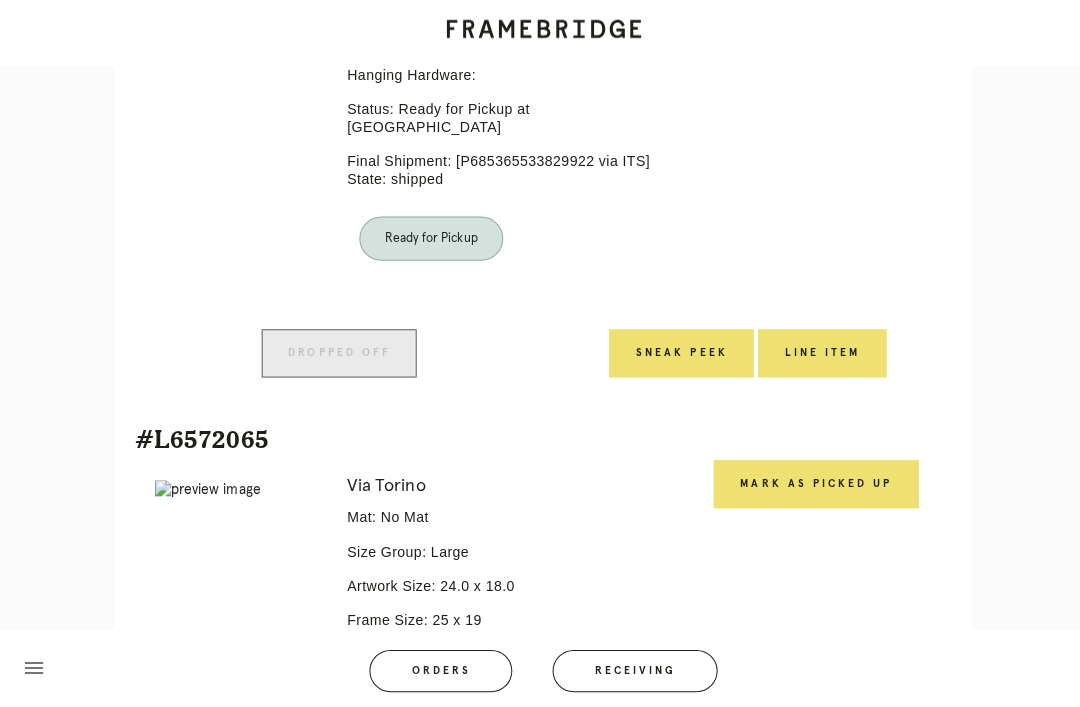 click on "Mark as Picked Up" at bounding box center (811, 481) 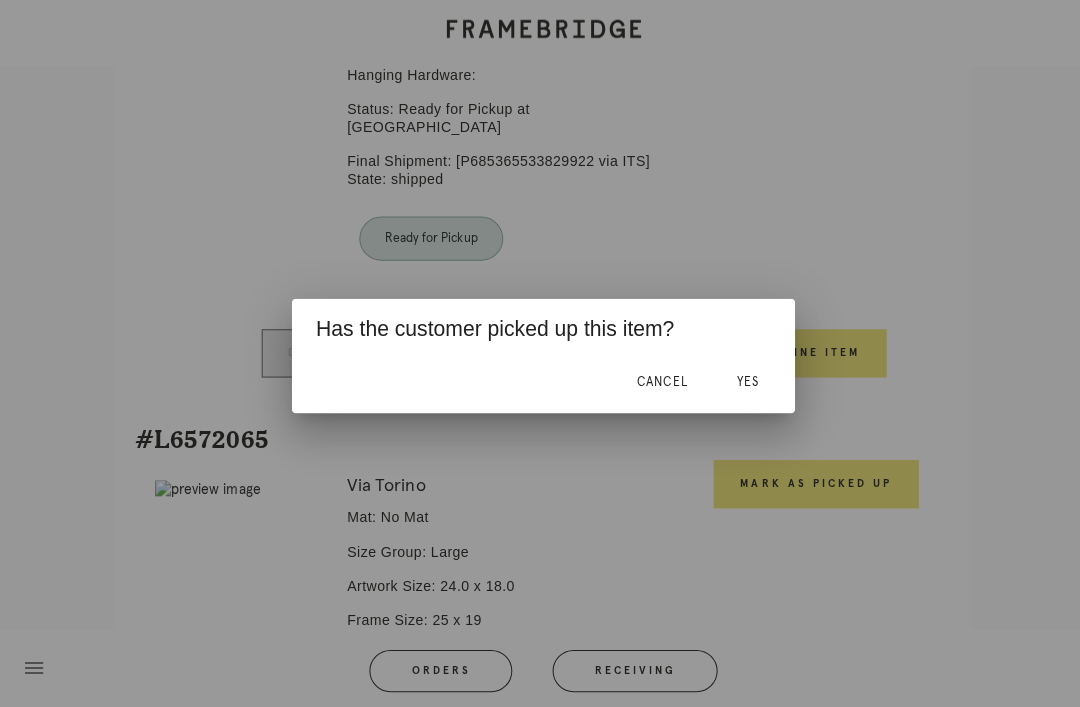 click on "Yes" at bounding box center (743, 380) 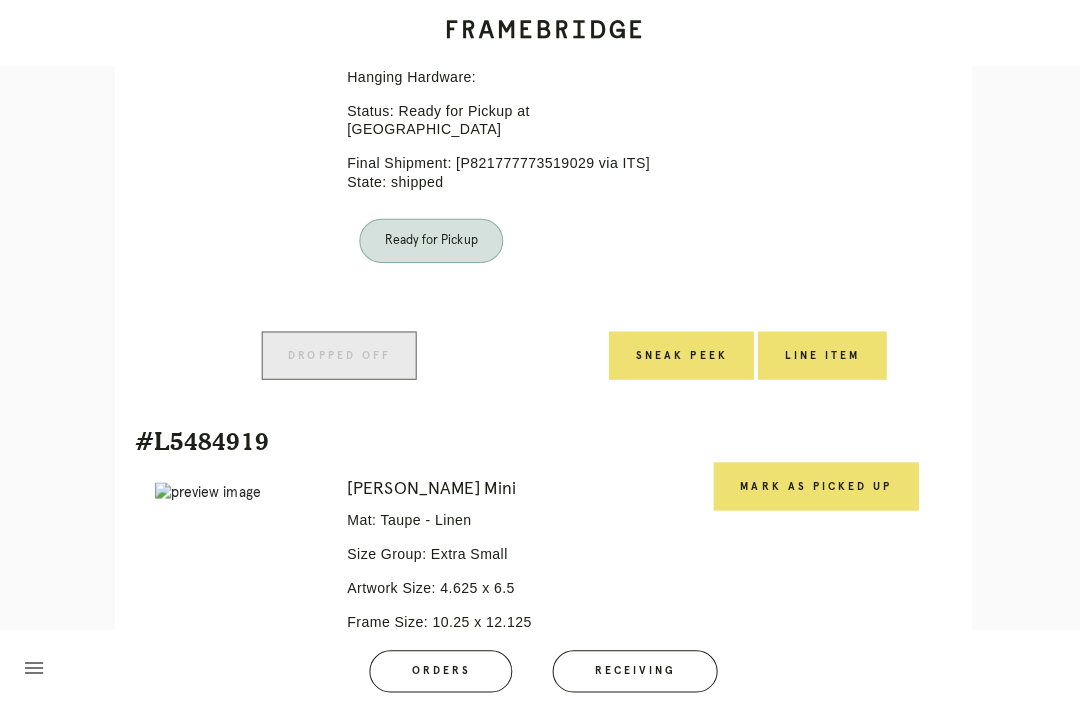 scroll, scrollTop: 12447, scrollLeft: 0, axis: vertical 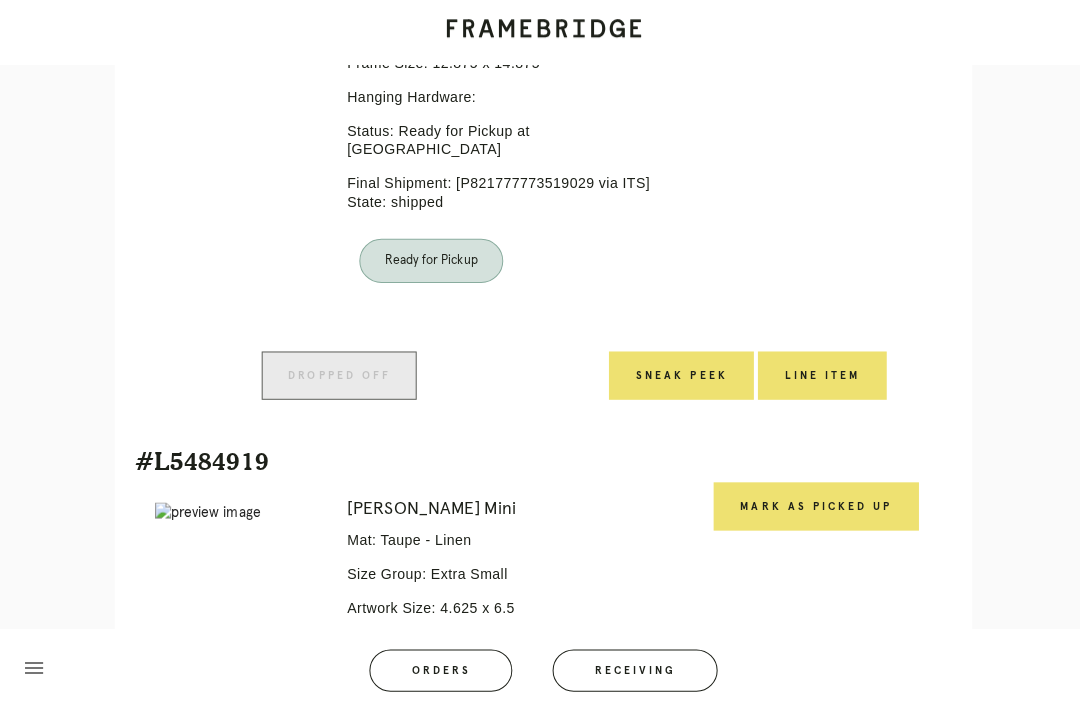 click on "Mark as Picked Up" at bounding box center [811, 504] 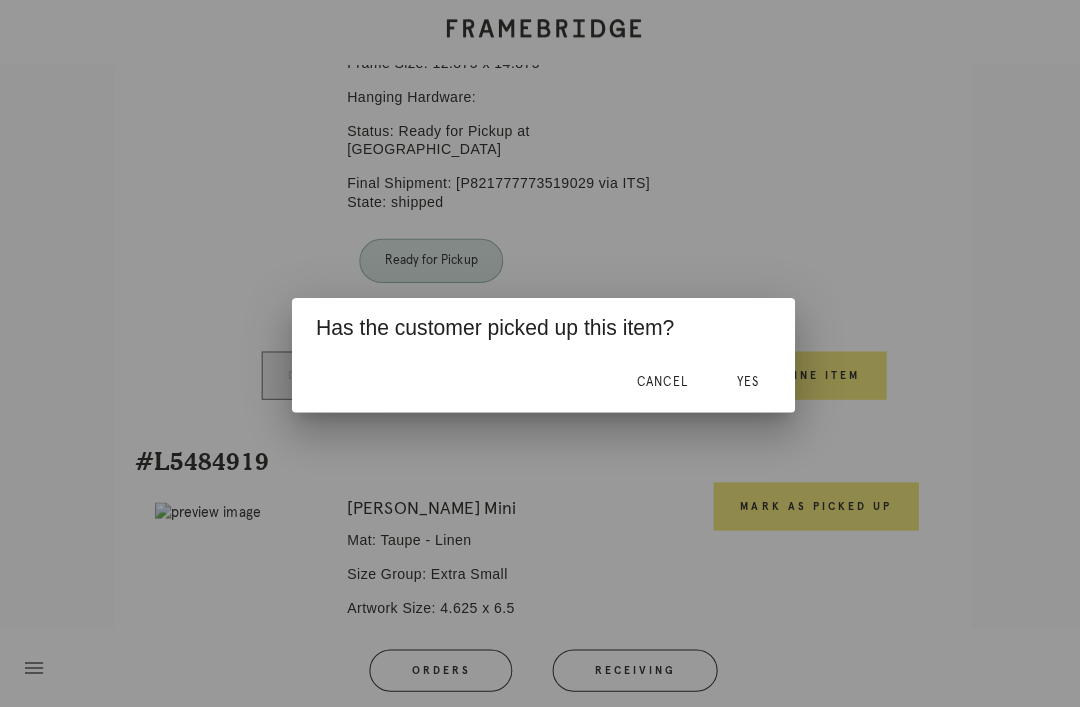 click on "Yes" at bounding box center [743, 381] 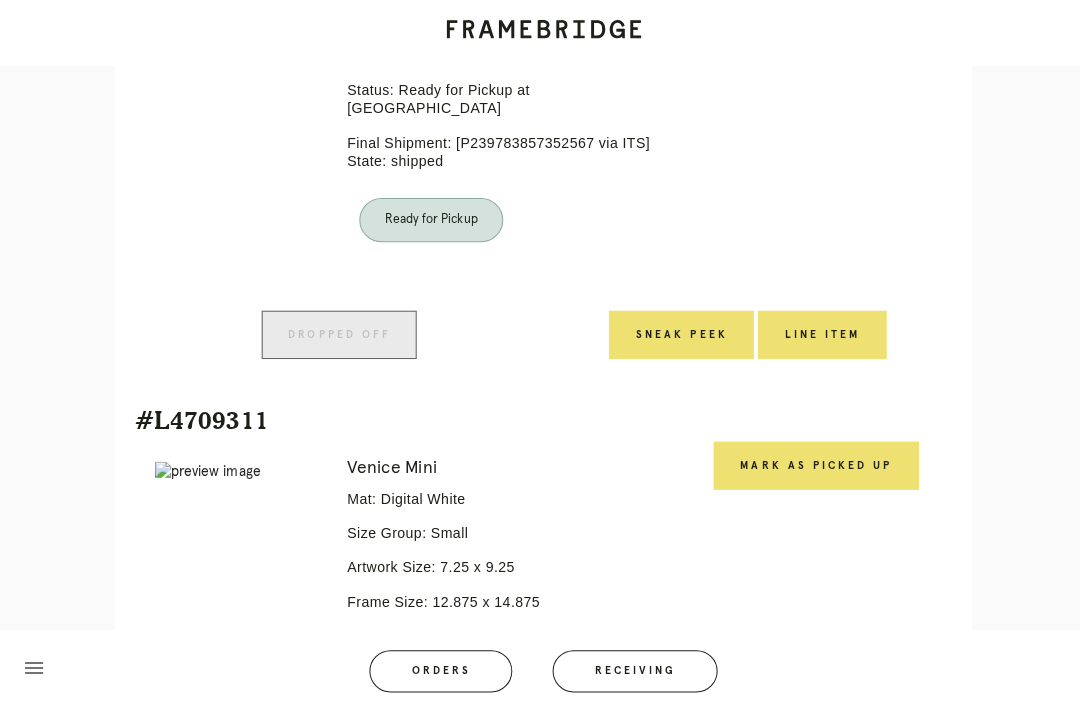 scroll, scrollTop: 11901, scrollLeft: 0, axis: vertical 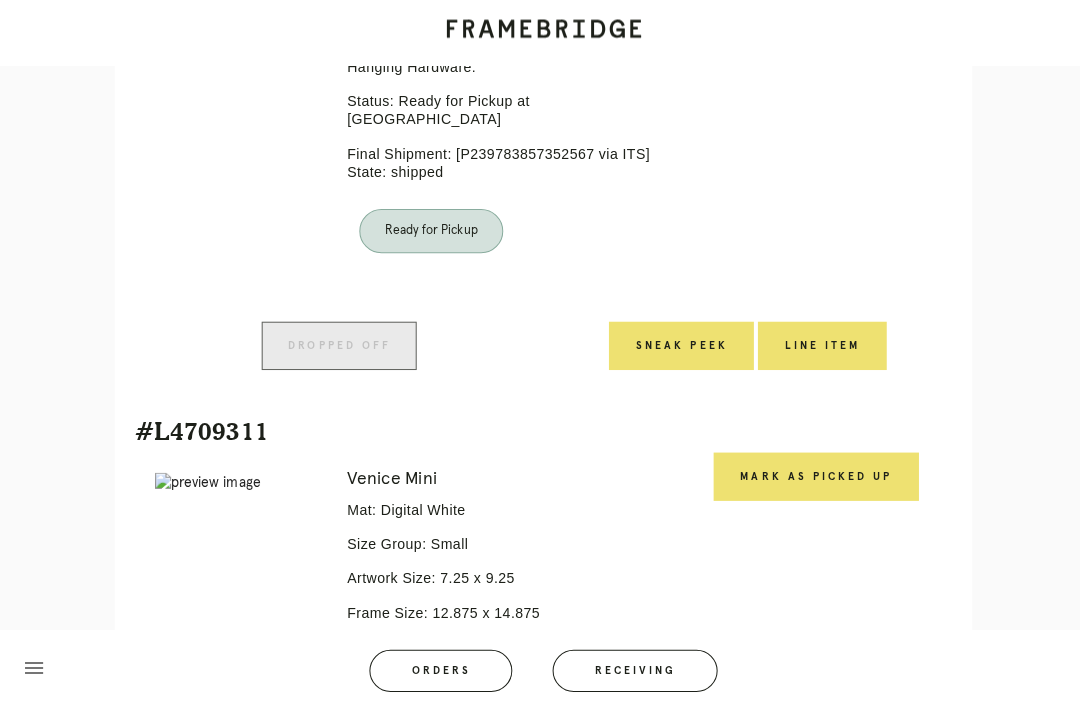 click on "Mark as Picked Up" at bounding box center (811, 474) 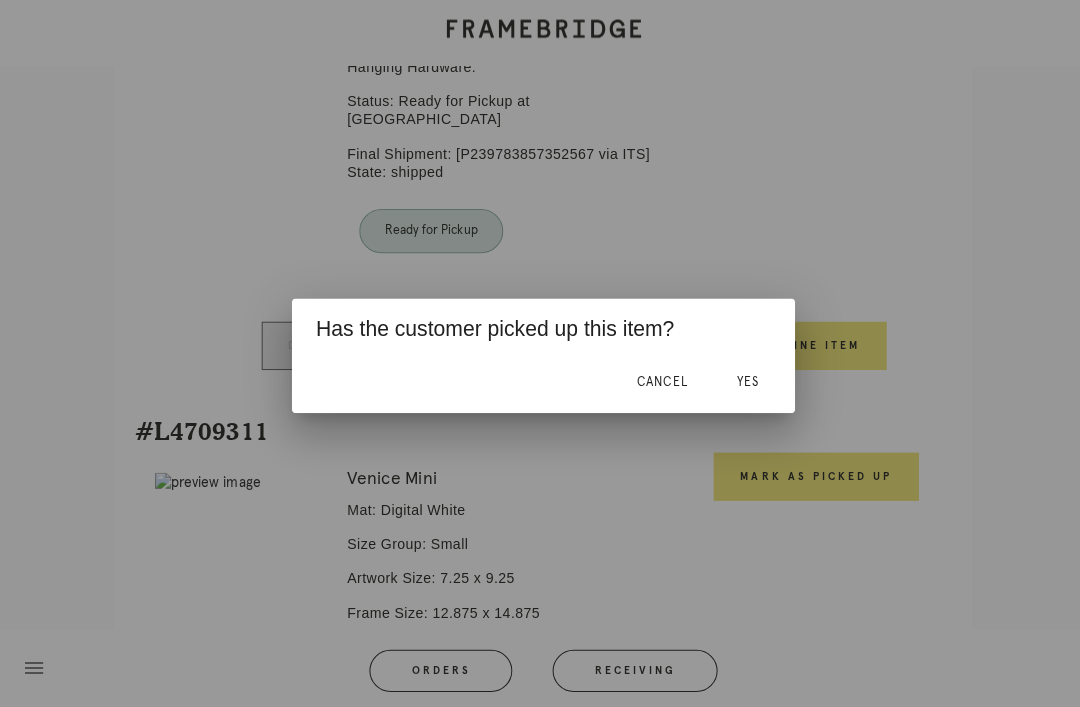 click on "Yes" at bounding box center [743, 381] 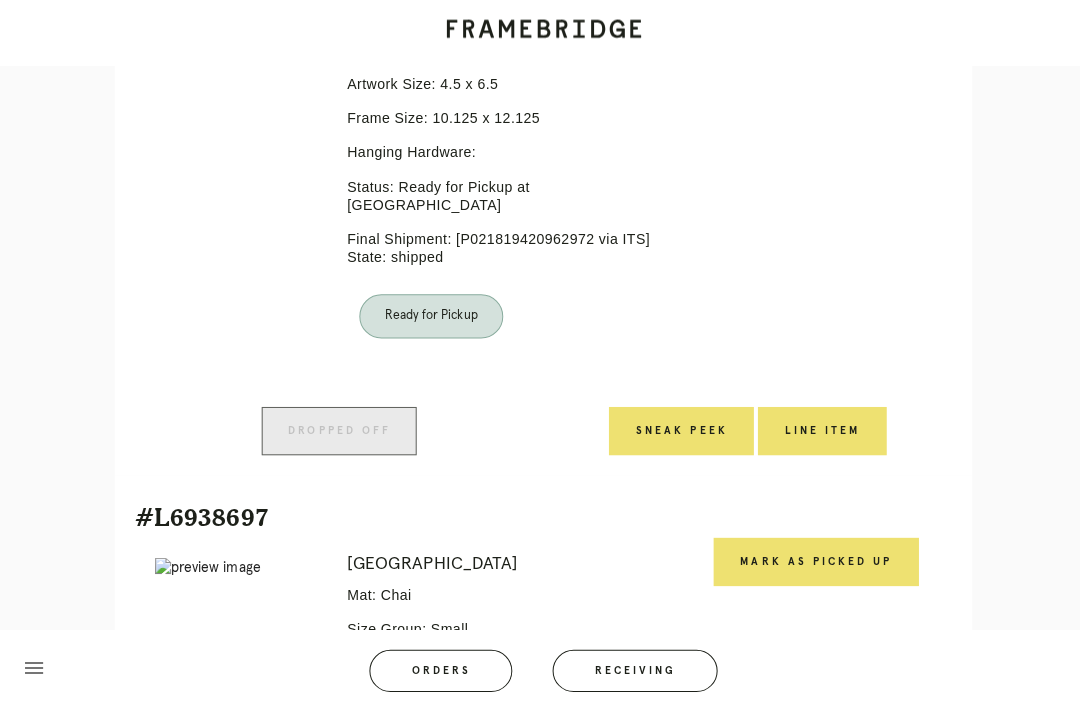 scroll, scrollTop: 11222, scrollLeft: 0, axis: vertical 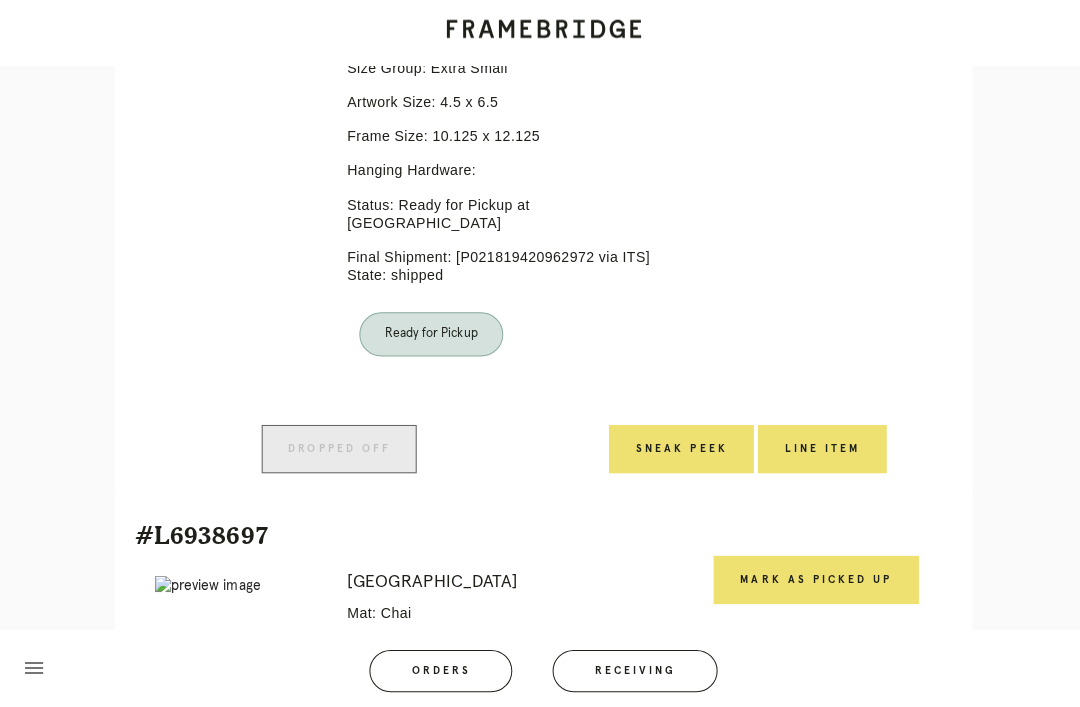 click on "Mark as Picked Up" at bounding box center (811, 577) 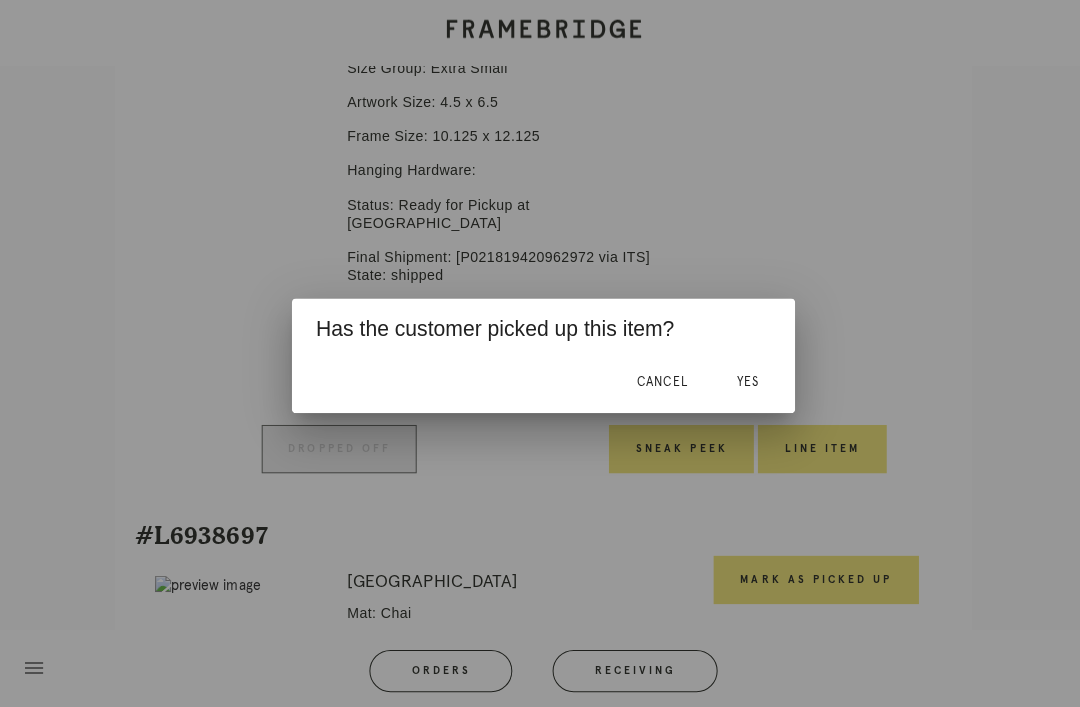 click on "Yes" at bounding box center [743, 380] 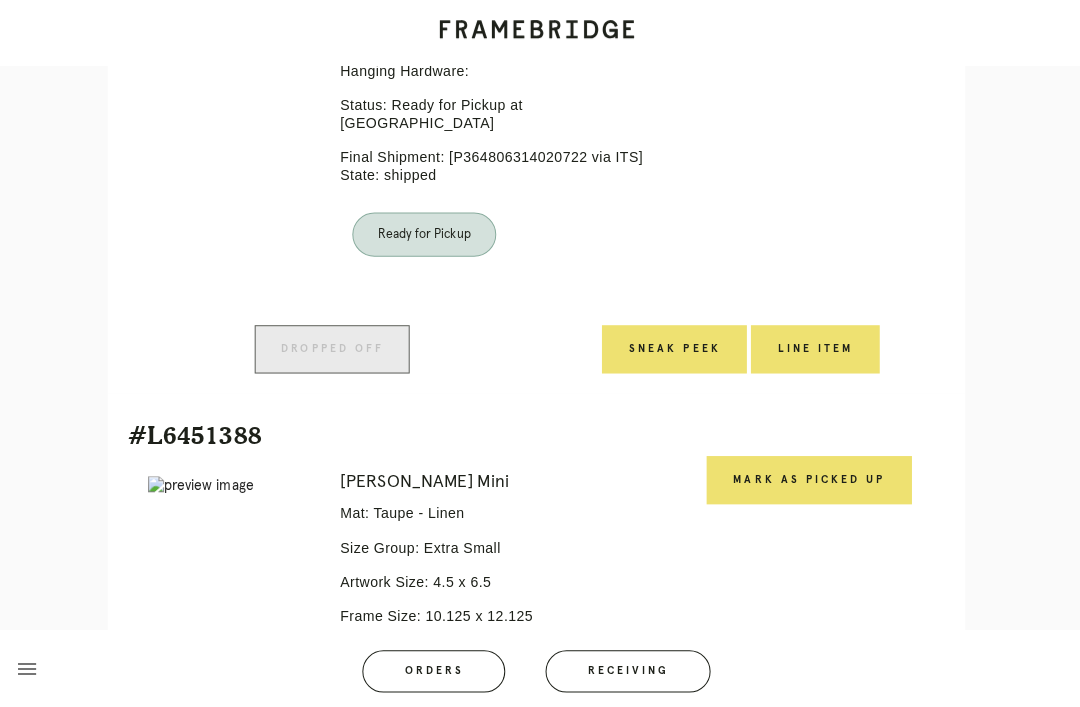 scroll, scrollTop: 10746, scrollLeft: 0, axis: vertical 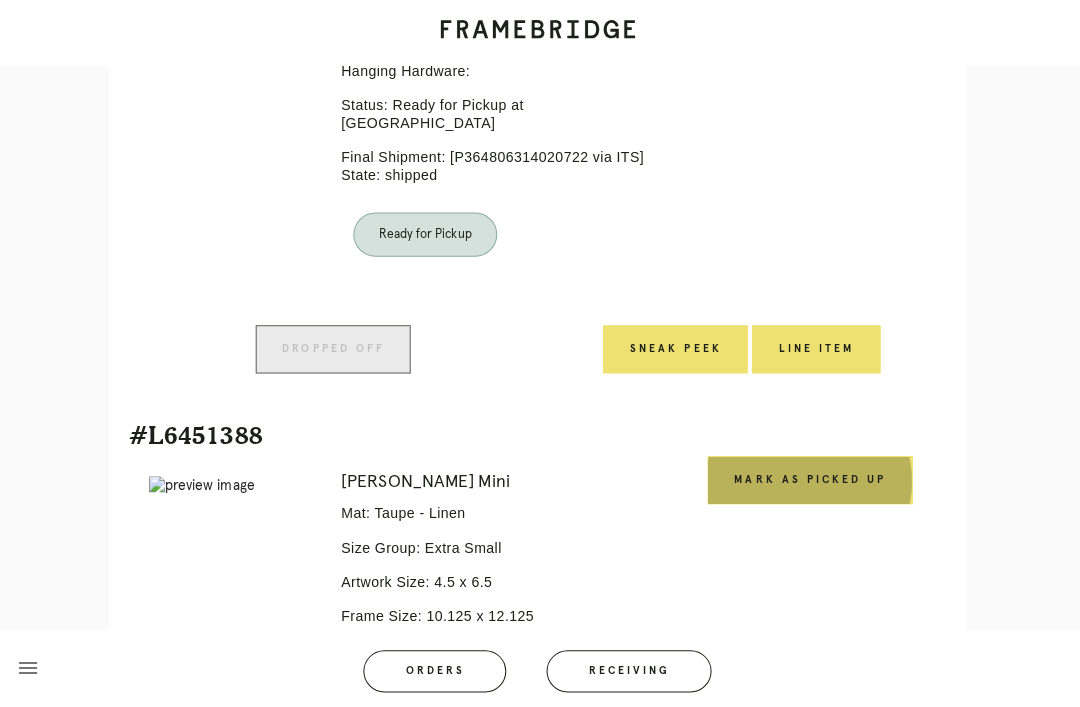 click on "Mark as Picked Up" at bounding box center (811, 477) 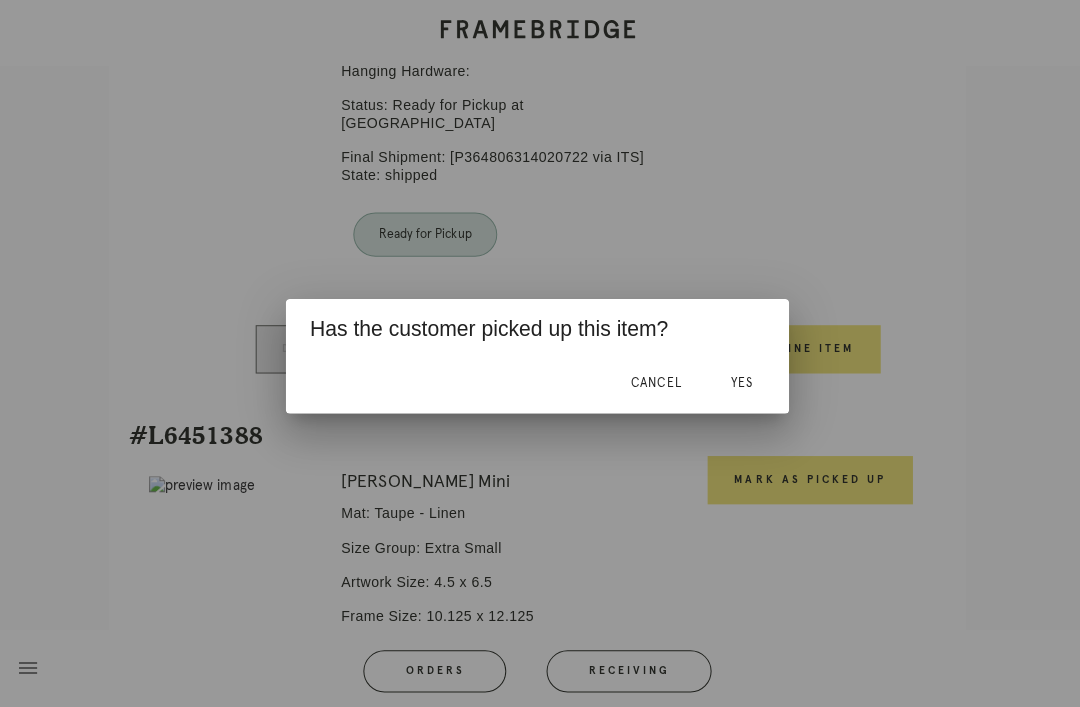 click on "Yes" at bounding box center [743, 381] 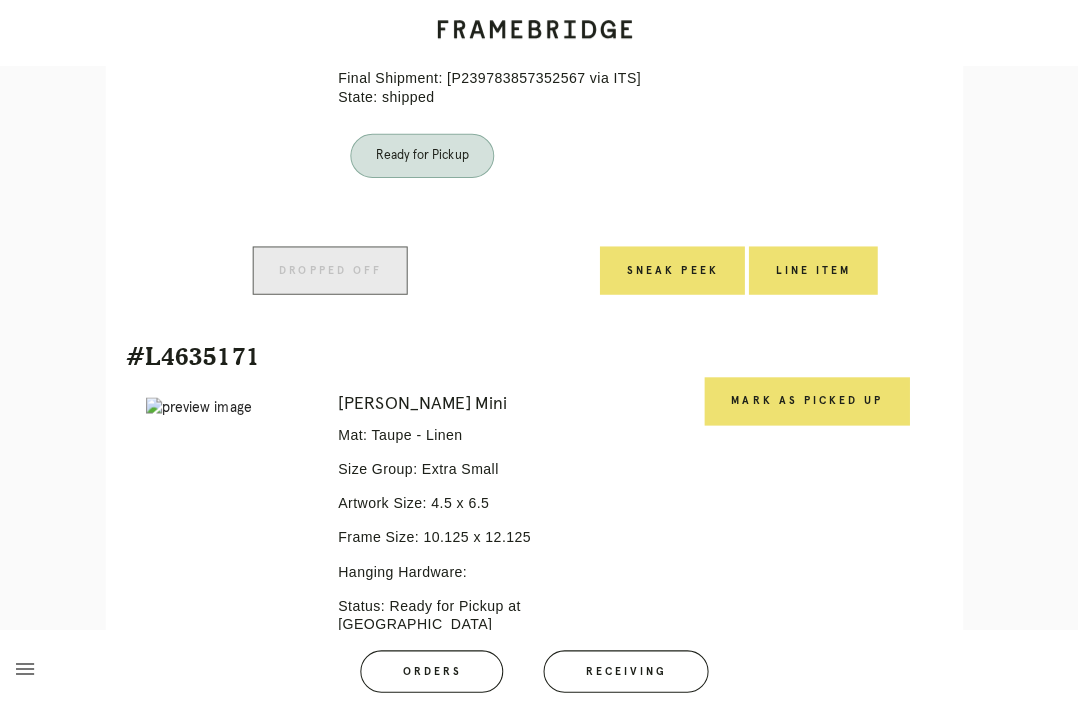 scroll, scrollTop: 10245, scrollLeft: 0, axis: vertical 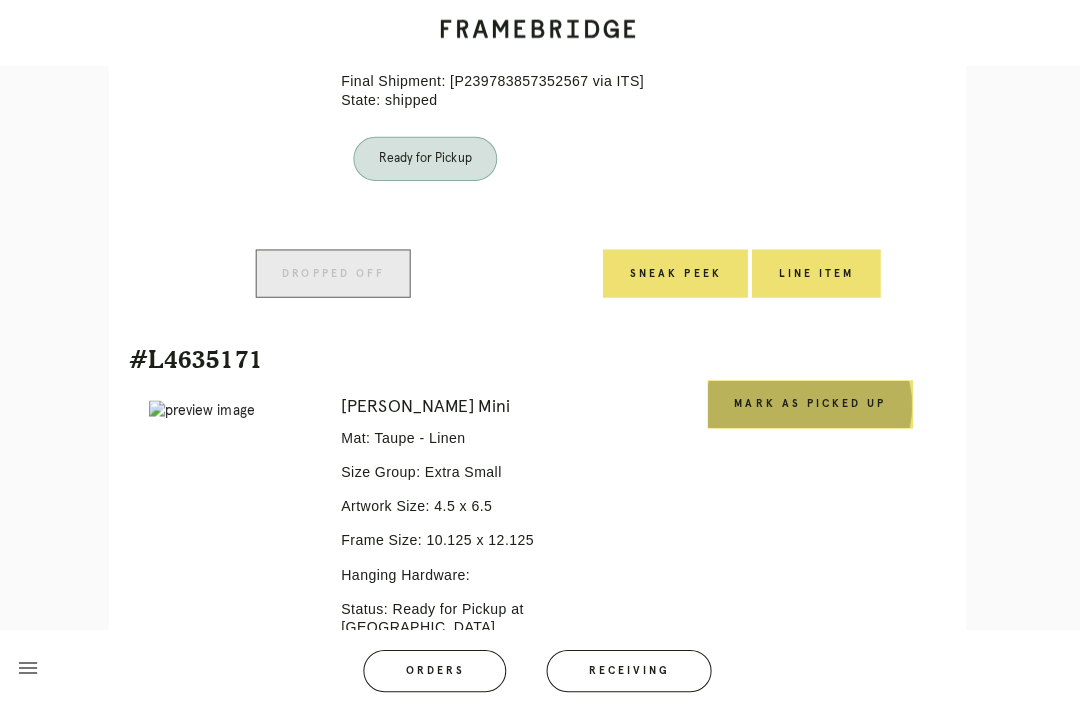 click on "Mark as Picked Up" at bounding box center (811, 402) 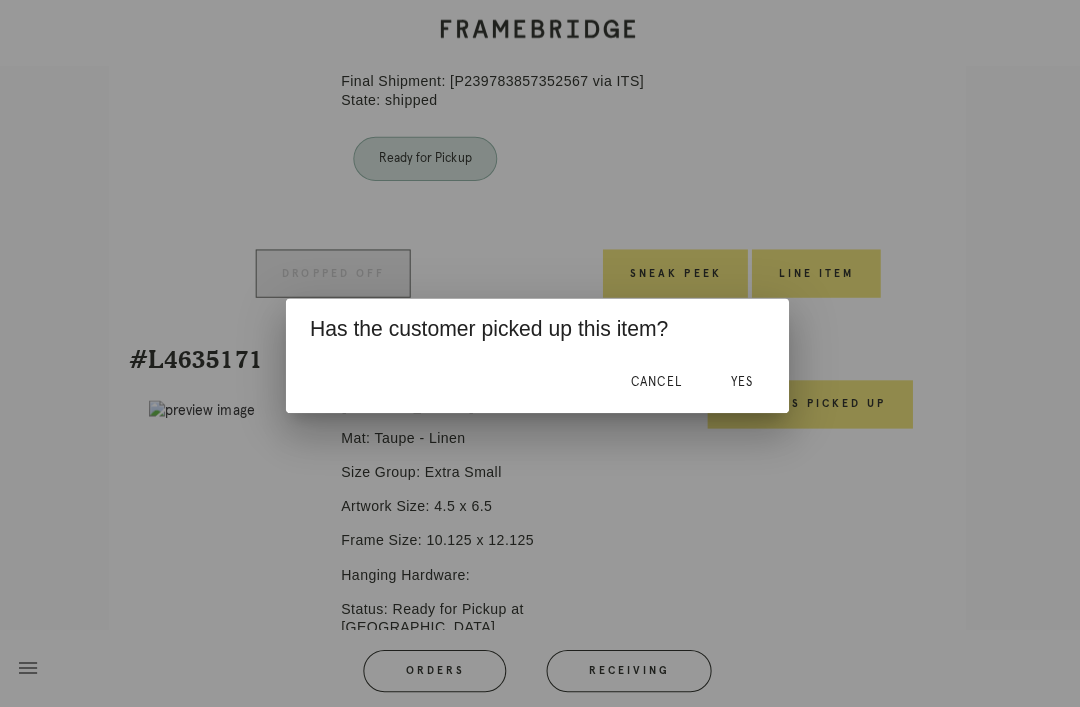 click on "Yes" at bounding box center [743, 380] 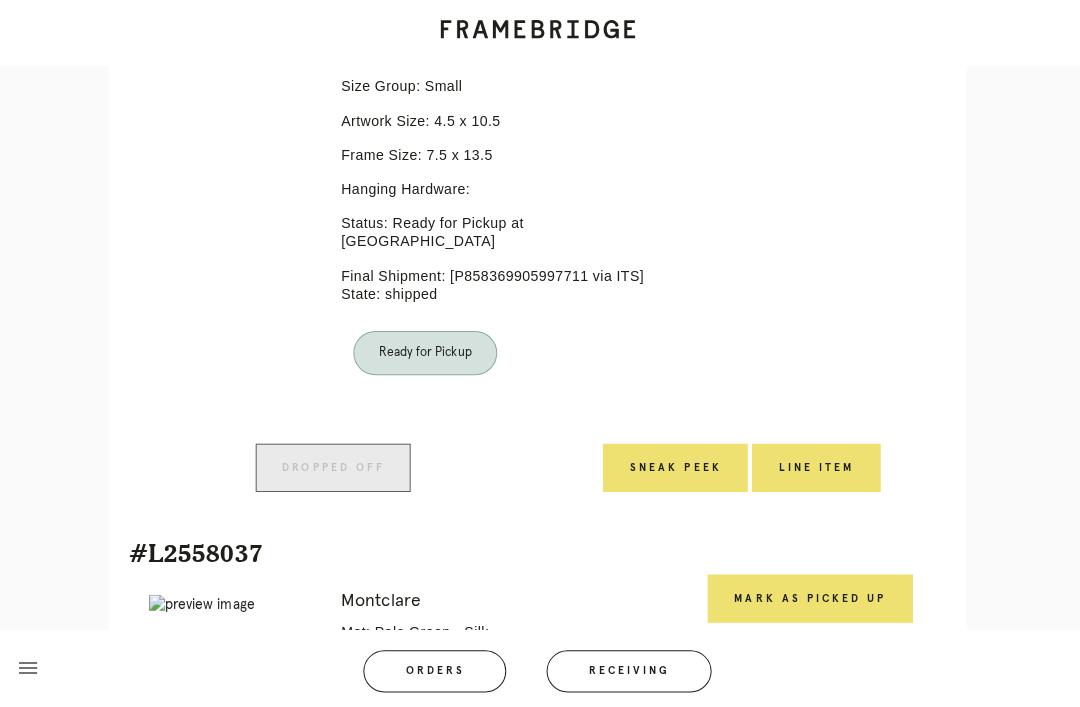 scroll, scrollTop: 9474, scrollLeft: 0, axis: vertical 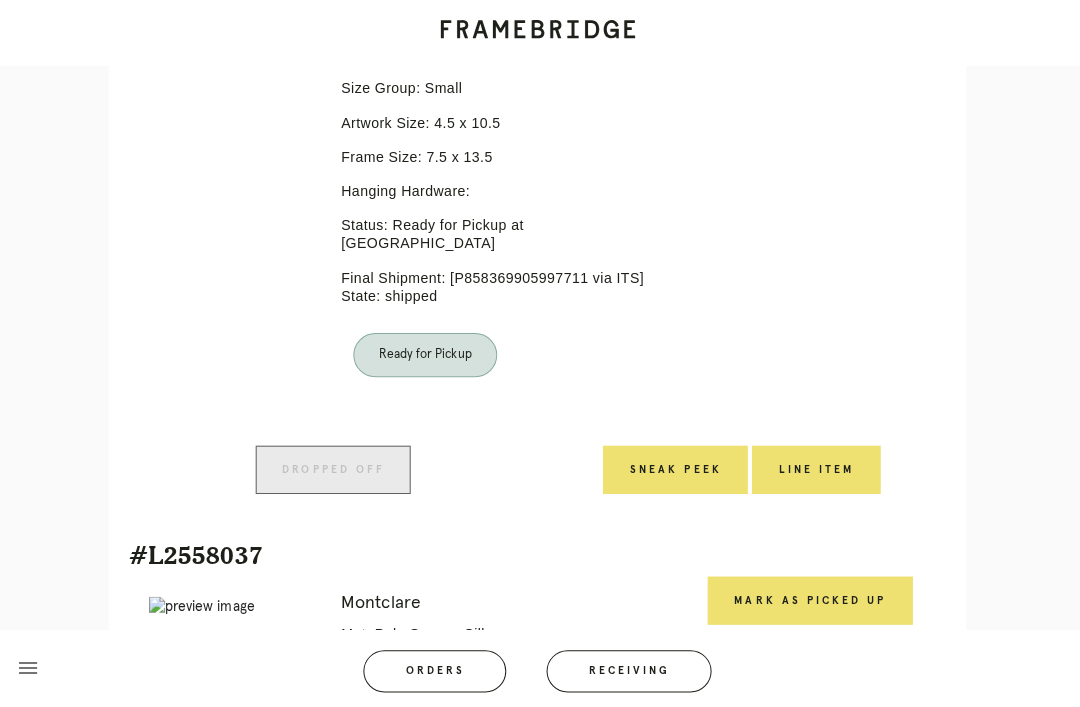 click on "Mark as Picked Up" at bounding box center [811, 597] 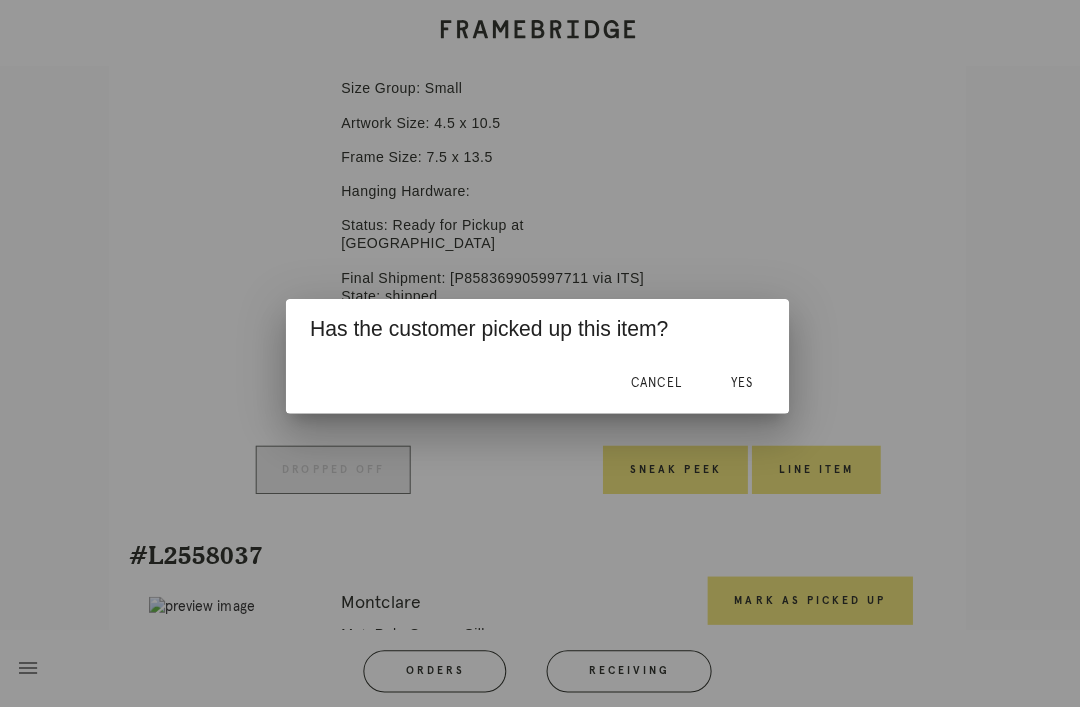 click on "Yes" at bounding box center [743, 380] 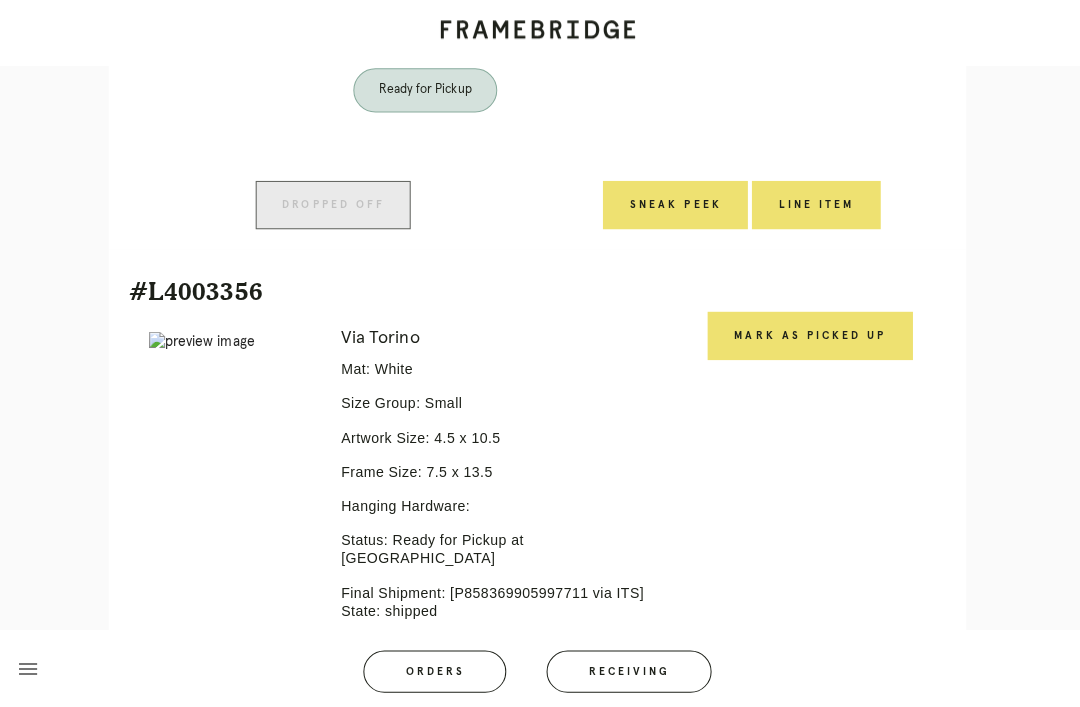 scroll, scrollTop: 9134, scrollLeft: 0, axis: vertical 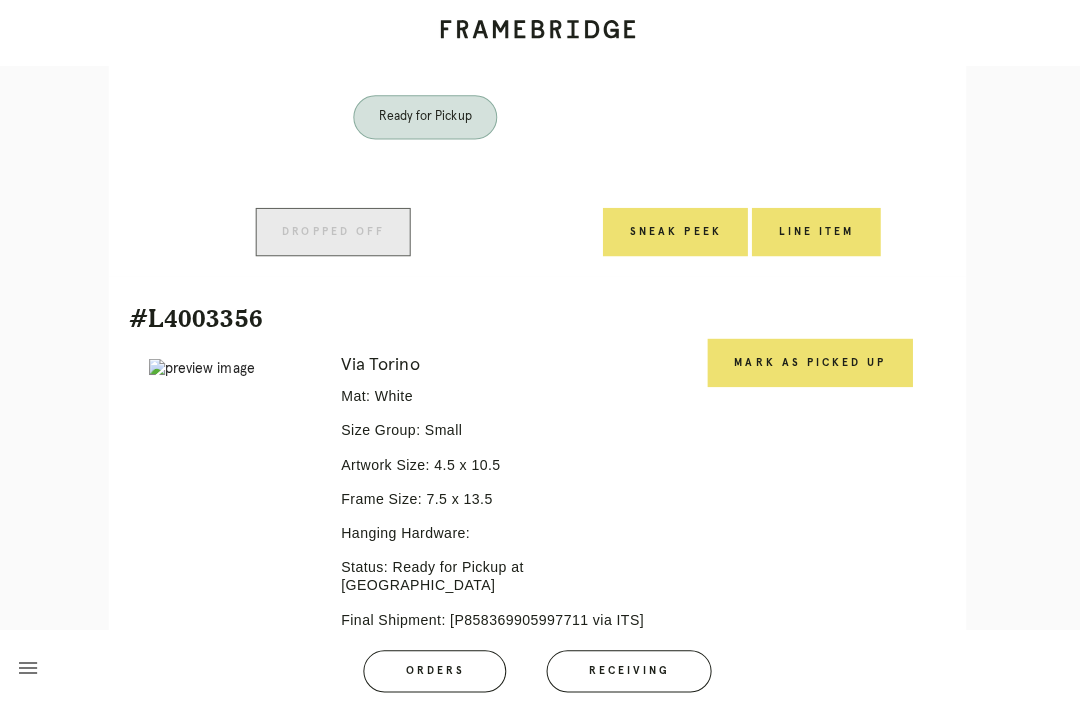 click on "Mark as Picked Up" at bounding box center [811, 361] 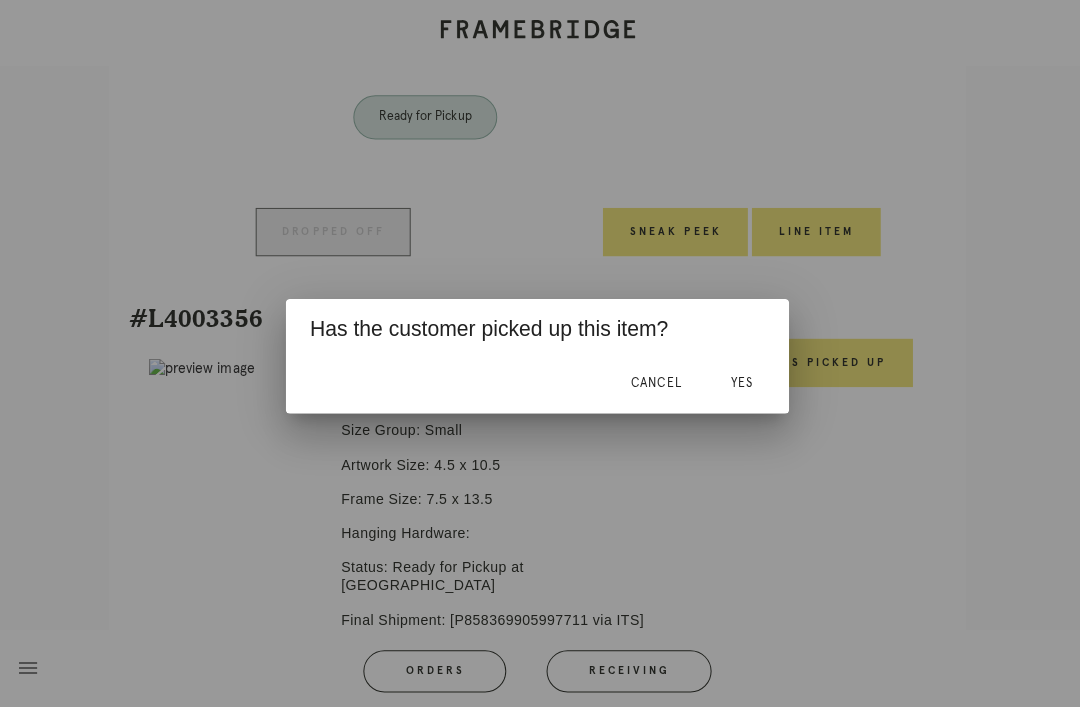 click on "Yes" at bounding box center [743, 381] 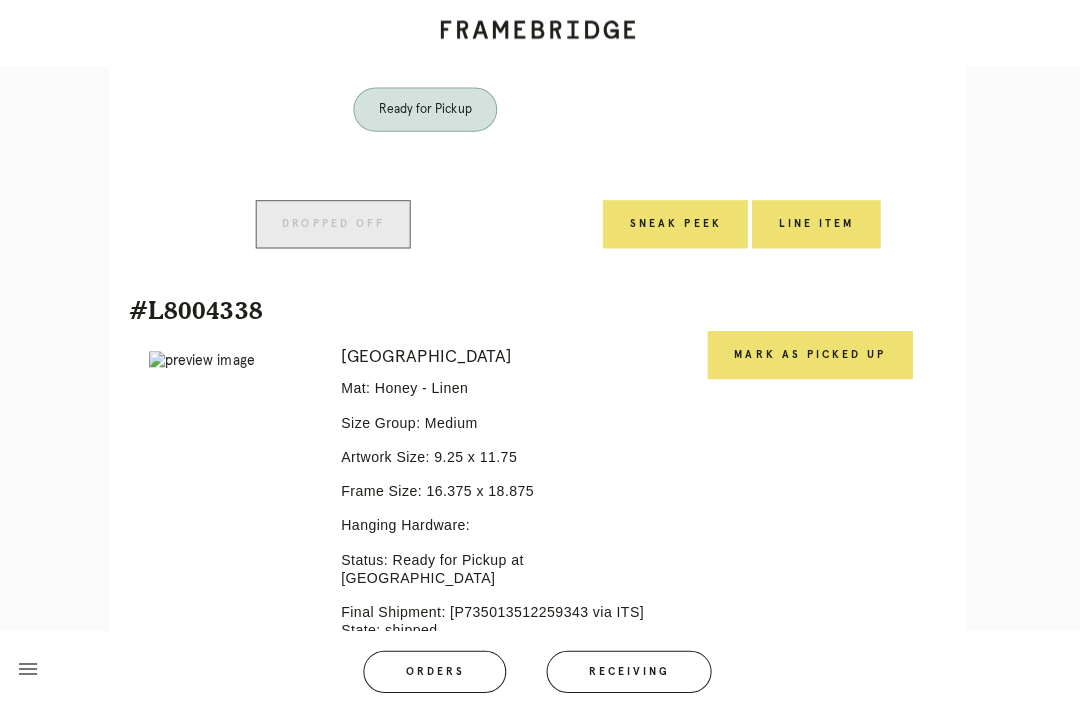 click on "Mark as Picked Up" at bounding box center (810, 551) 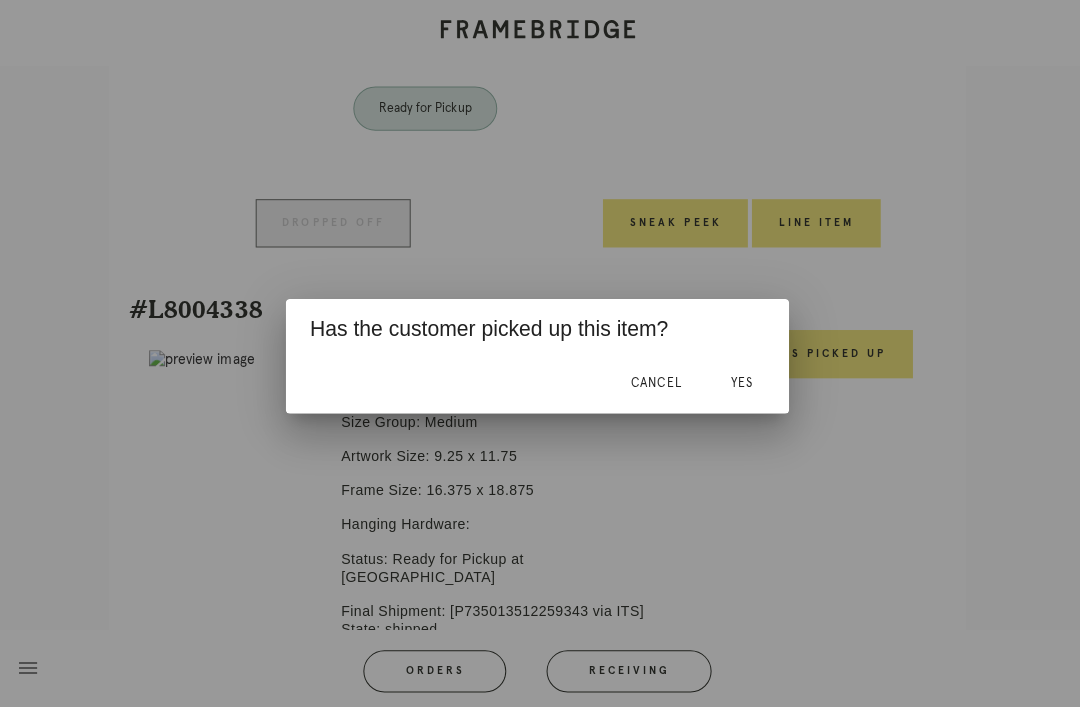 click on "Yes" at bounding box center [743, 381] 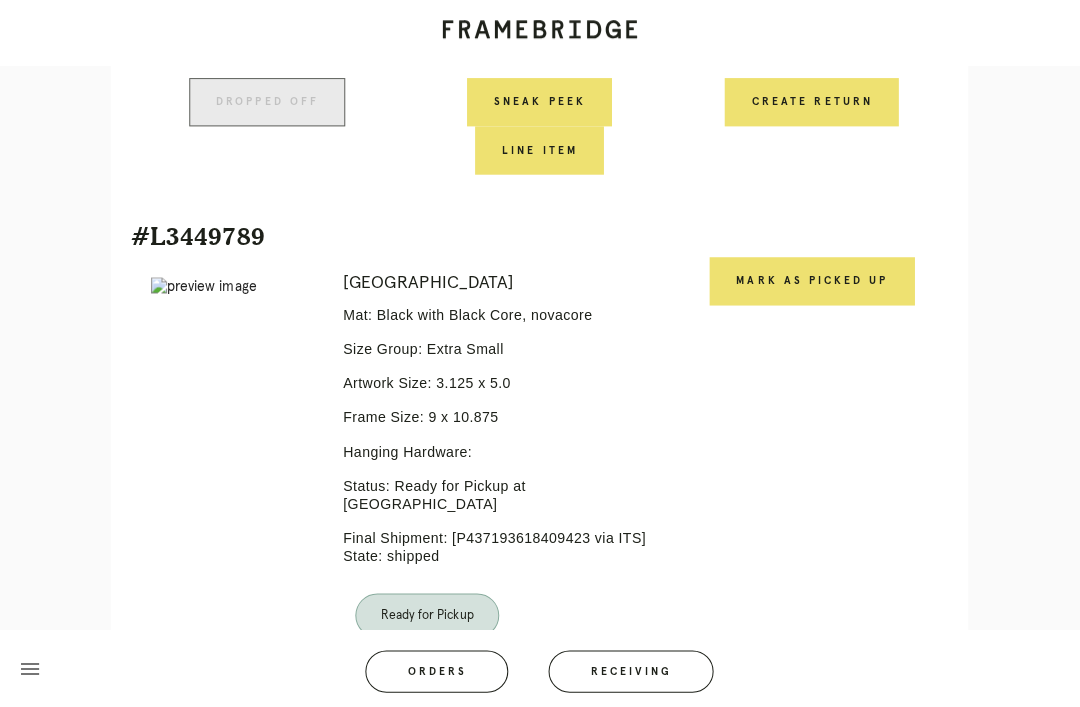 scroll, scrollTop: 5745, scrollLeft: 0, axis: vertical 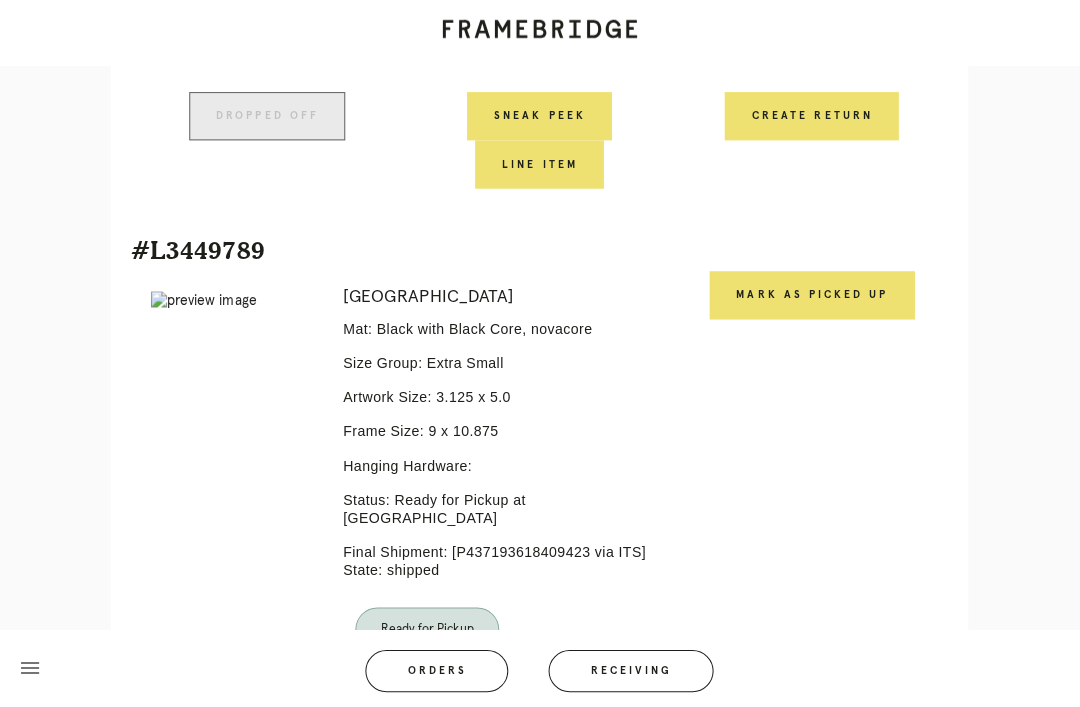 click at bounding box center [235, 300] 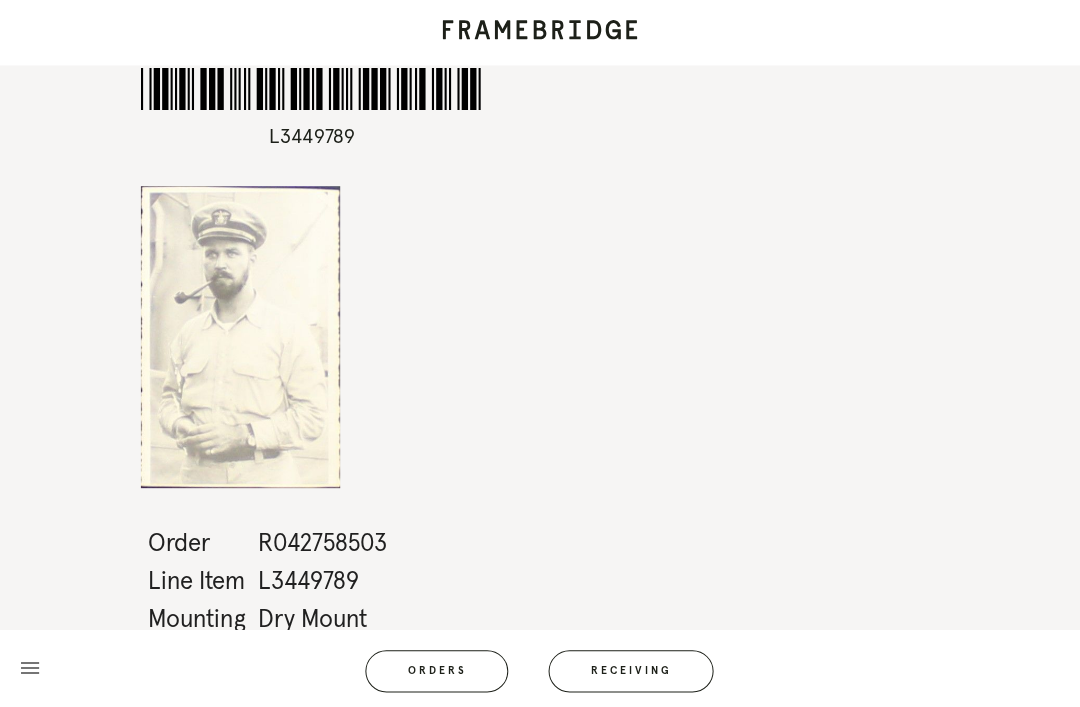 scroll, scrollTop: 0, scrollLeft: 0, axis: both 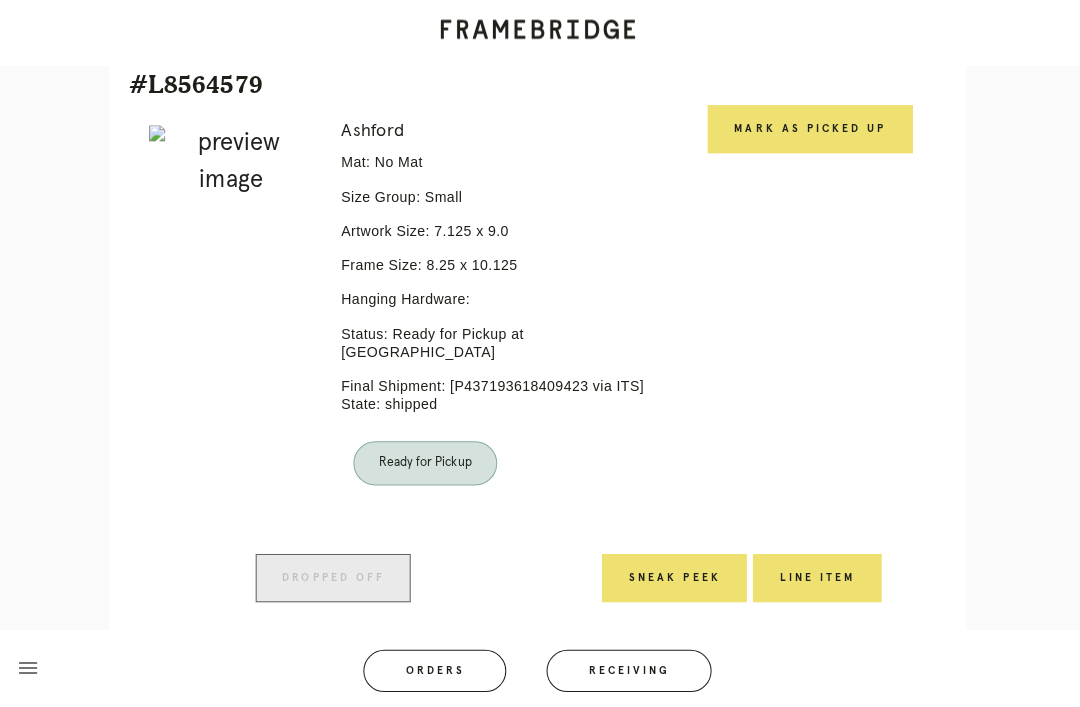 click on "Line Item" at bounding box center [818, 575] 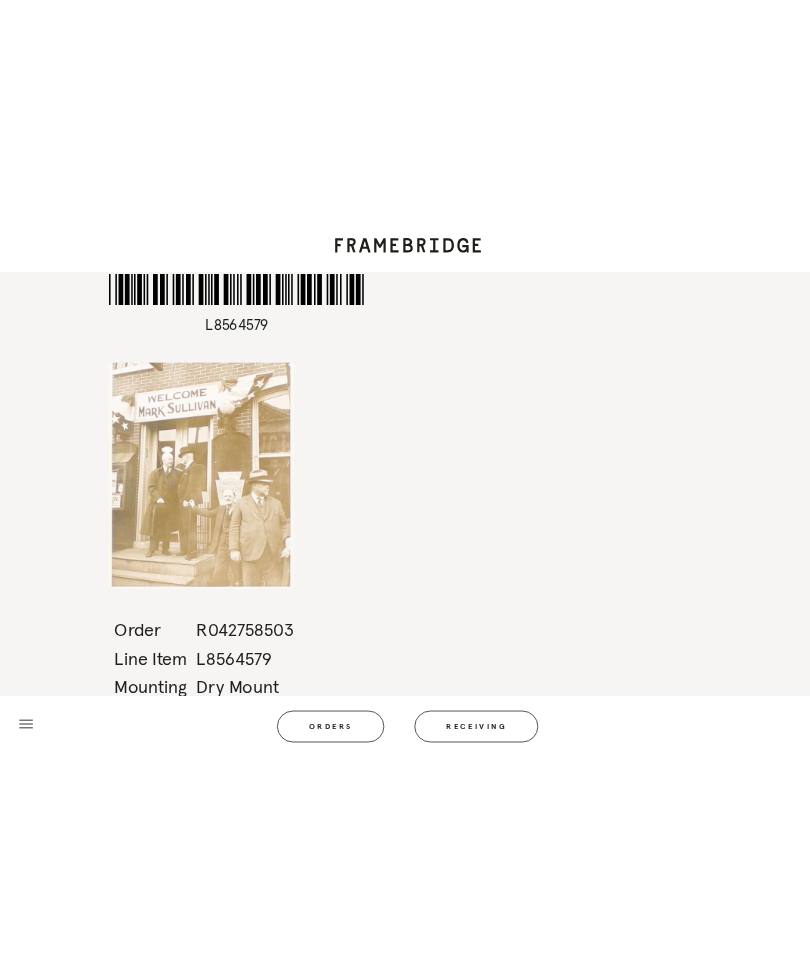 scroll, scrollTop: 58, scrollLeft: 0, axis: vertical 